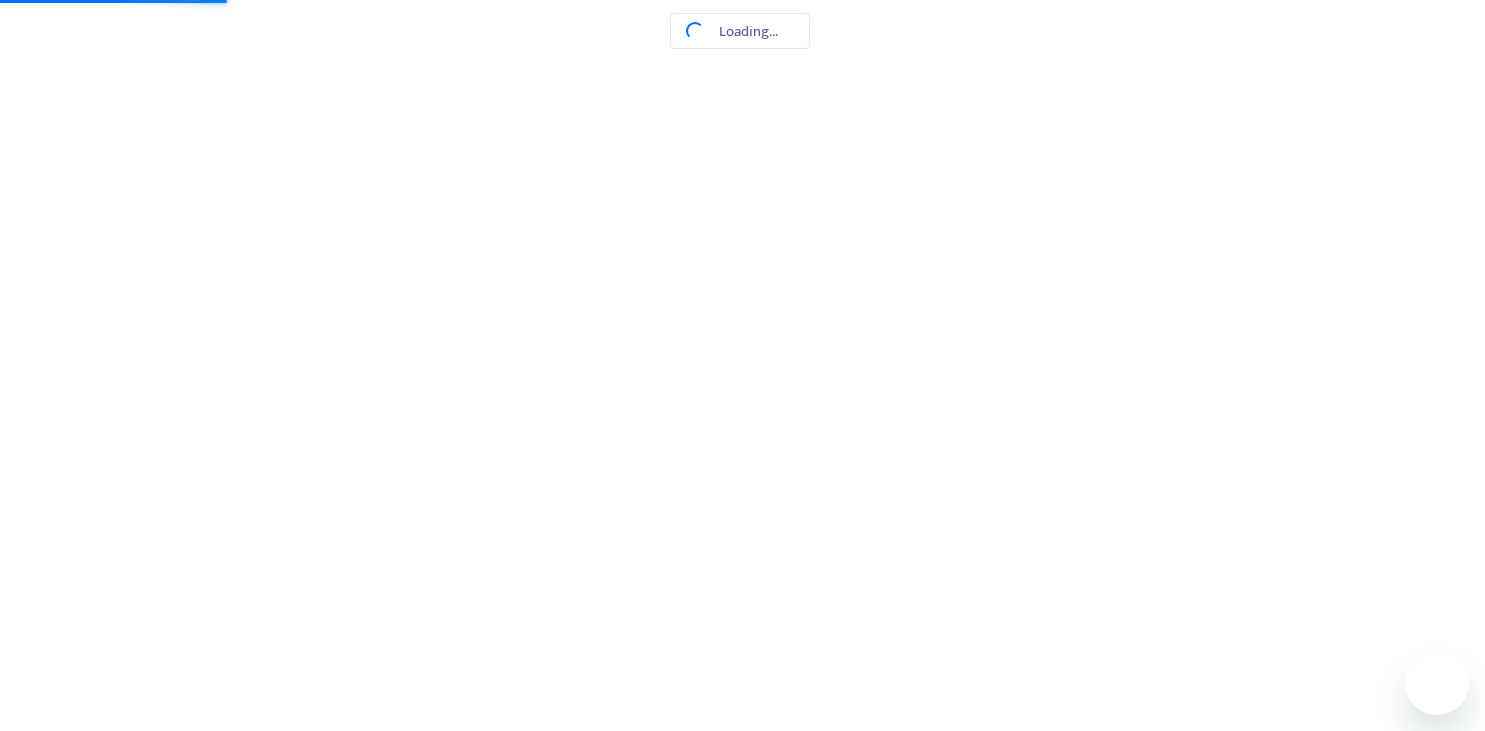 scroll, scrollTop: 0, scrollLeft: 0, axis: both 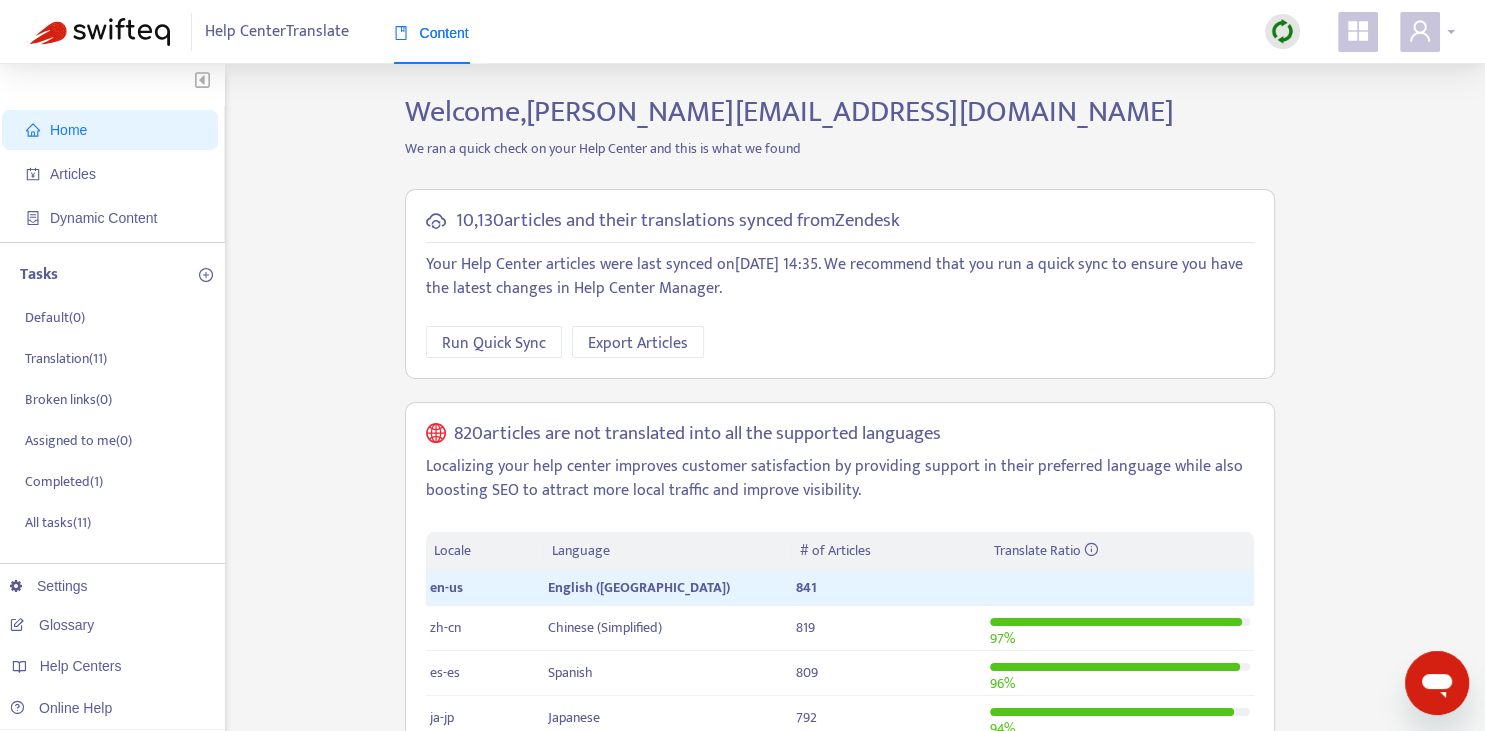 click 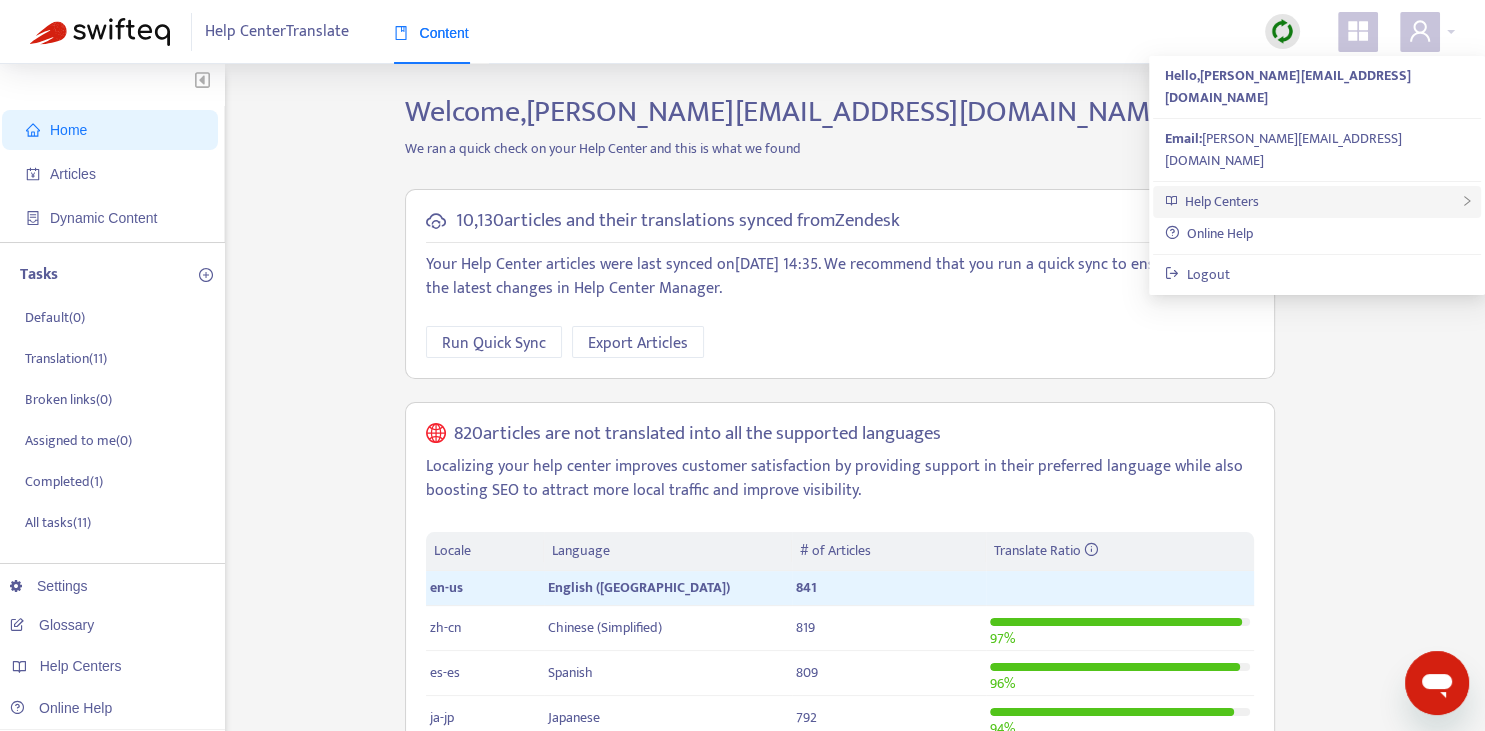 click on "Help Centers" at bounding box center [1317, 202] 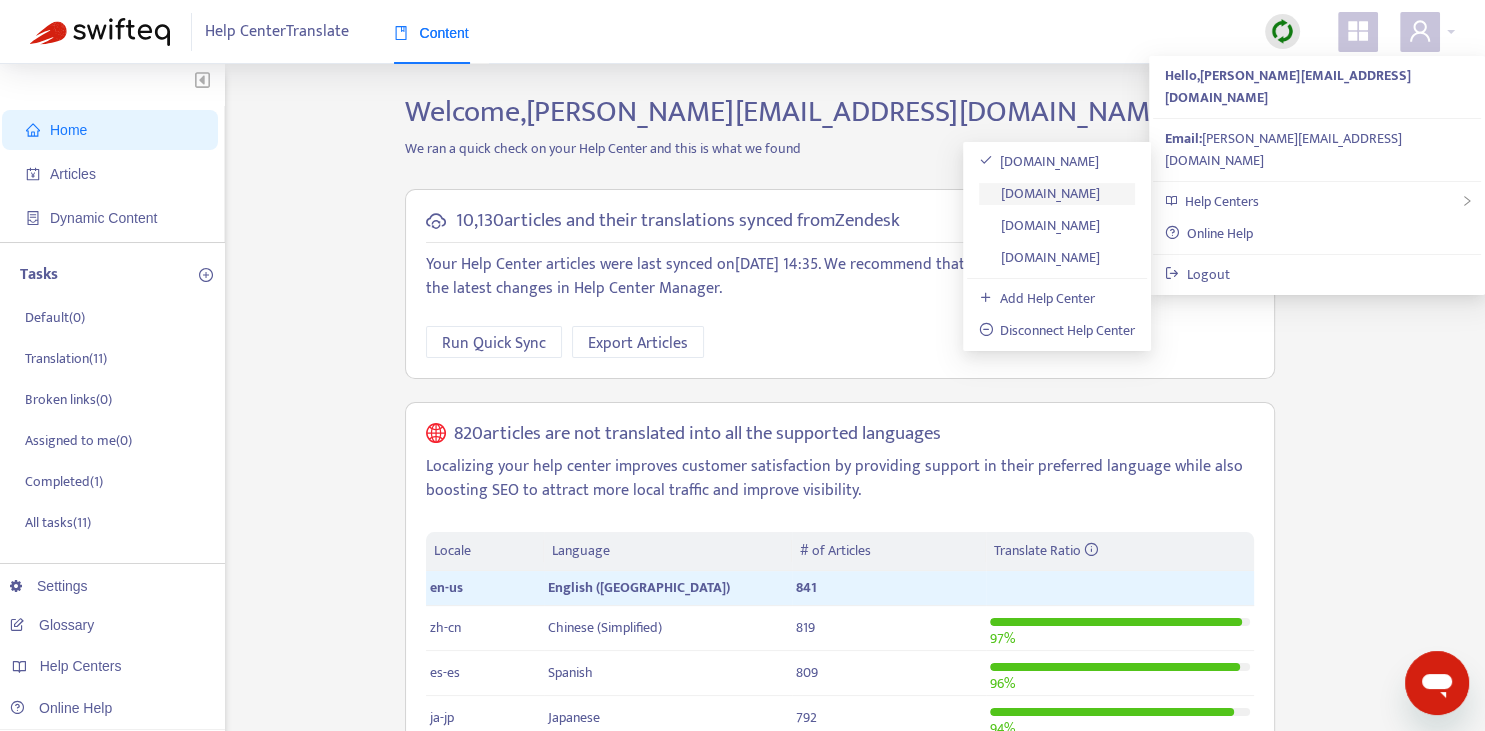 click on "[DOMAIN_NAME]" at bounding box center [1040, 193] 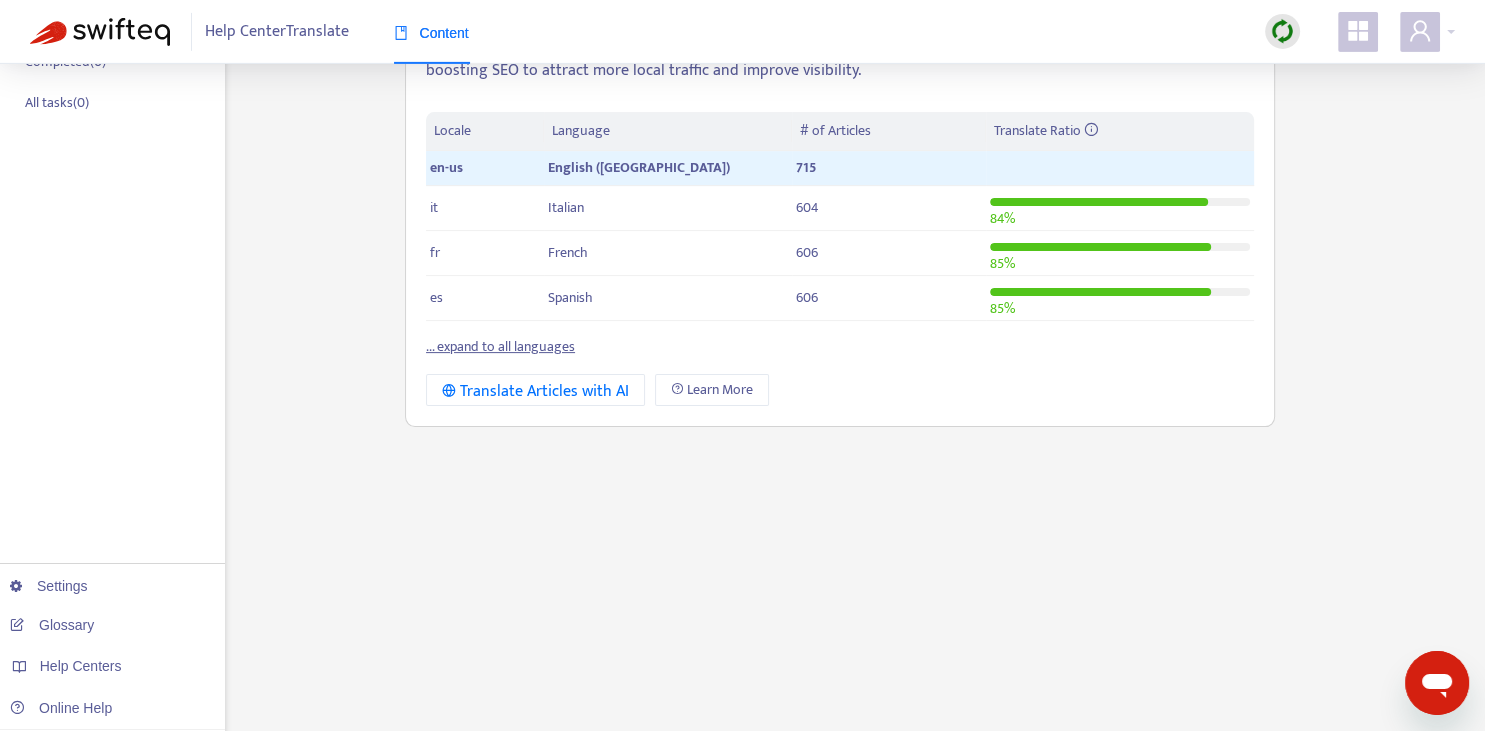 scroll, scrollTop: 422, scrollLeft: 0, axis: vertical 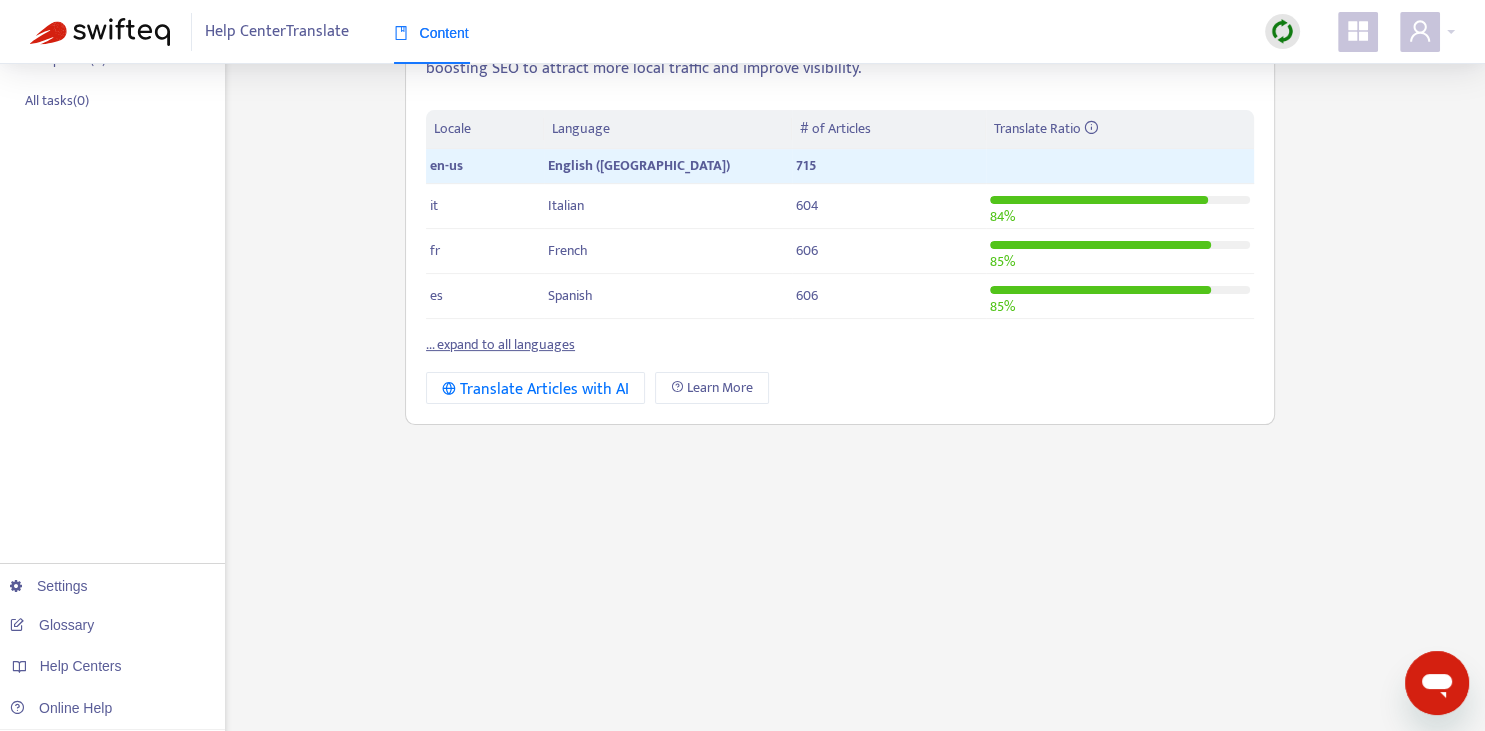 click on "... expand to all languages" at bounding box center [500, 344] 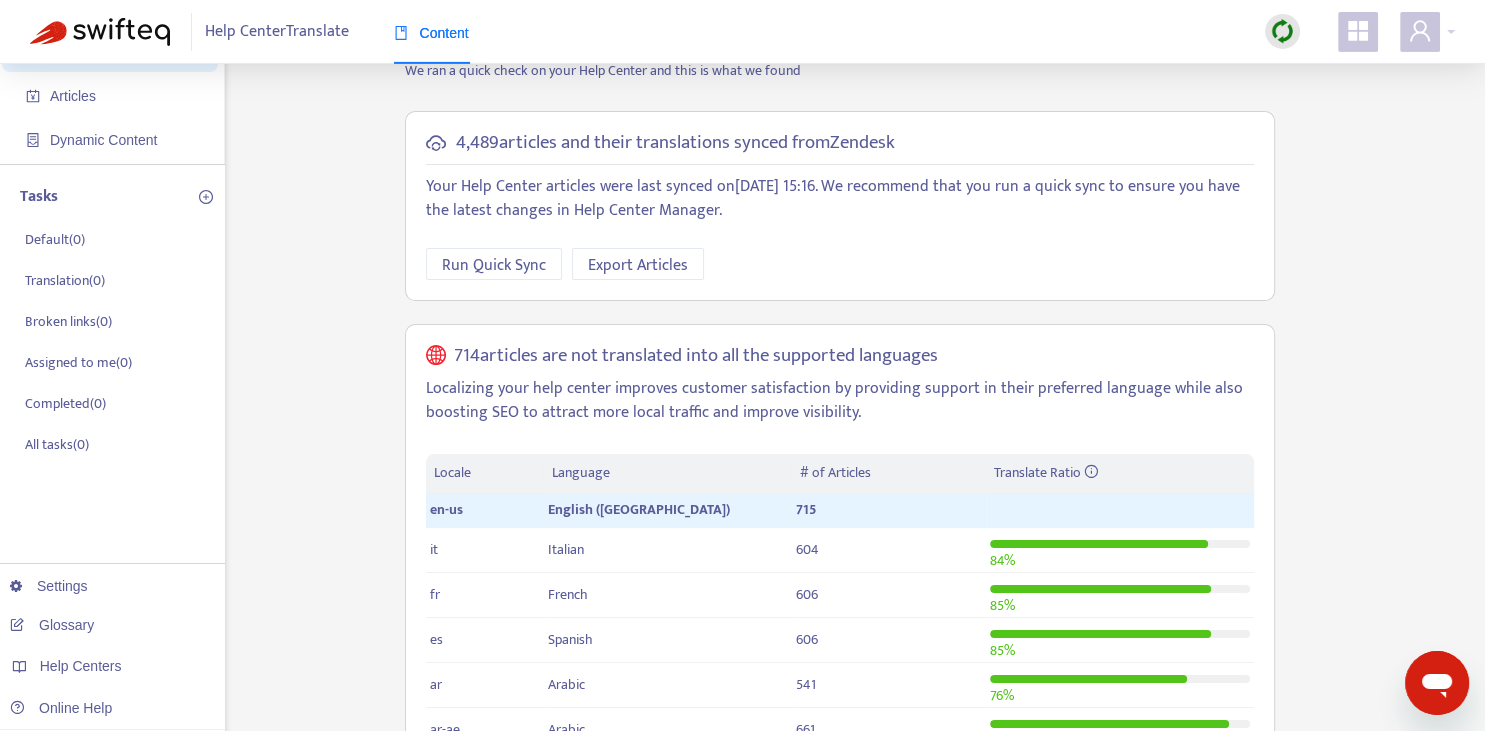 scroll, scrollTop: 0, scrollLeft: 0, axis: both 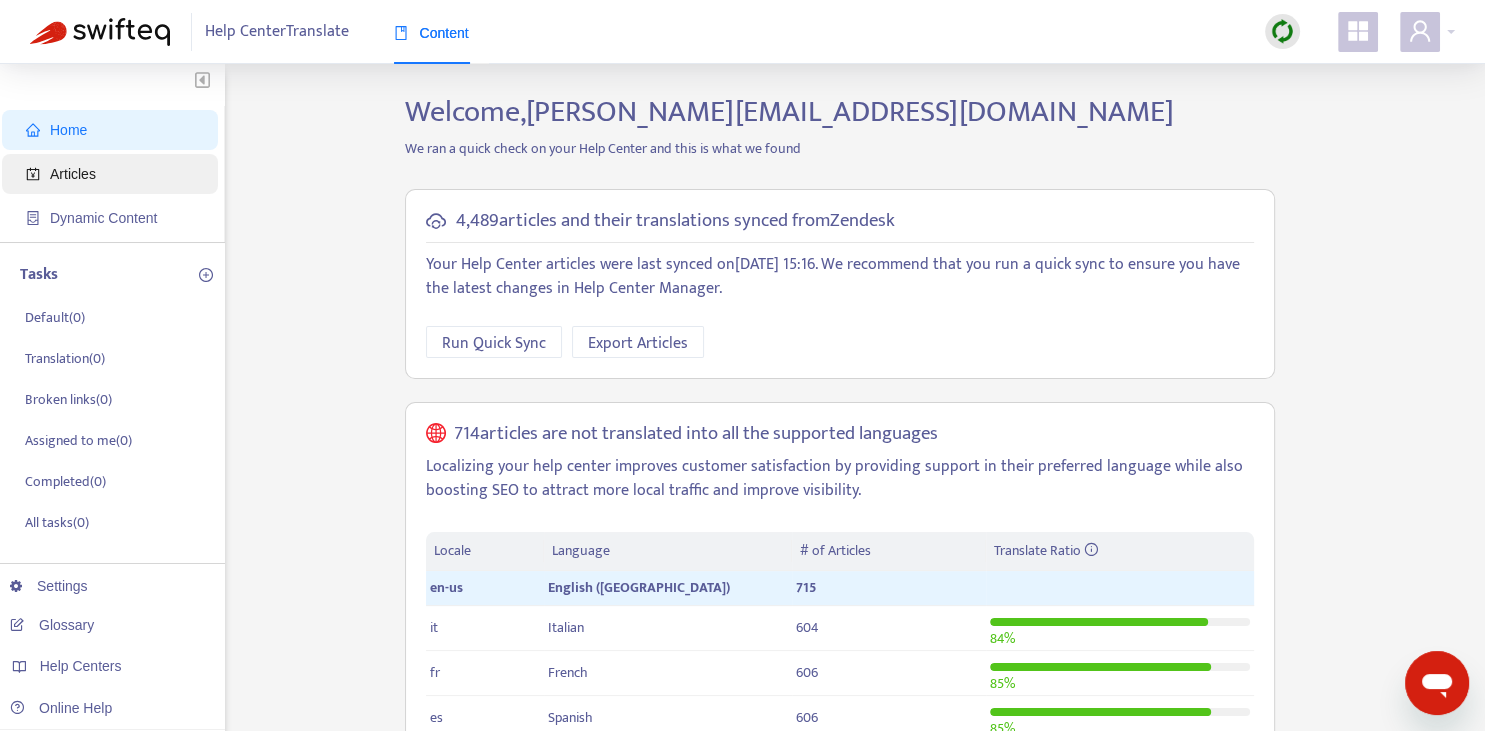 click on "Articles" at bounding box center [114, 174] 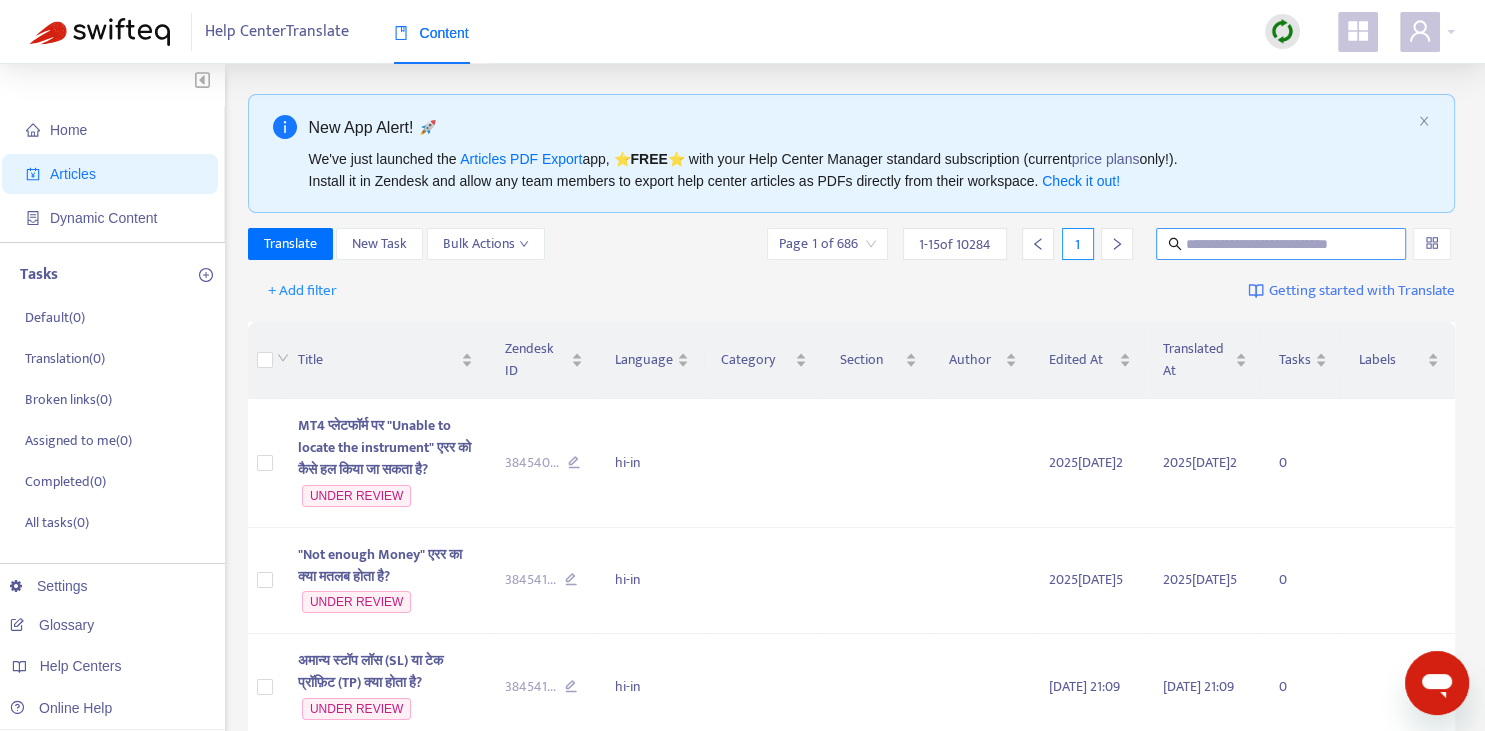 click at bounding box center [1281, 244] 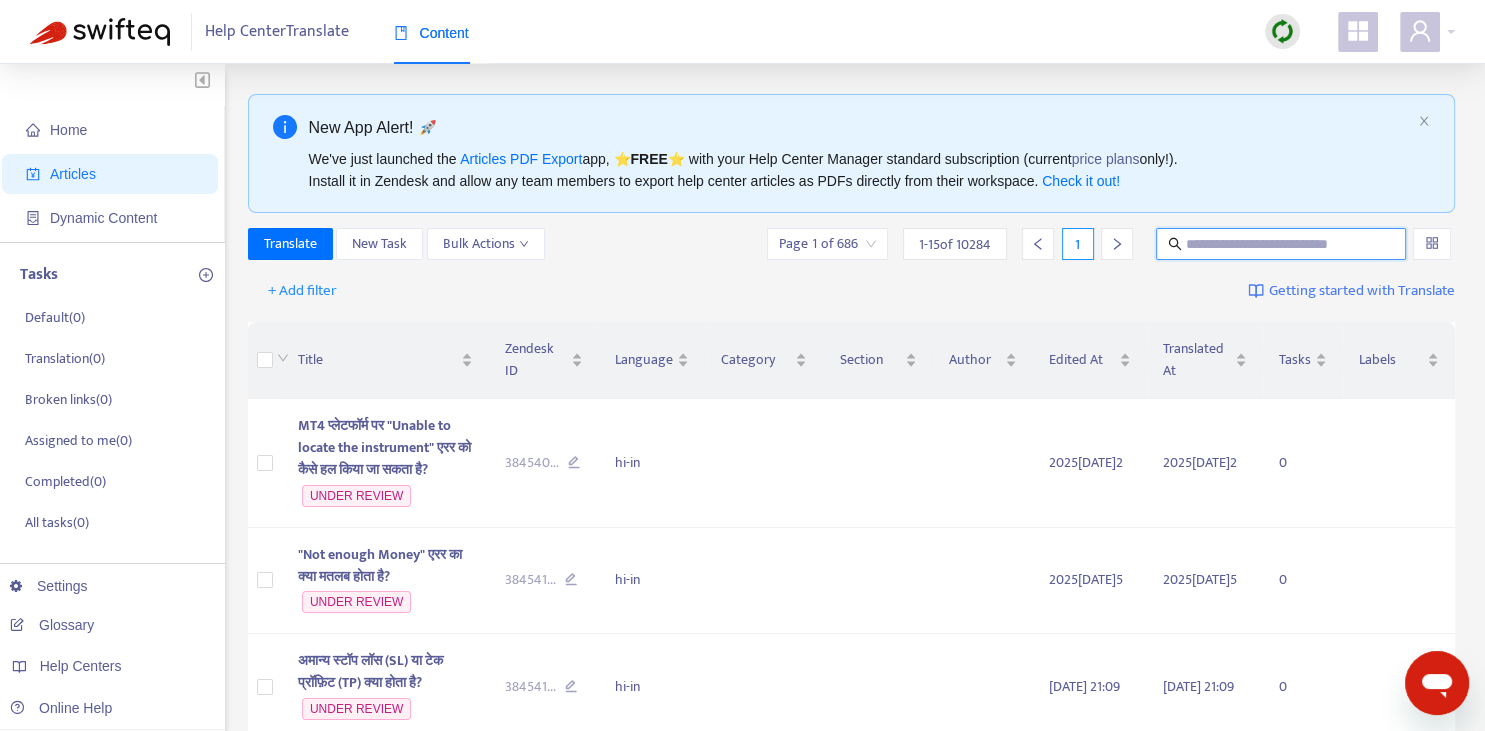 paste on "**********" 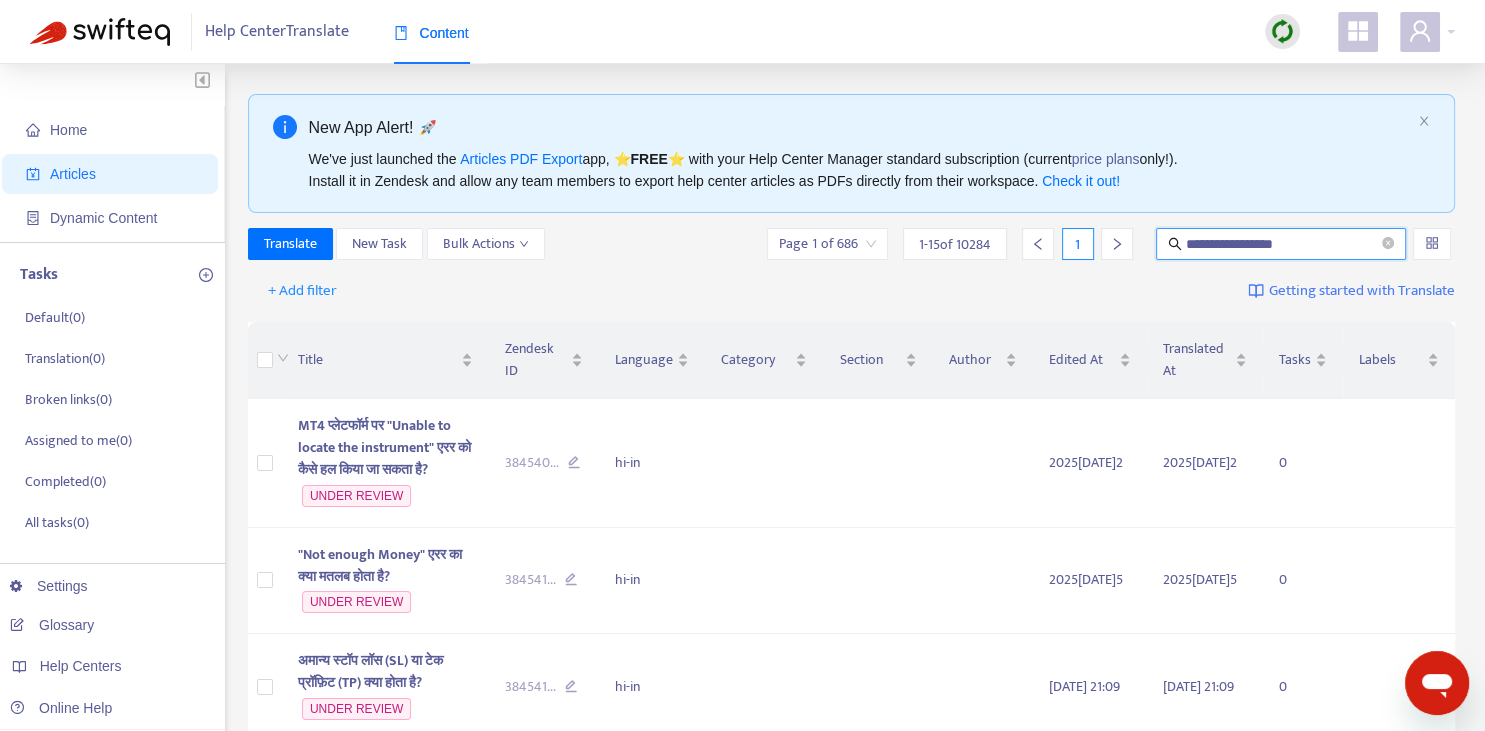 type on "**********" 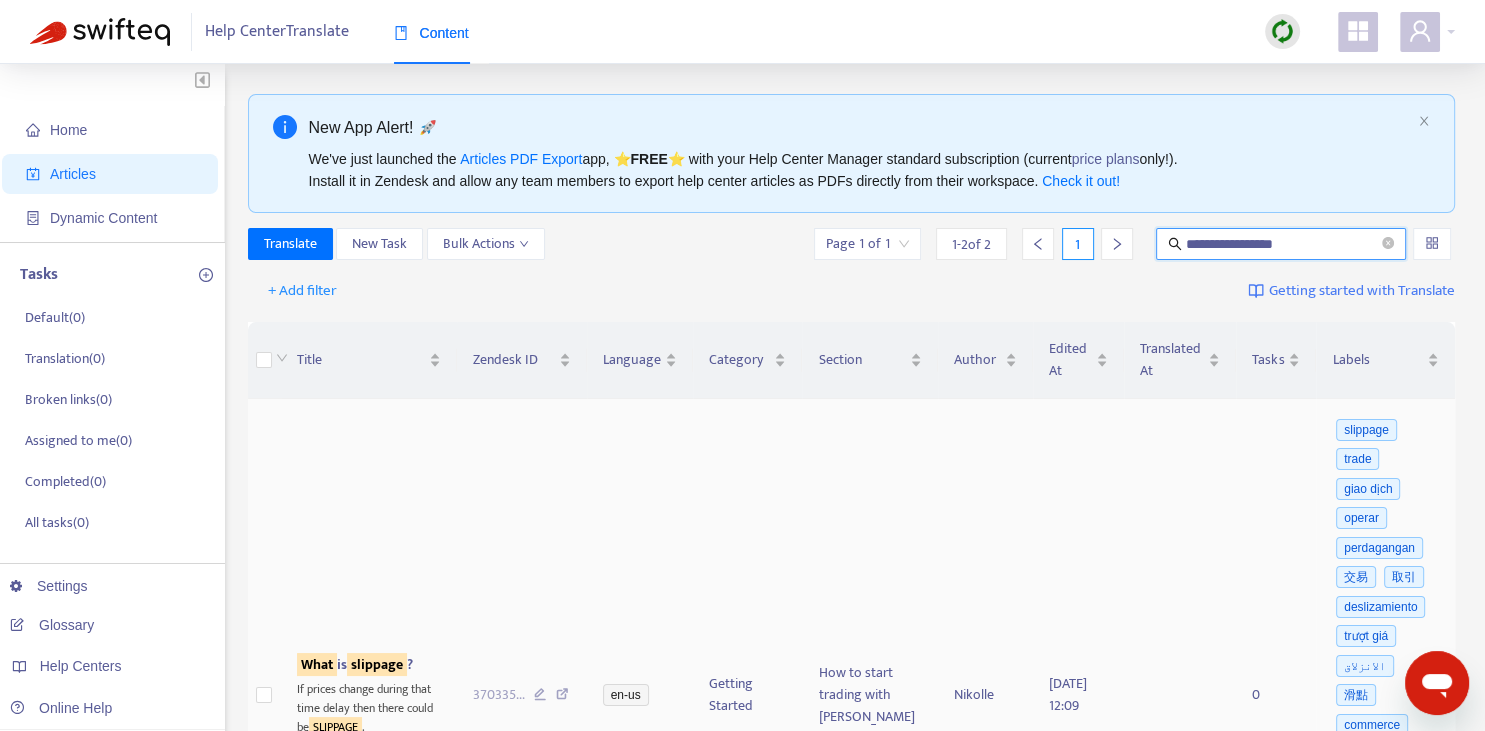 scroll, scrollTop: 140, scrollLeft: 0, axis: vertical 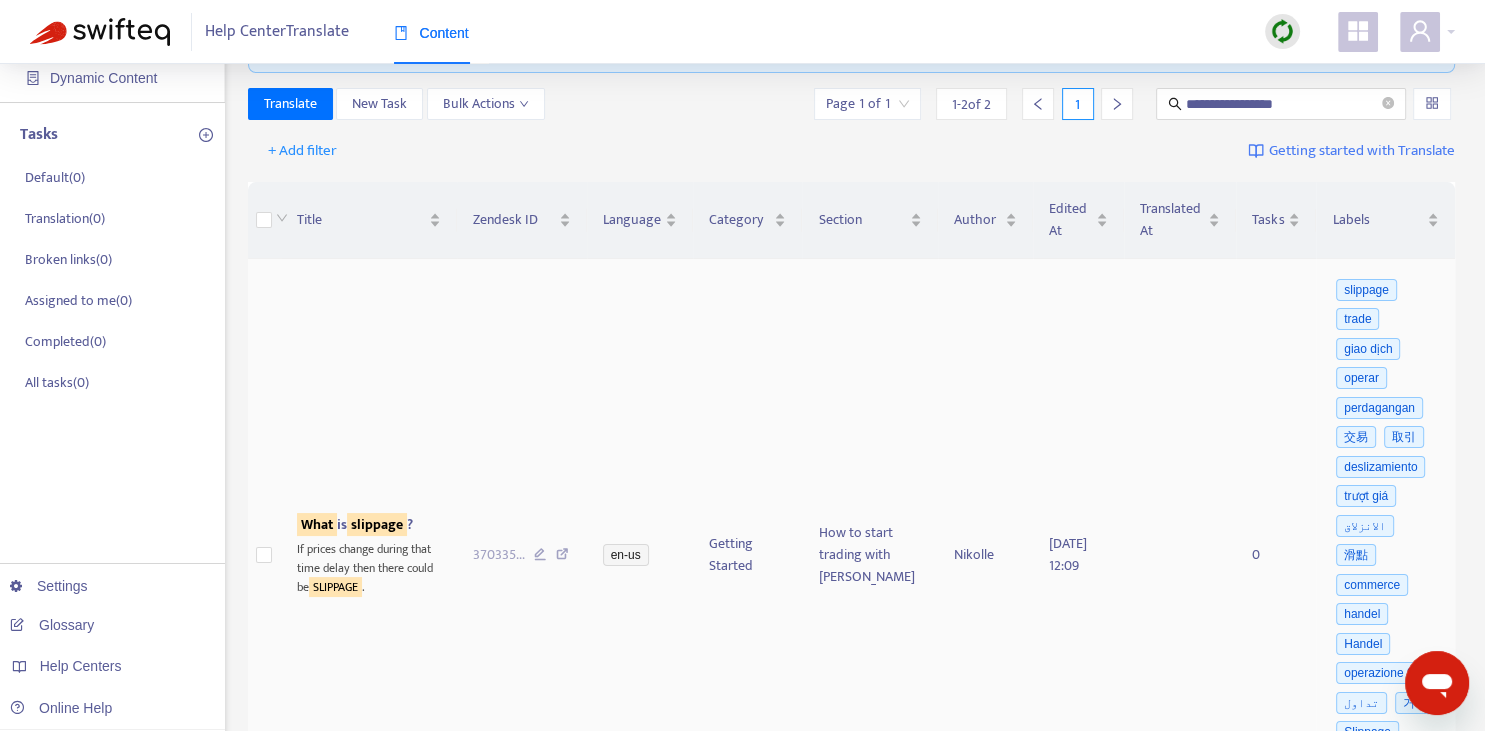 click on "slippage" at bounding box center (377, 524) 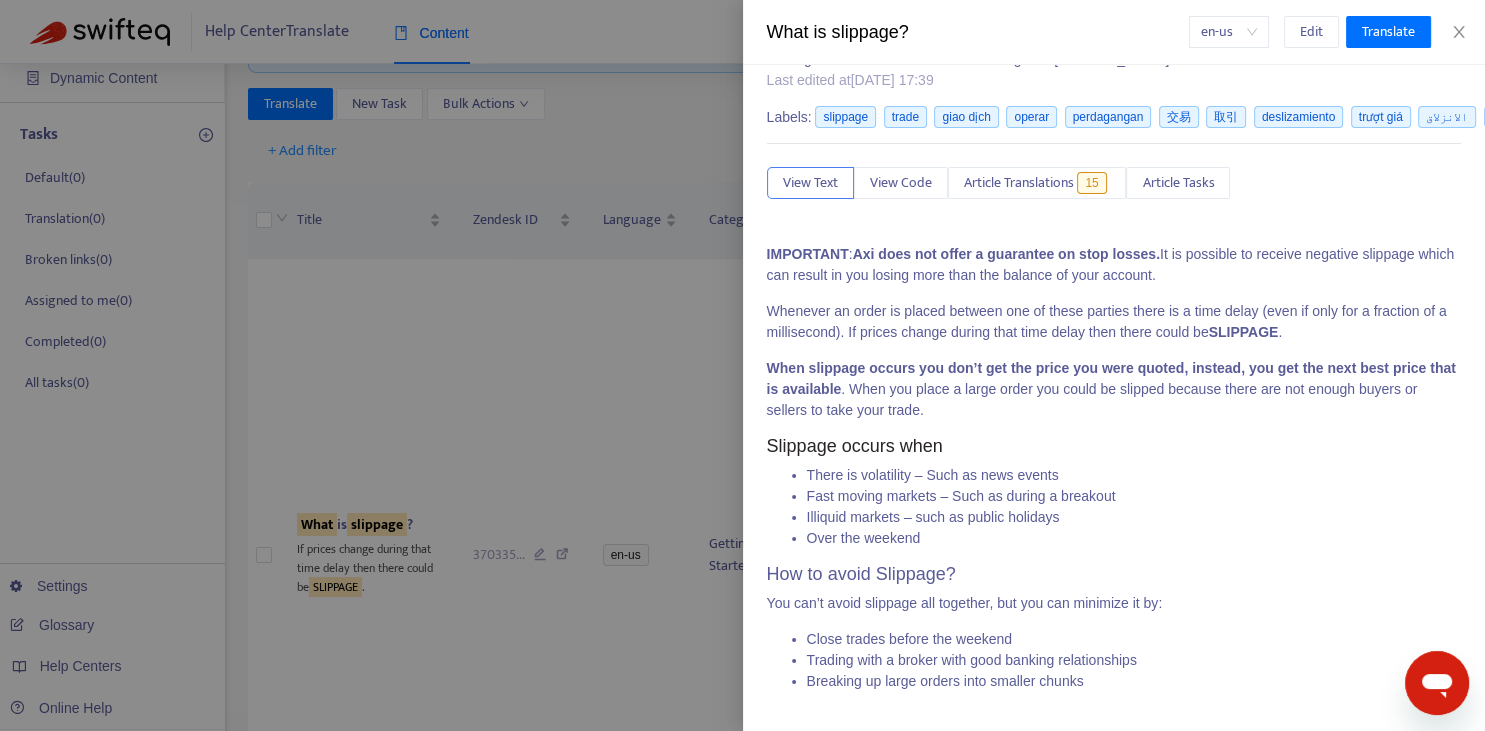 scroll, scrollTop: 45, scrollLeft: 0, axis: vertical 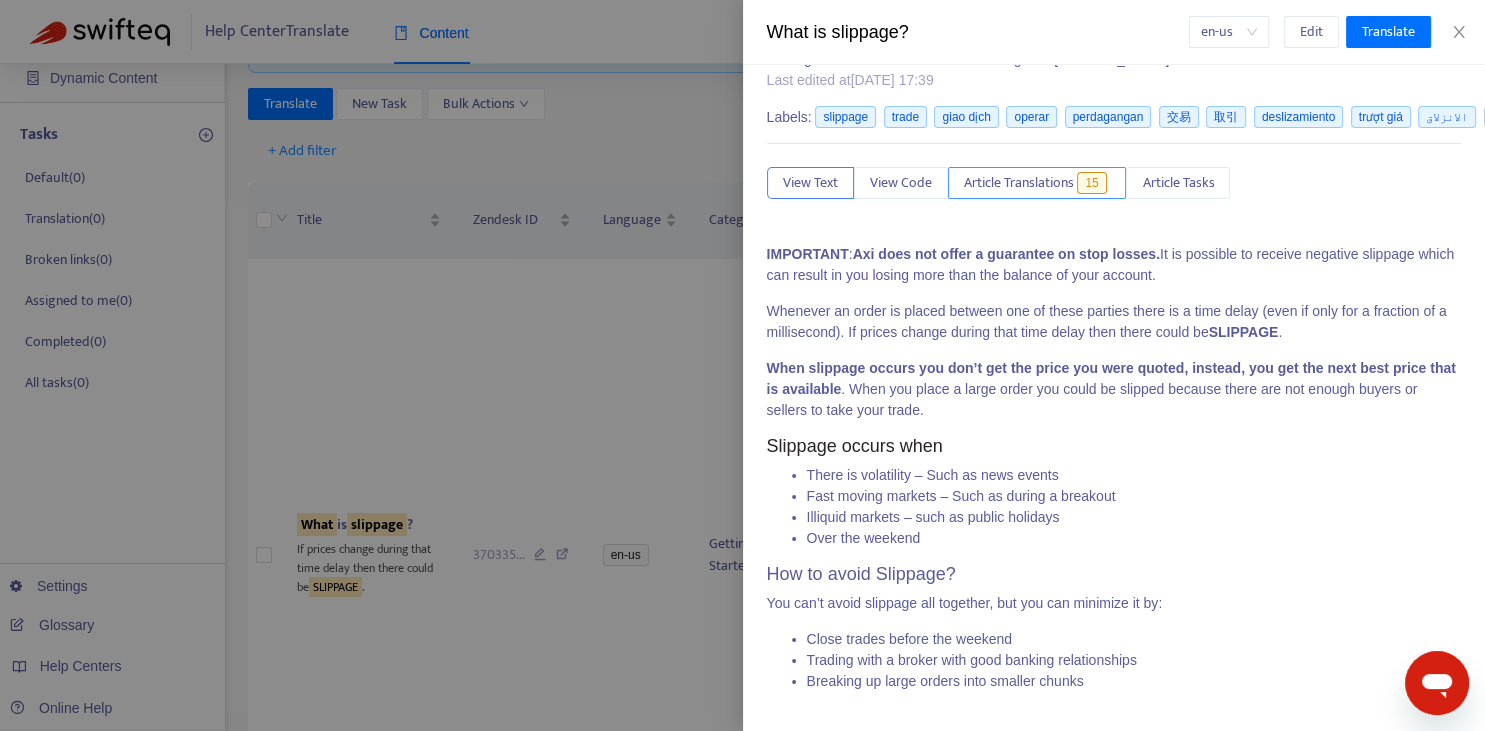 click on "Article Translations" at bounding box center [1019, 183] 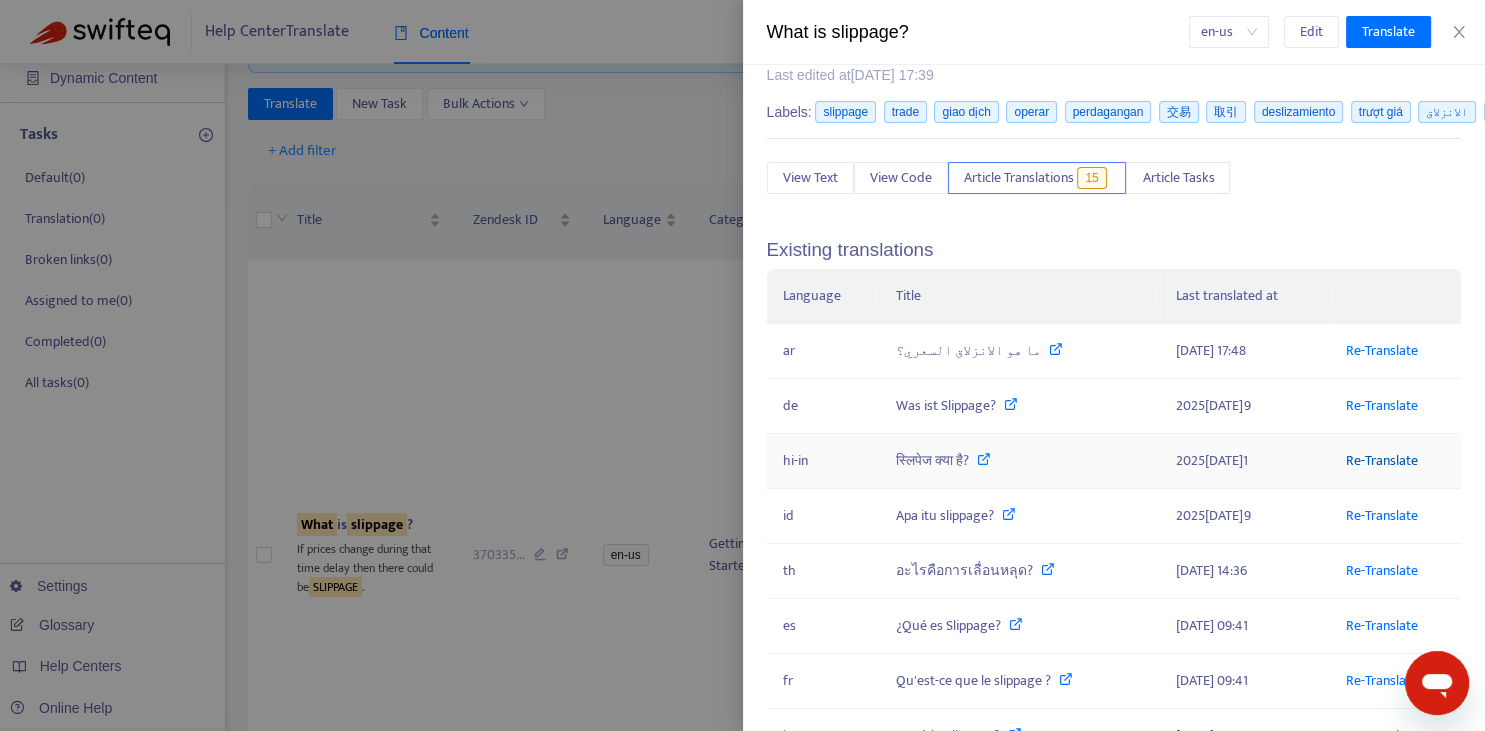 click on "Re-Translate" at bounding box center (1382, 460) 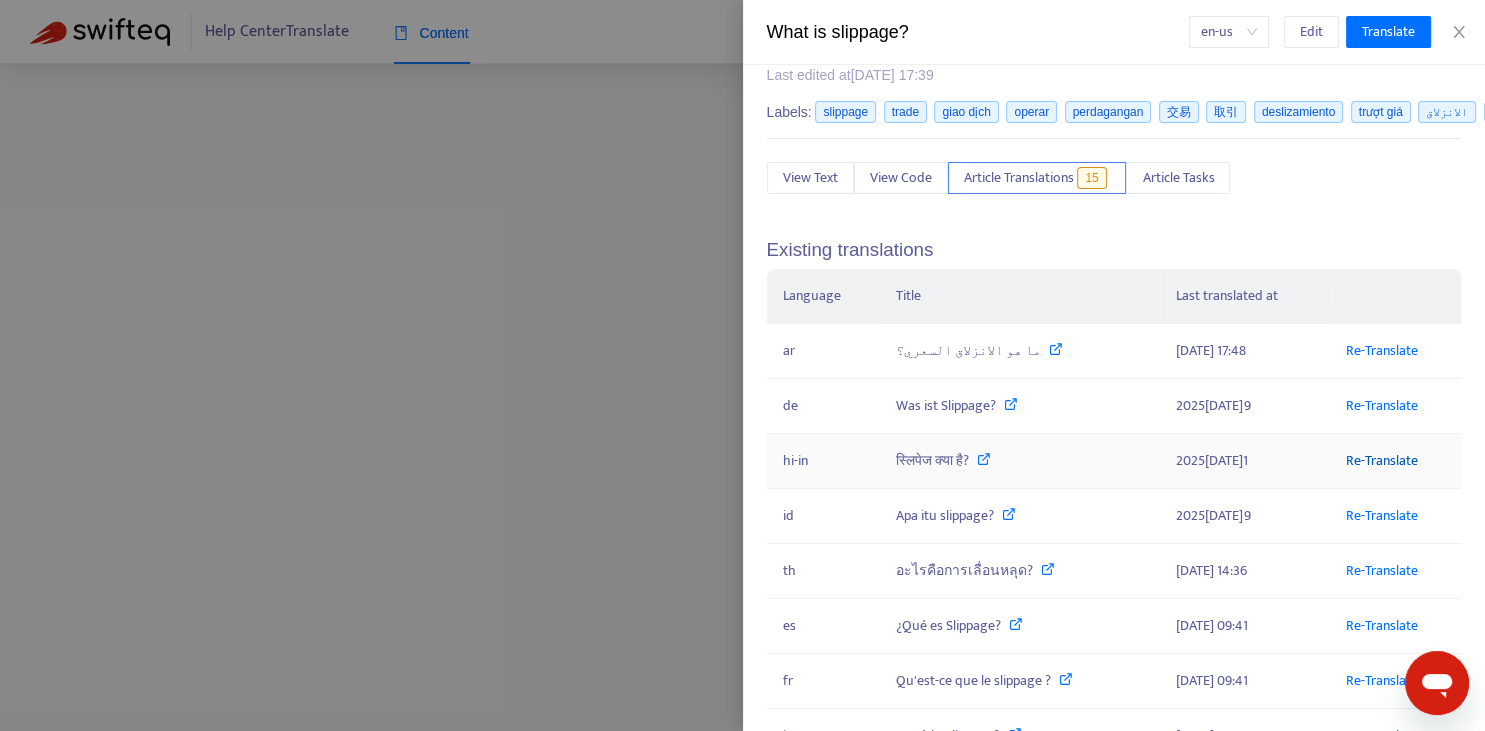 scroll, scrollTop: 0, scrollLeft: 0, axis: both 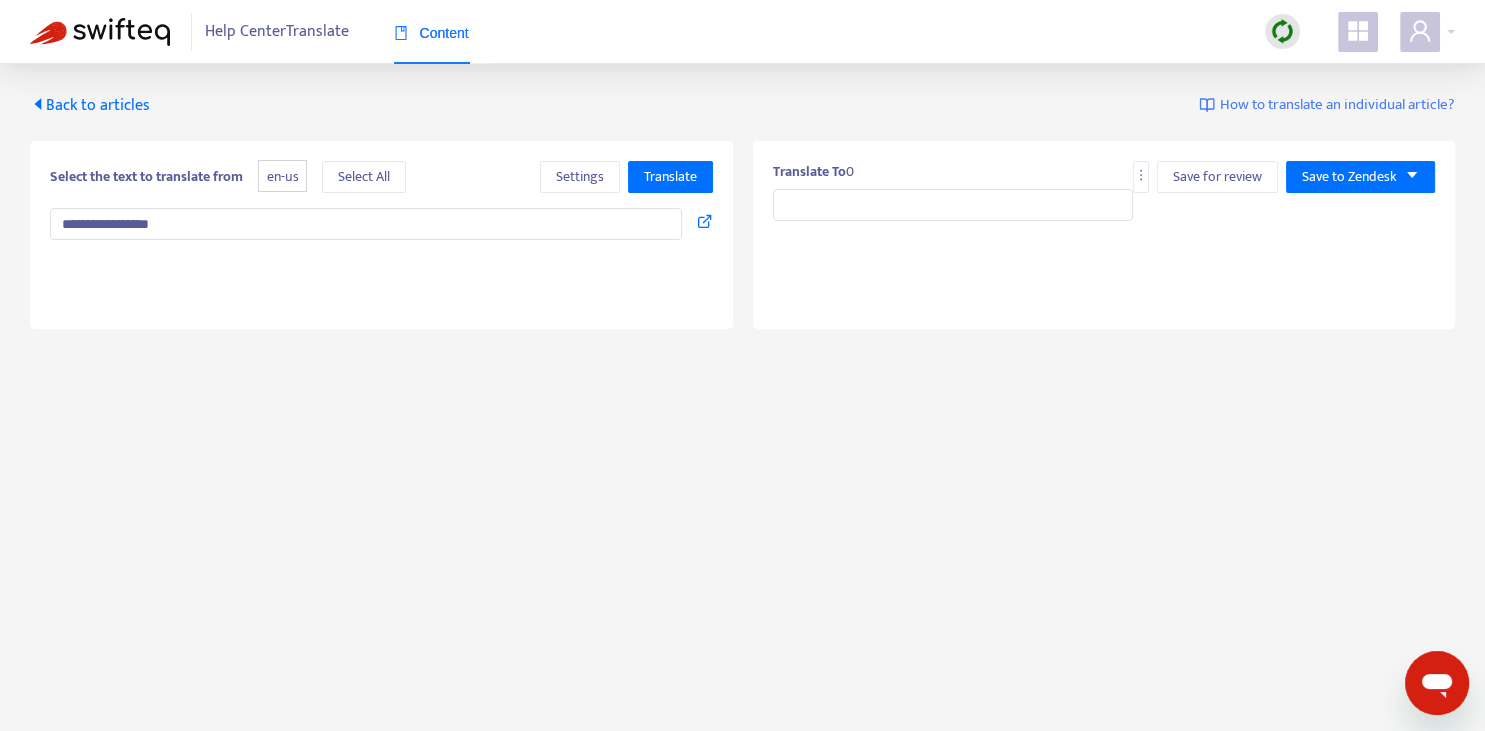 type on "**********" 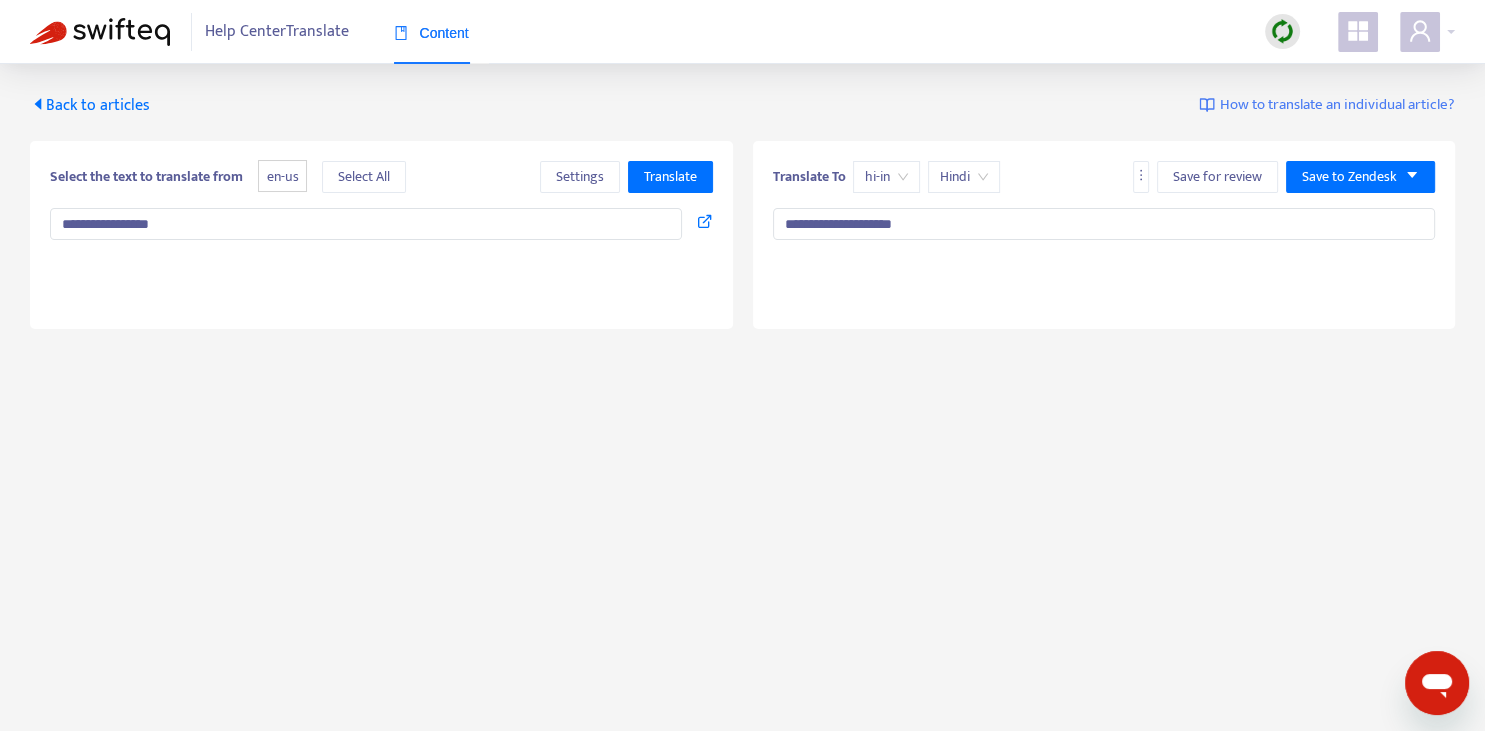 type on "**********" 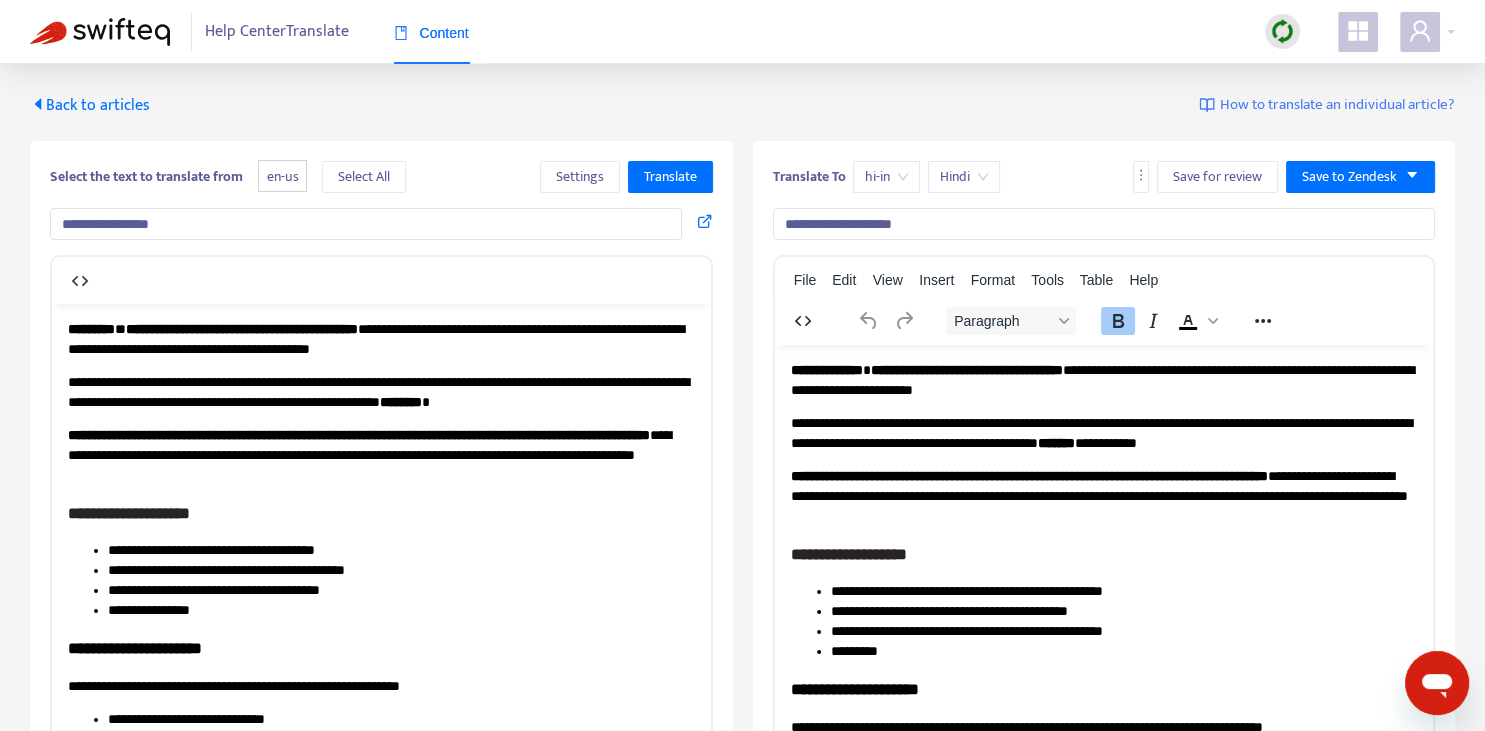 scroll, scrollTop: 343, scrollLeft: 0, axis: vertical 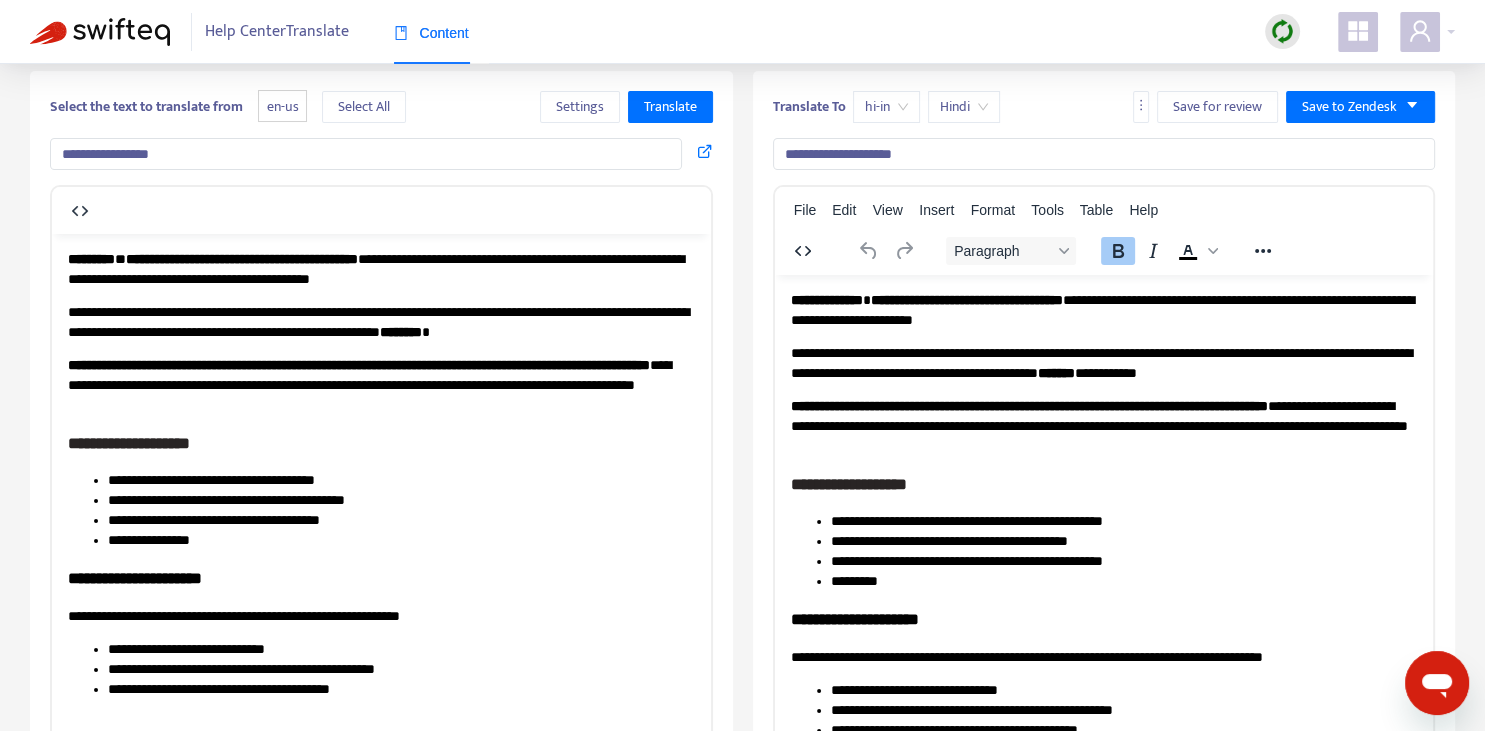 click on "**********" at bounding box center (366, 154) 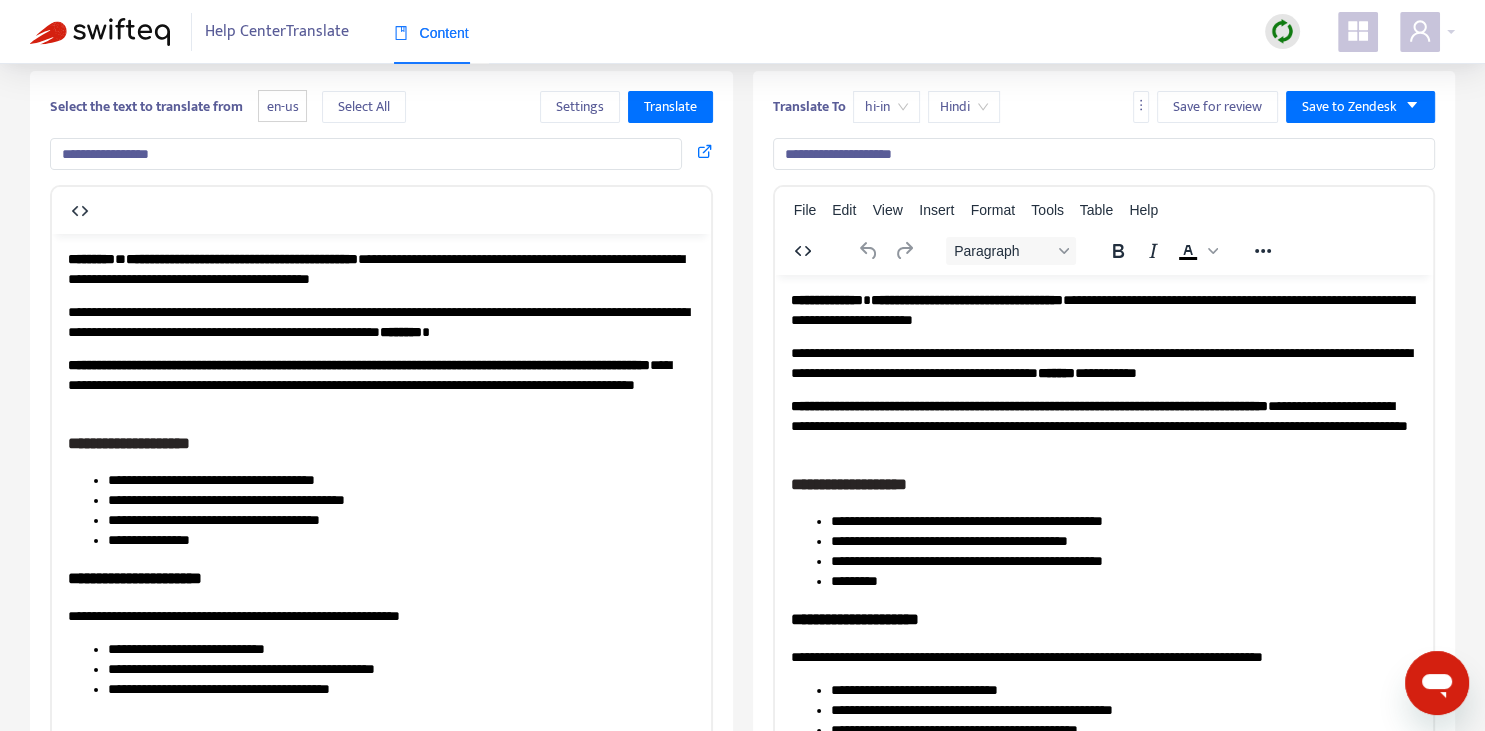 click on "**********" at bounding box center (1103, 362) 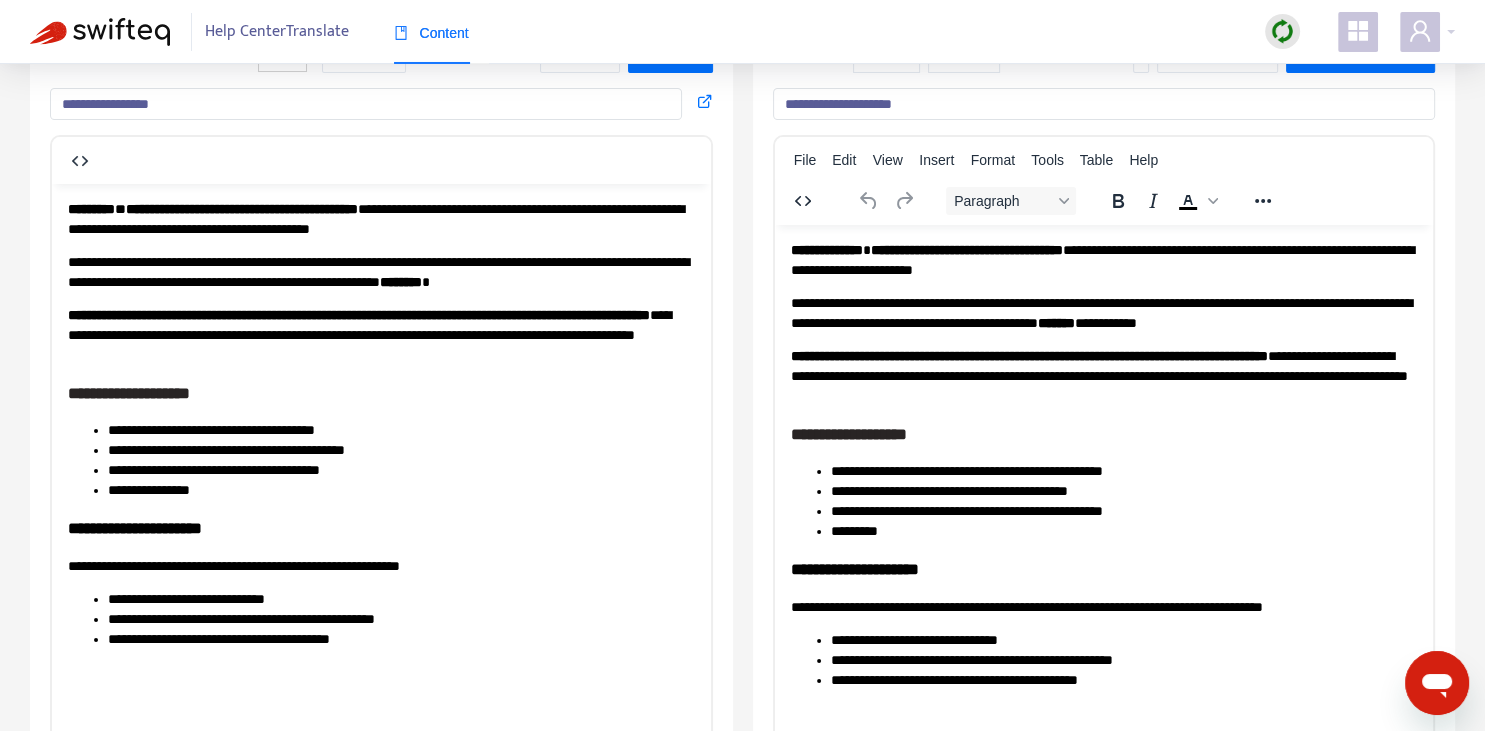 scroll, scrollTop: 140, scrollLeft: 0, axis: vertical 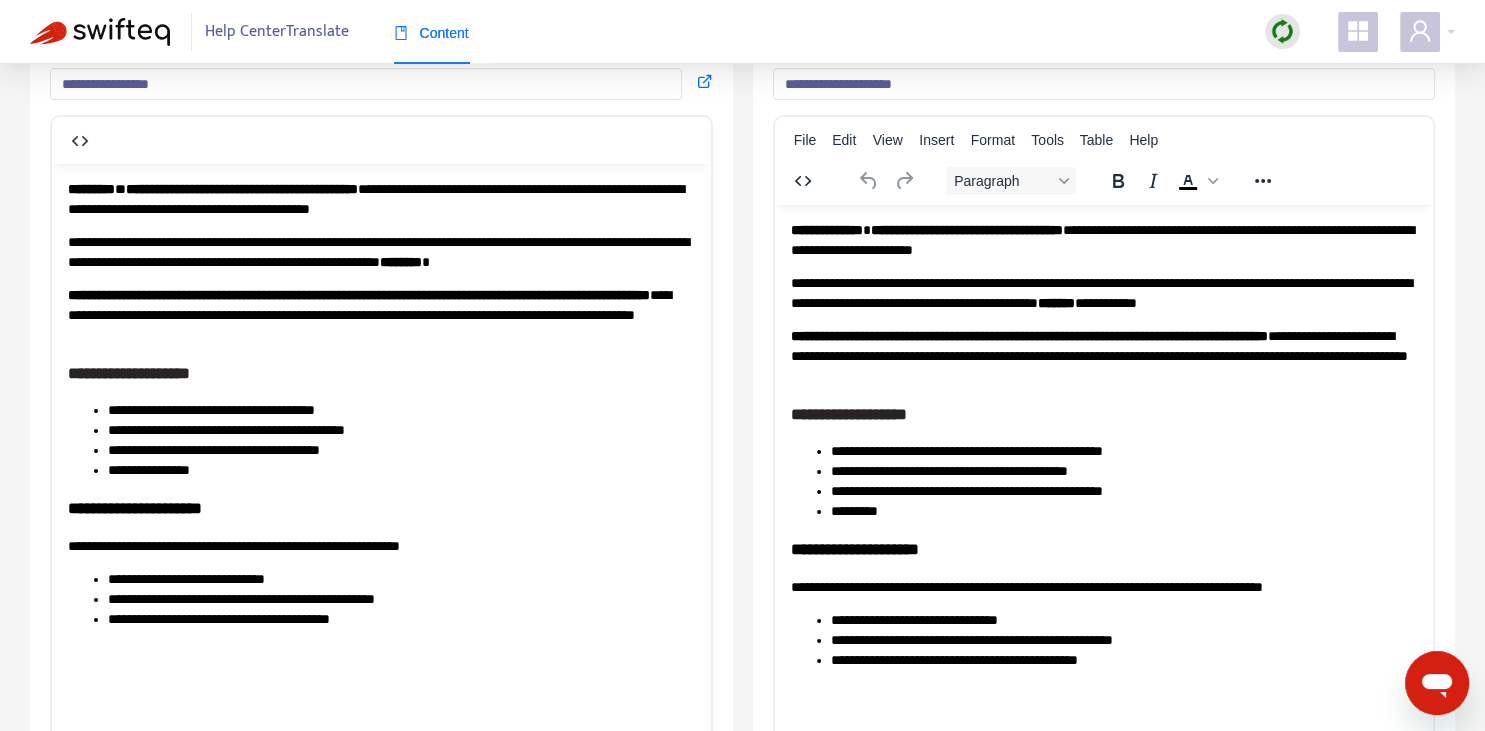 click on "**********" at bounding box center [1103, 292] 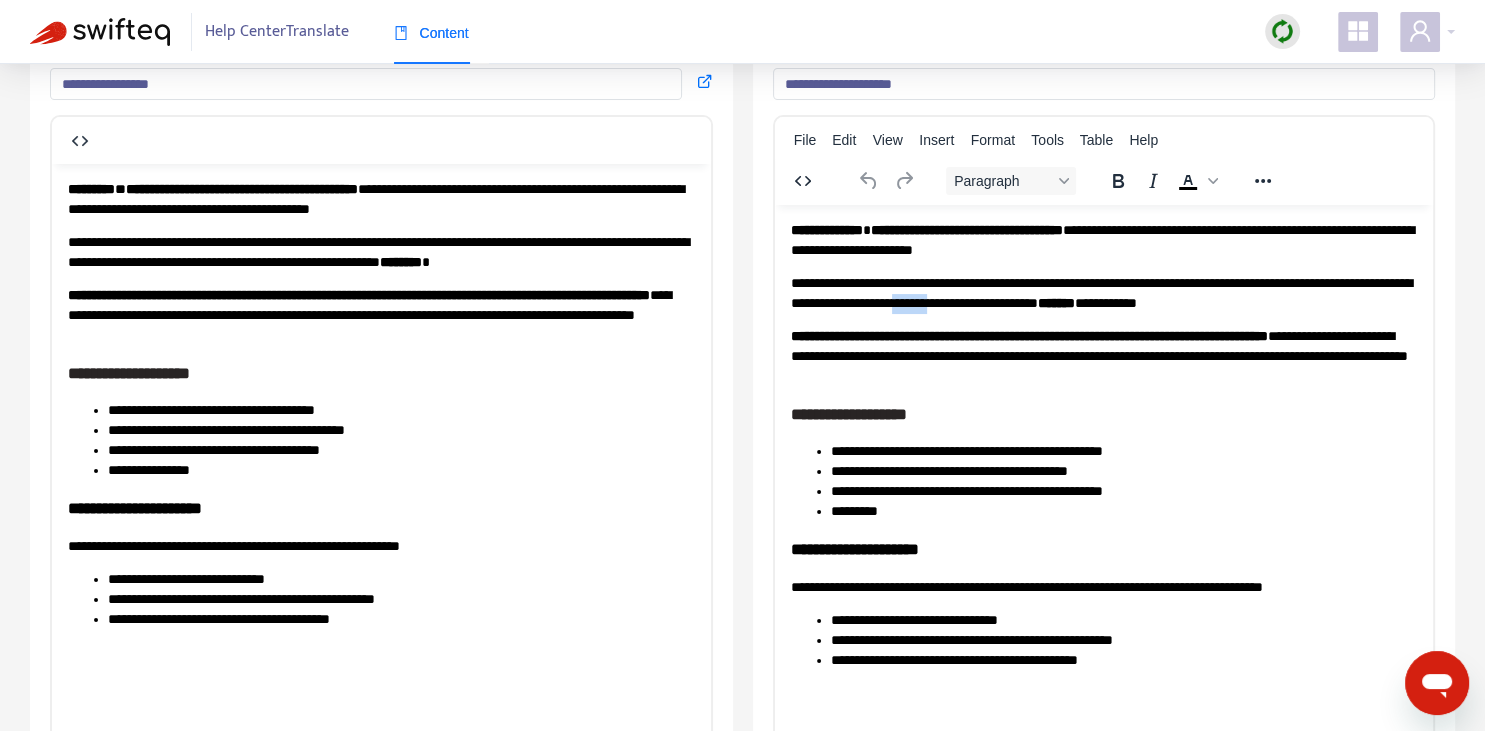 click on "**********" at bounding box center [1103, 292] 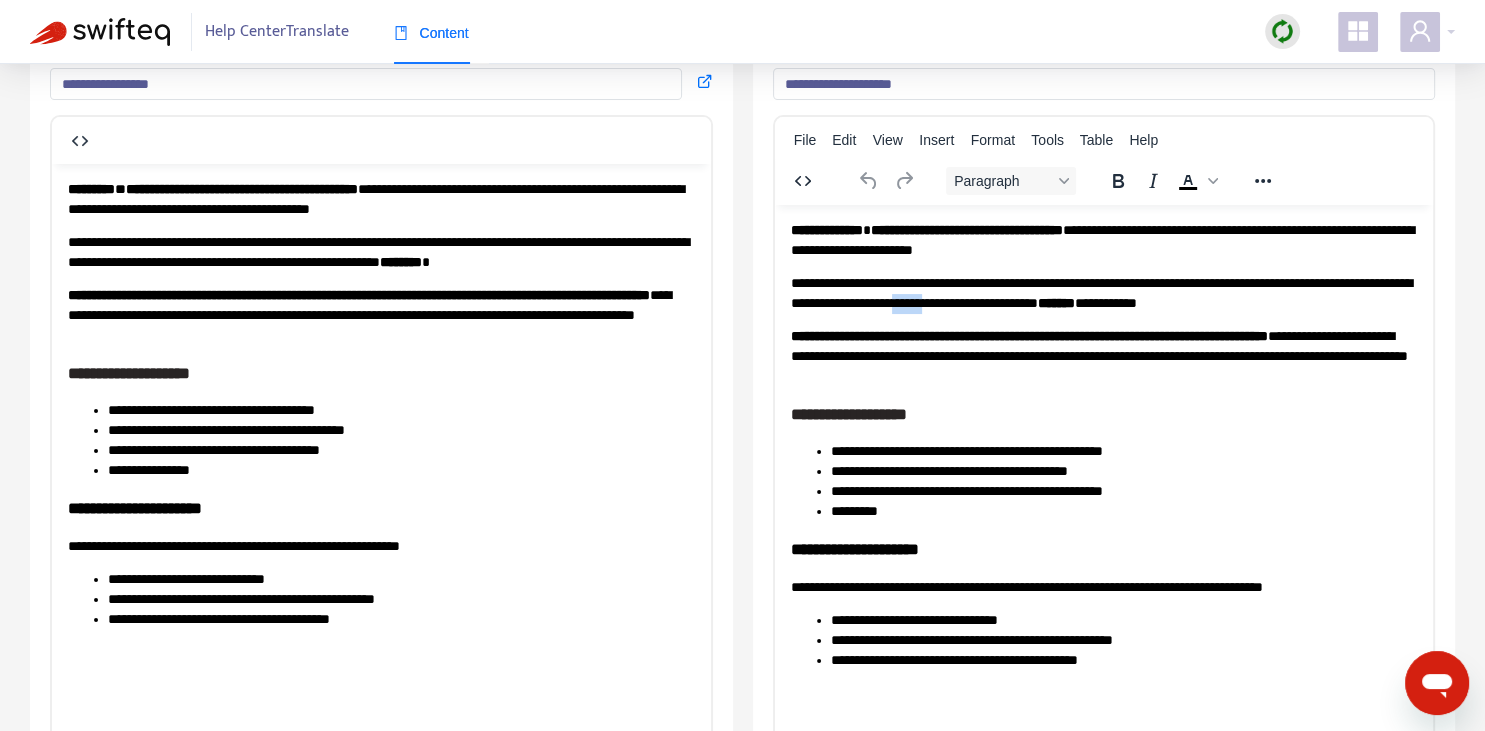 type 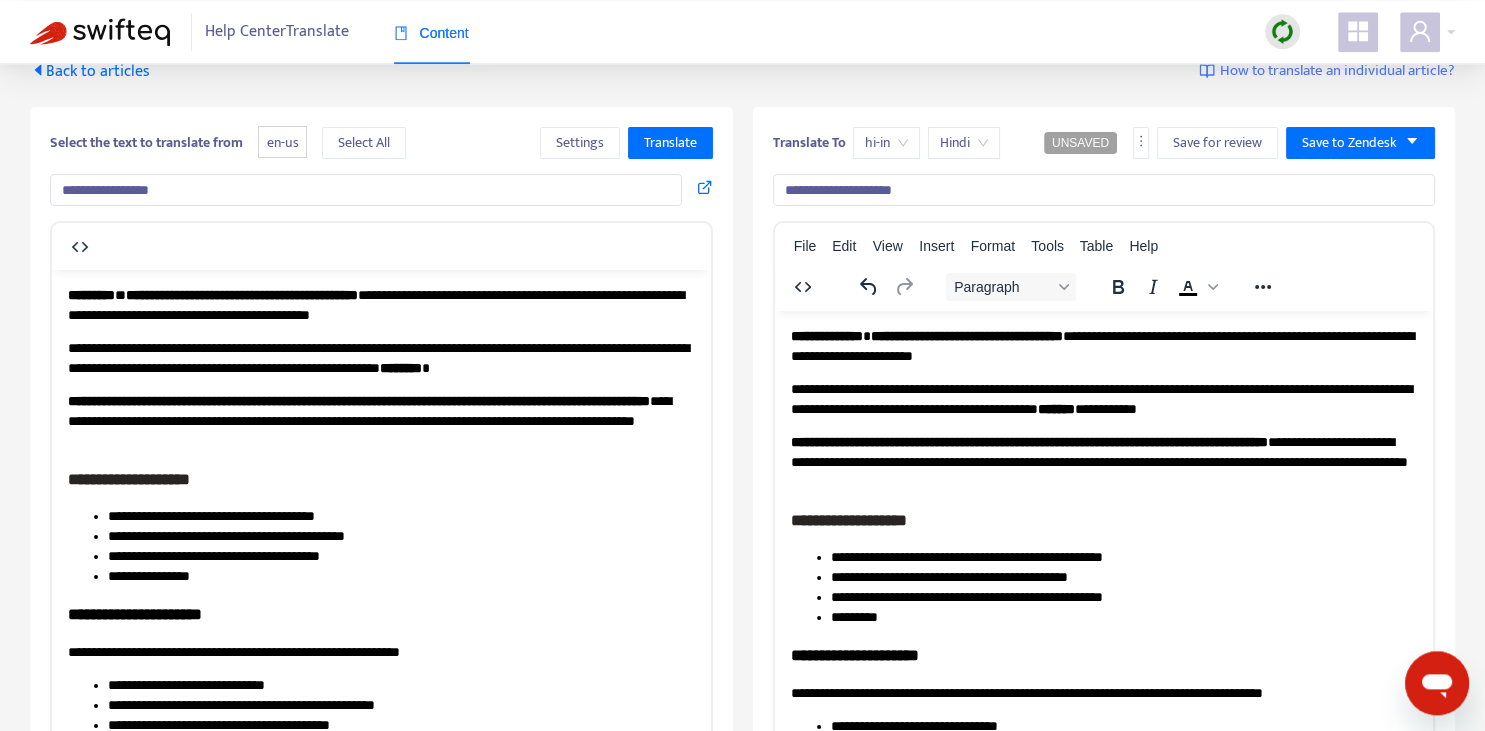 scroll, scrollTop: 0, scrollLeft: 0, axis: both 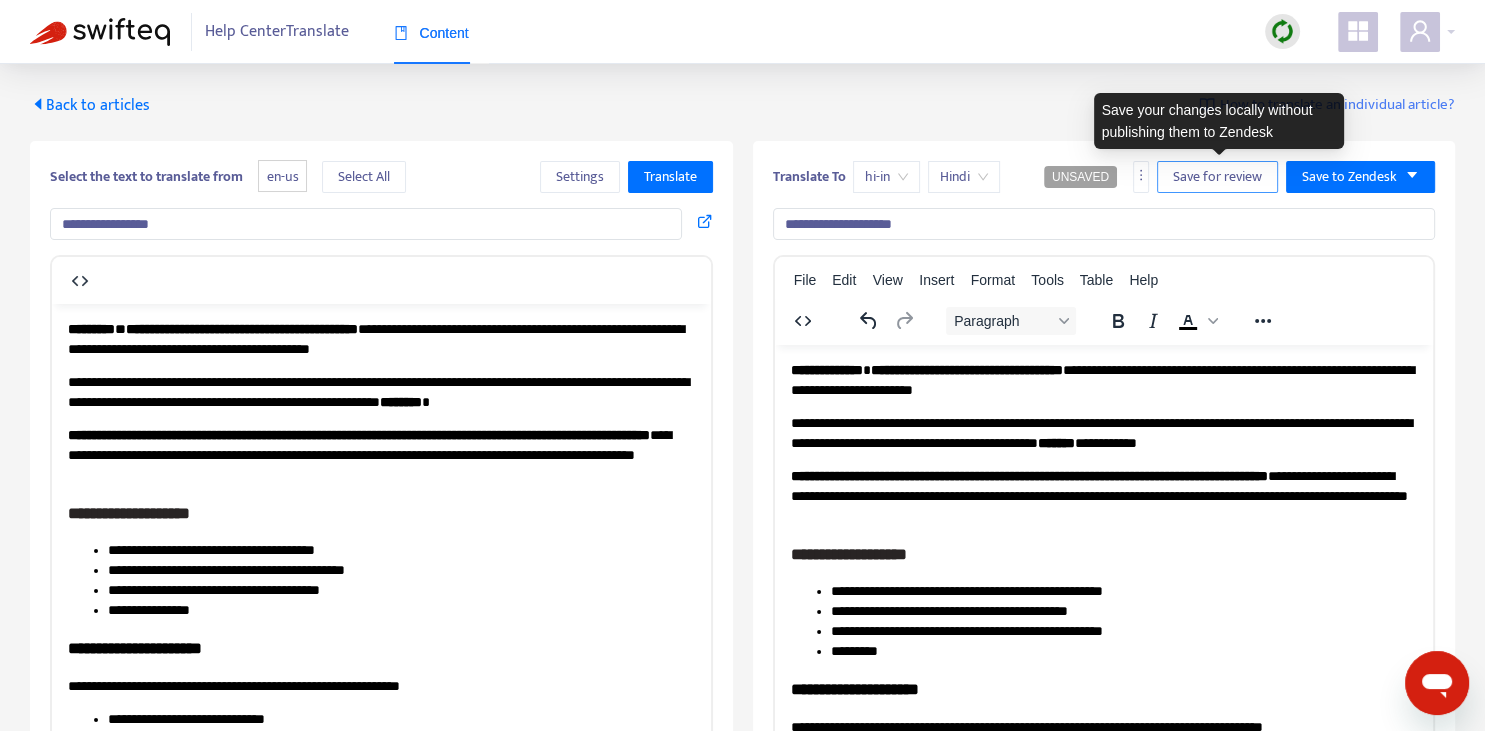 click on "Save for review" at bounding box center (1217, 177) 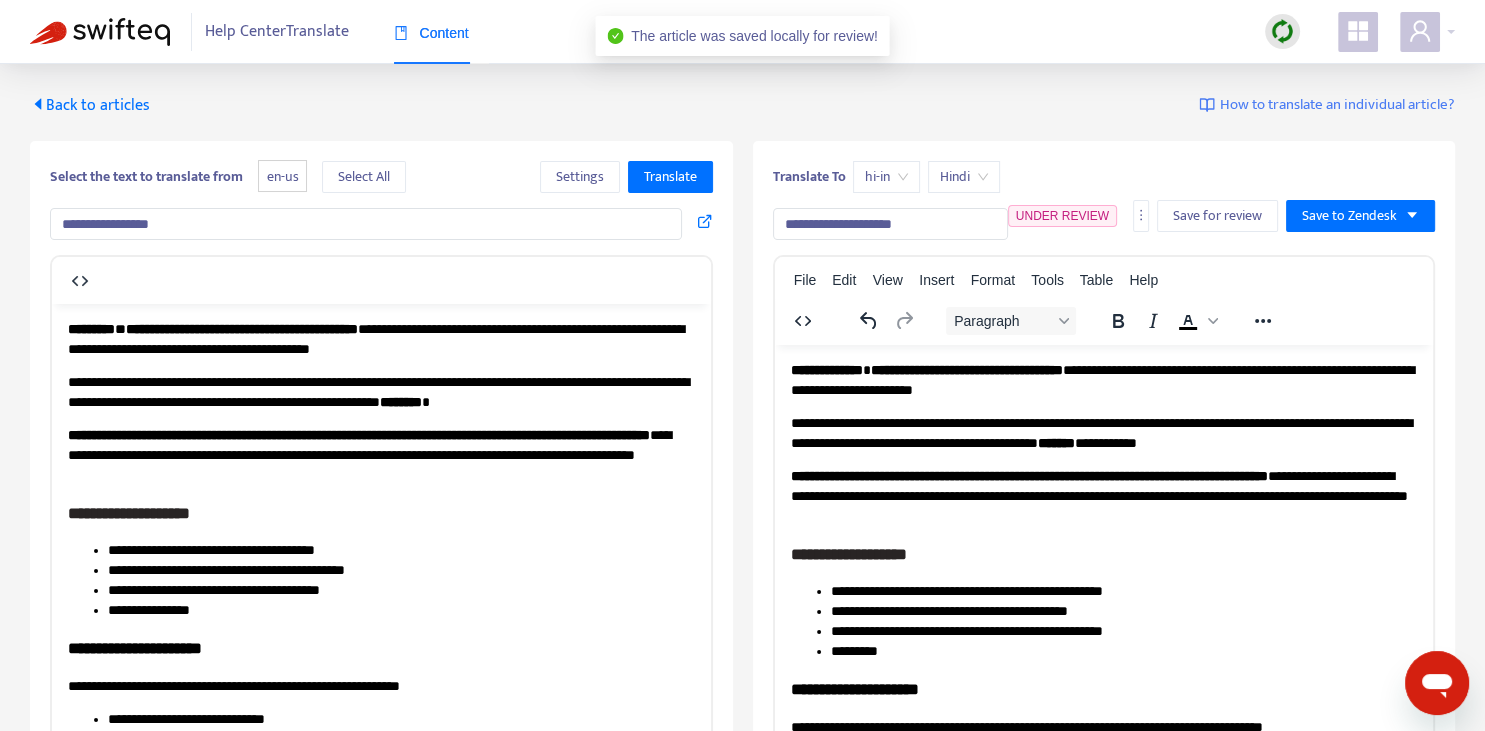 click on "Back to articles" at bounding box center (90, 105) 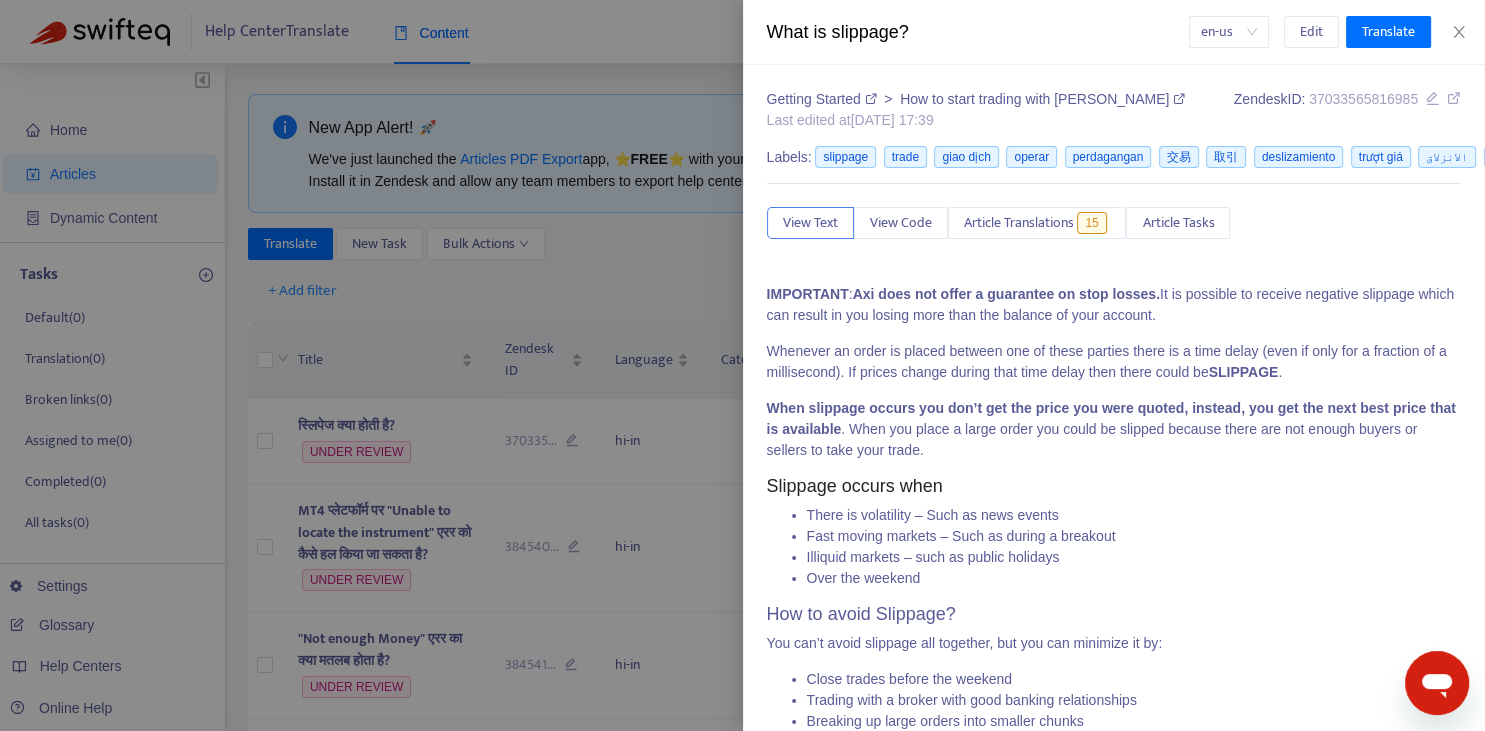 click at bounding box center (742, 365) 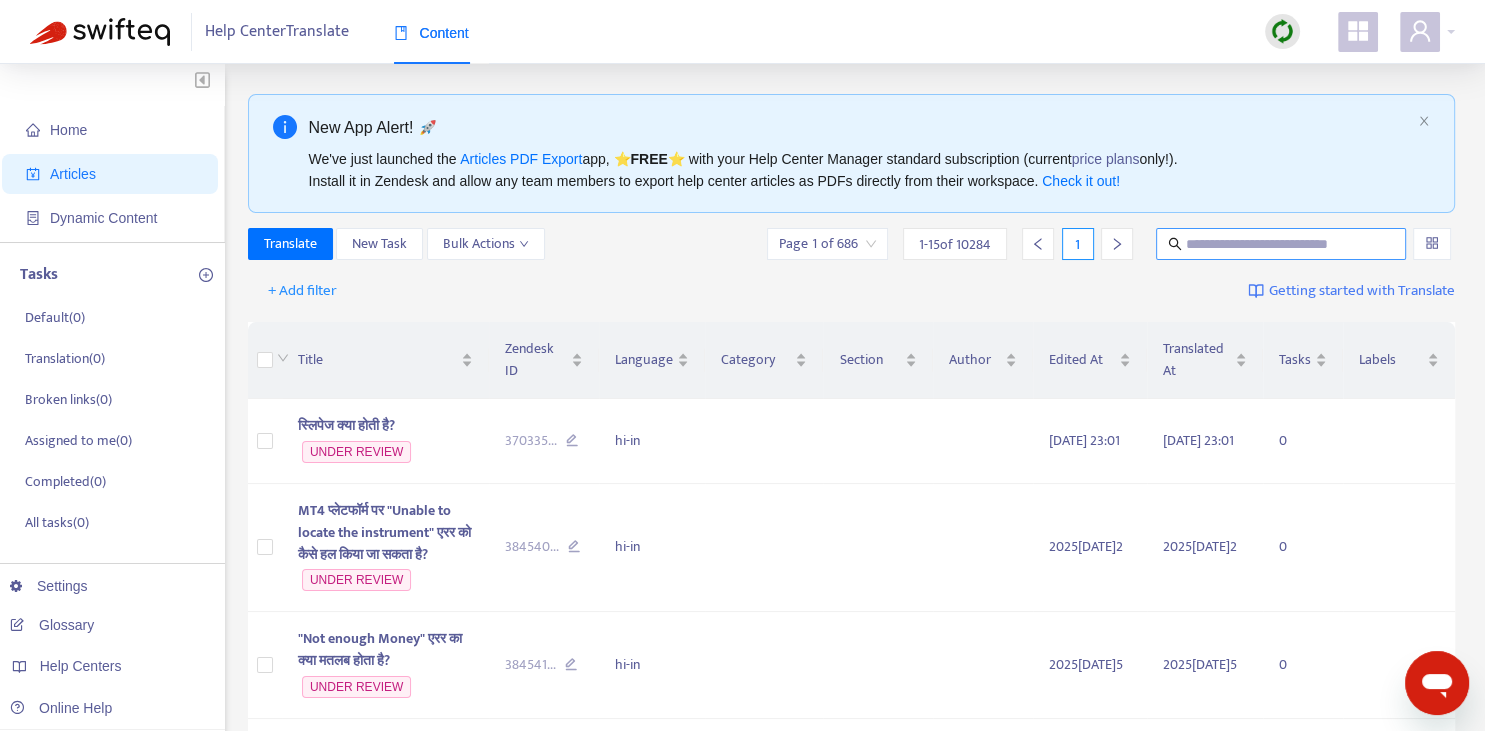 click at bounding box center [1282, 244] 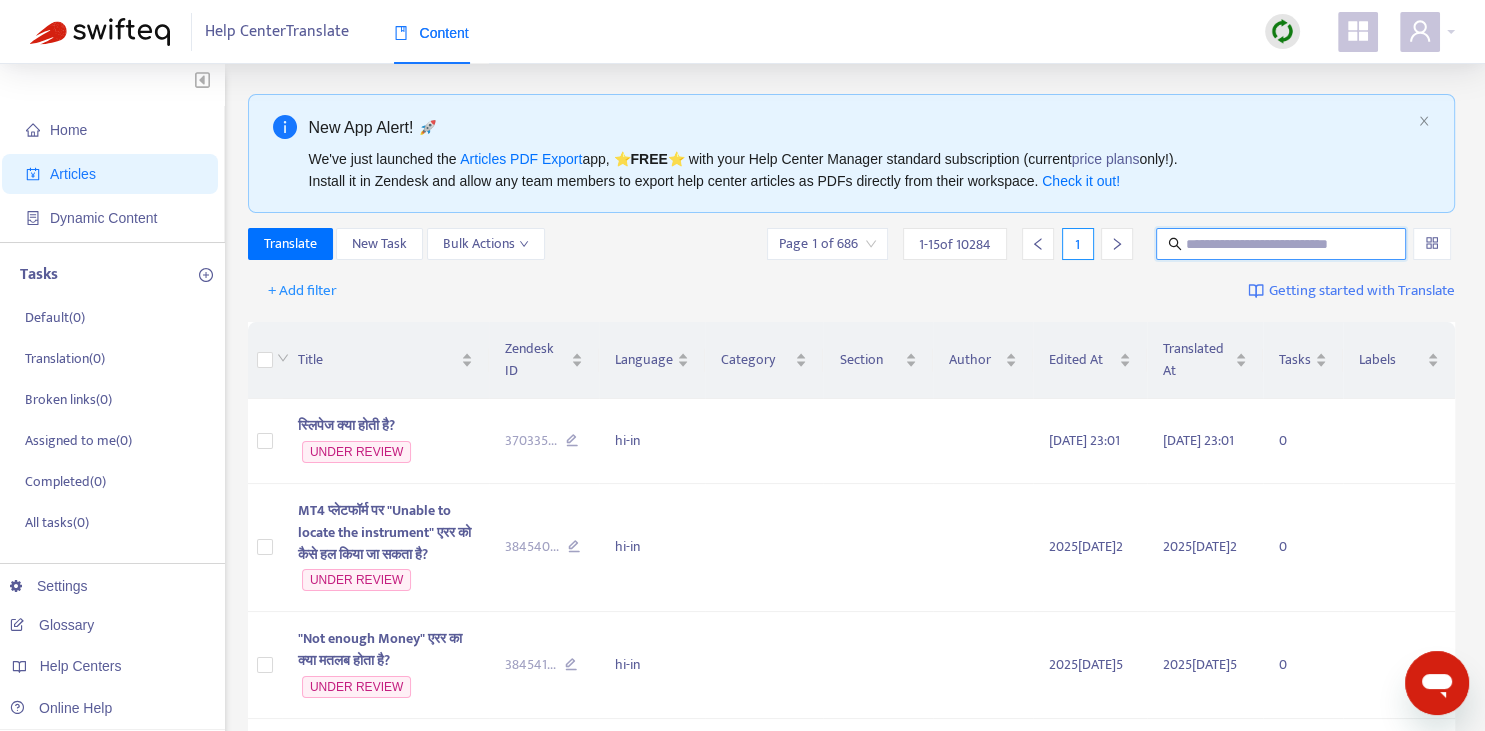 paste on "**********" 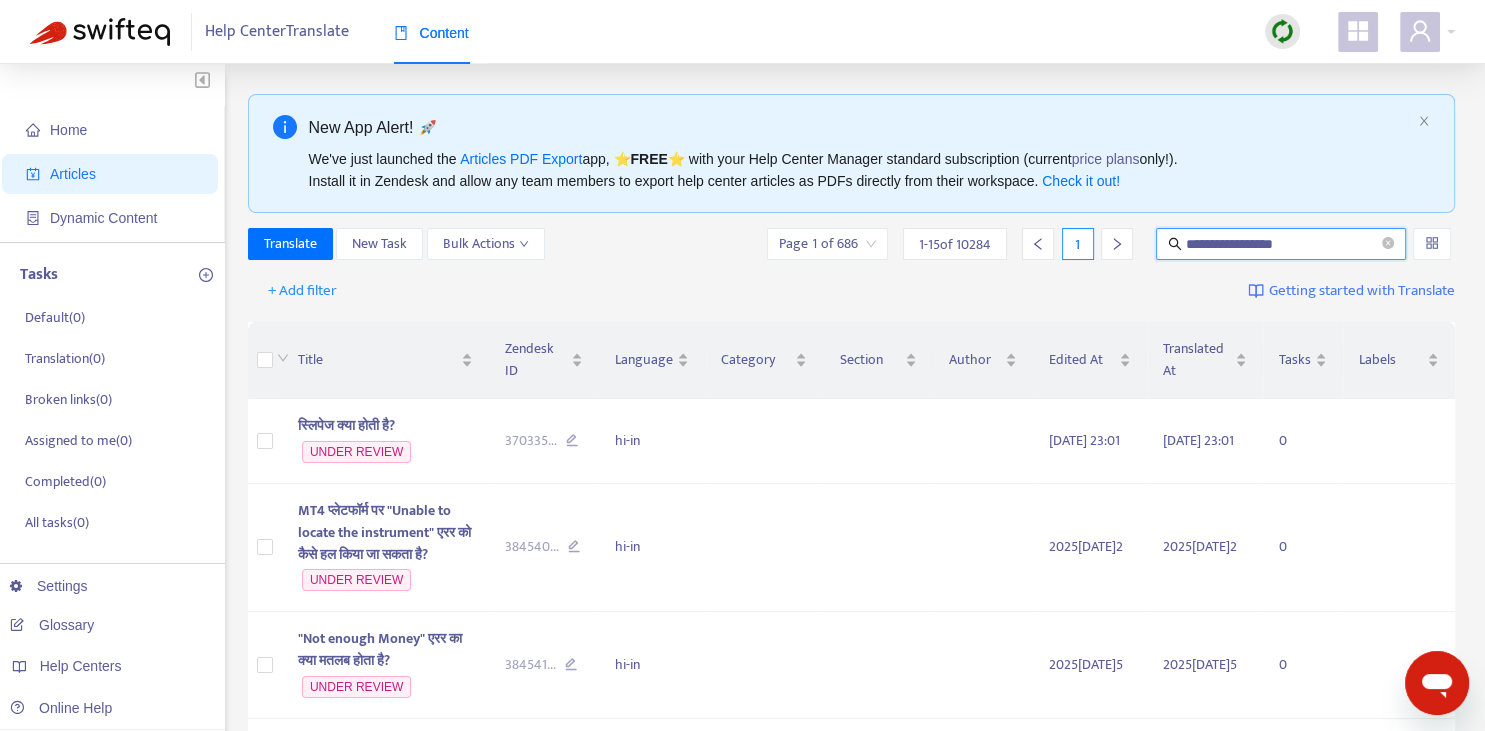 type on "**********" 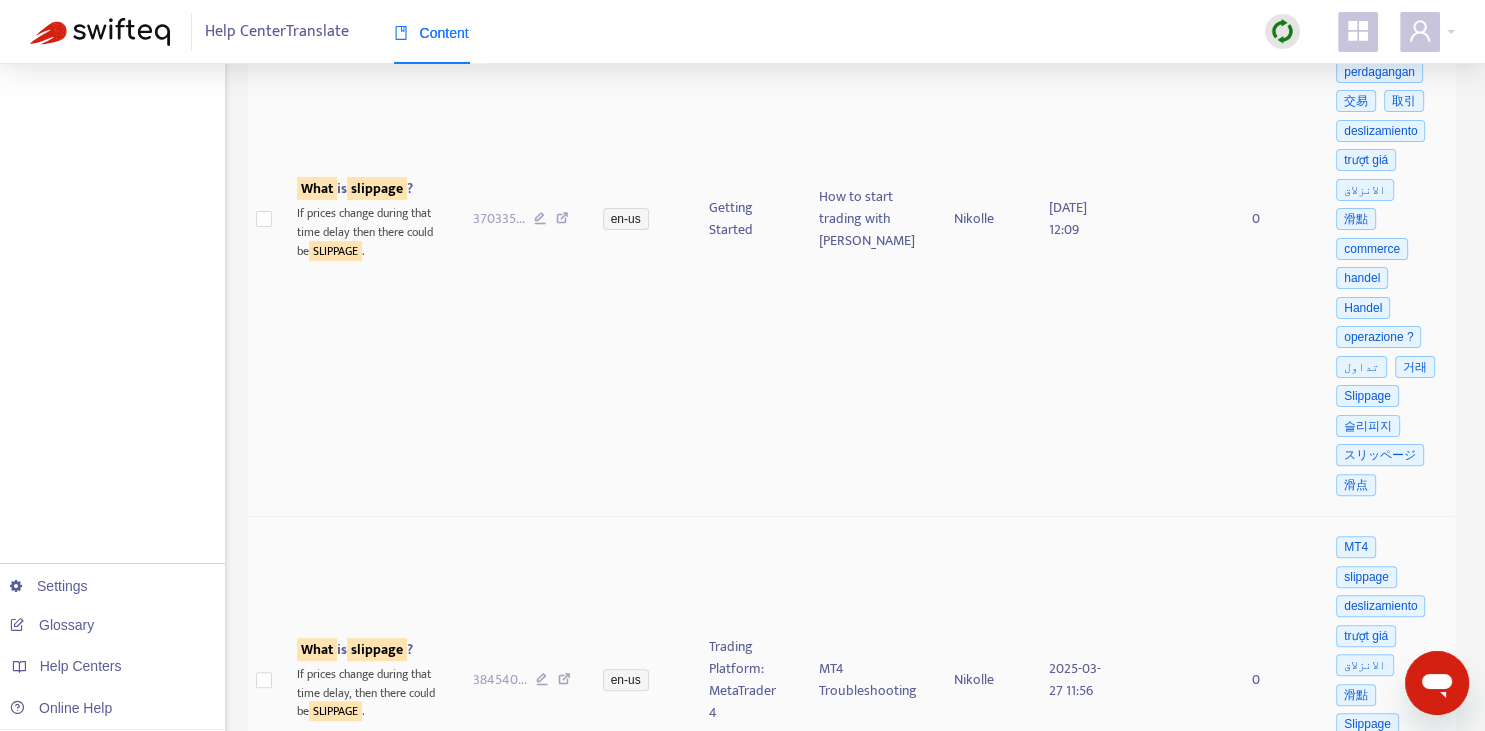 scroll, scrollTop: 630, scrollLeft: 0, axis: vertical 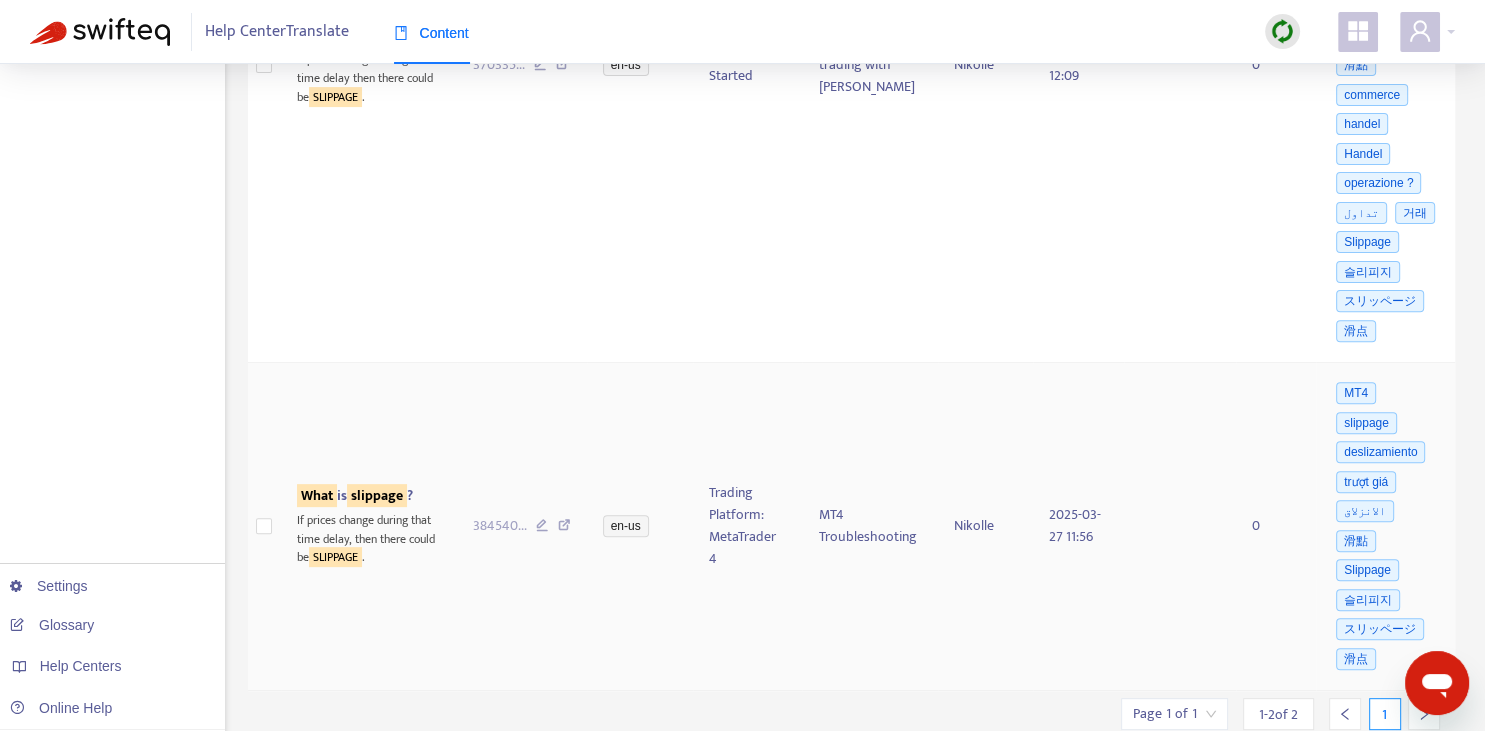 click on "slippage" at bounding box center [377, 495] 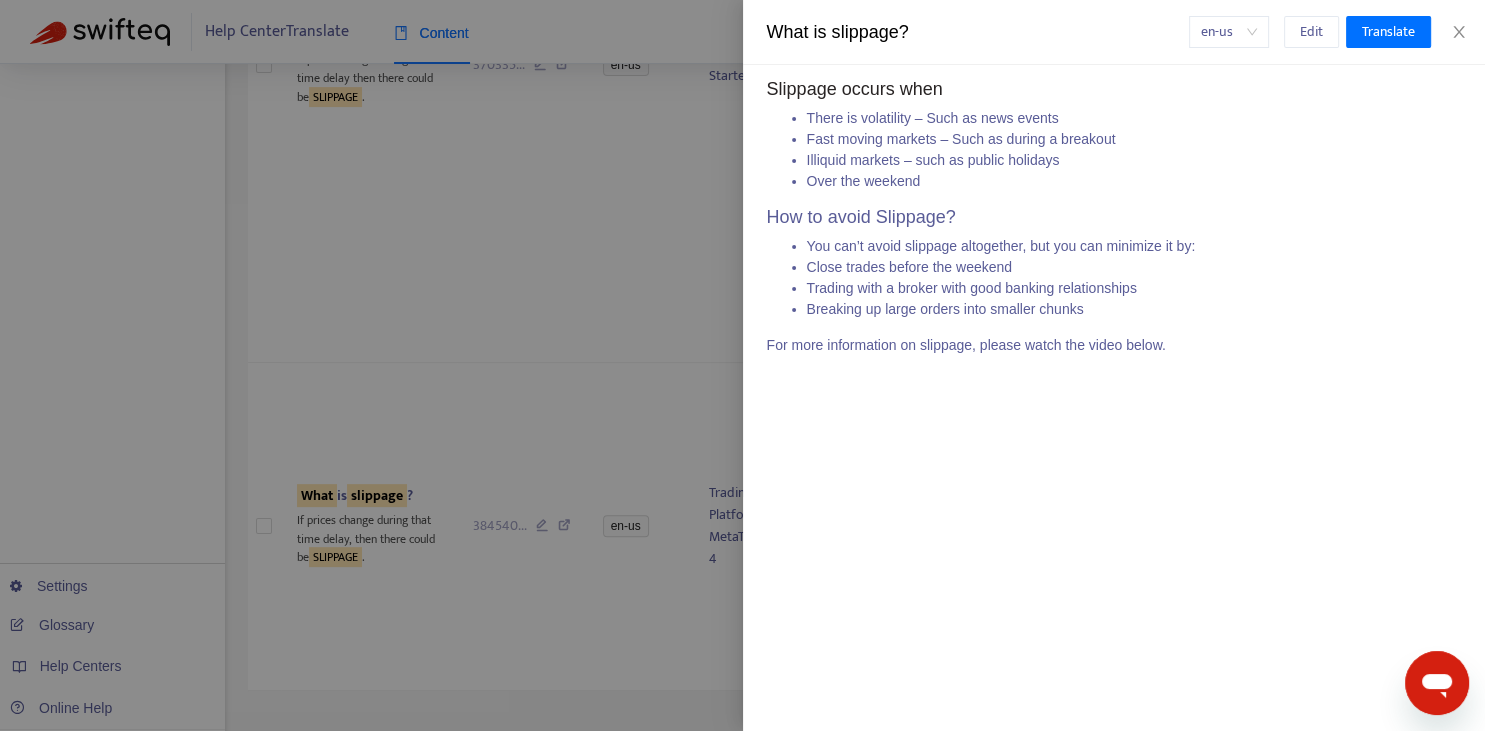 scroll, scrollTop: 107, scrollLeft: 0, axis: vertical 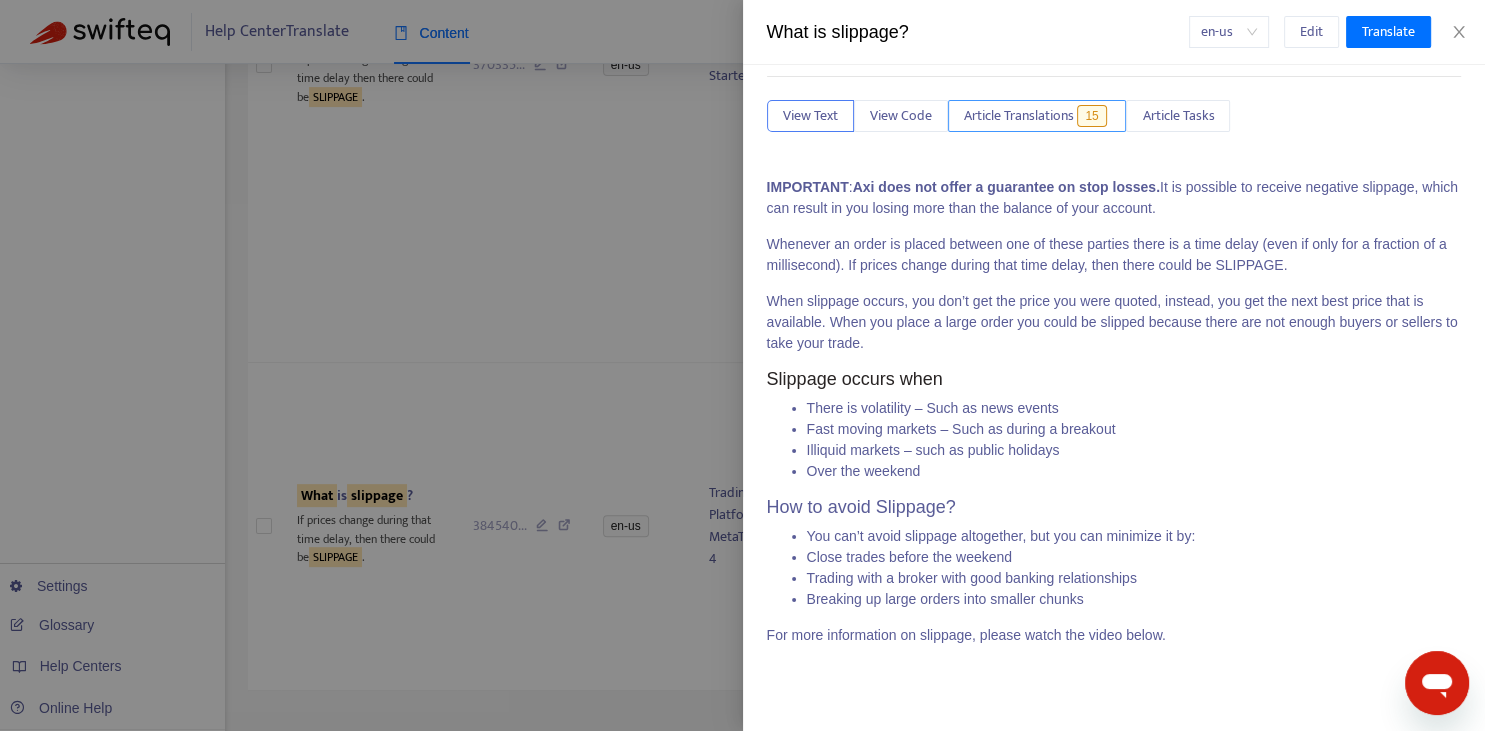 click on "Article Translations" at bounding box center (1019, 116) 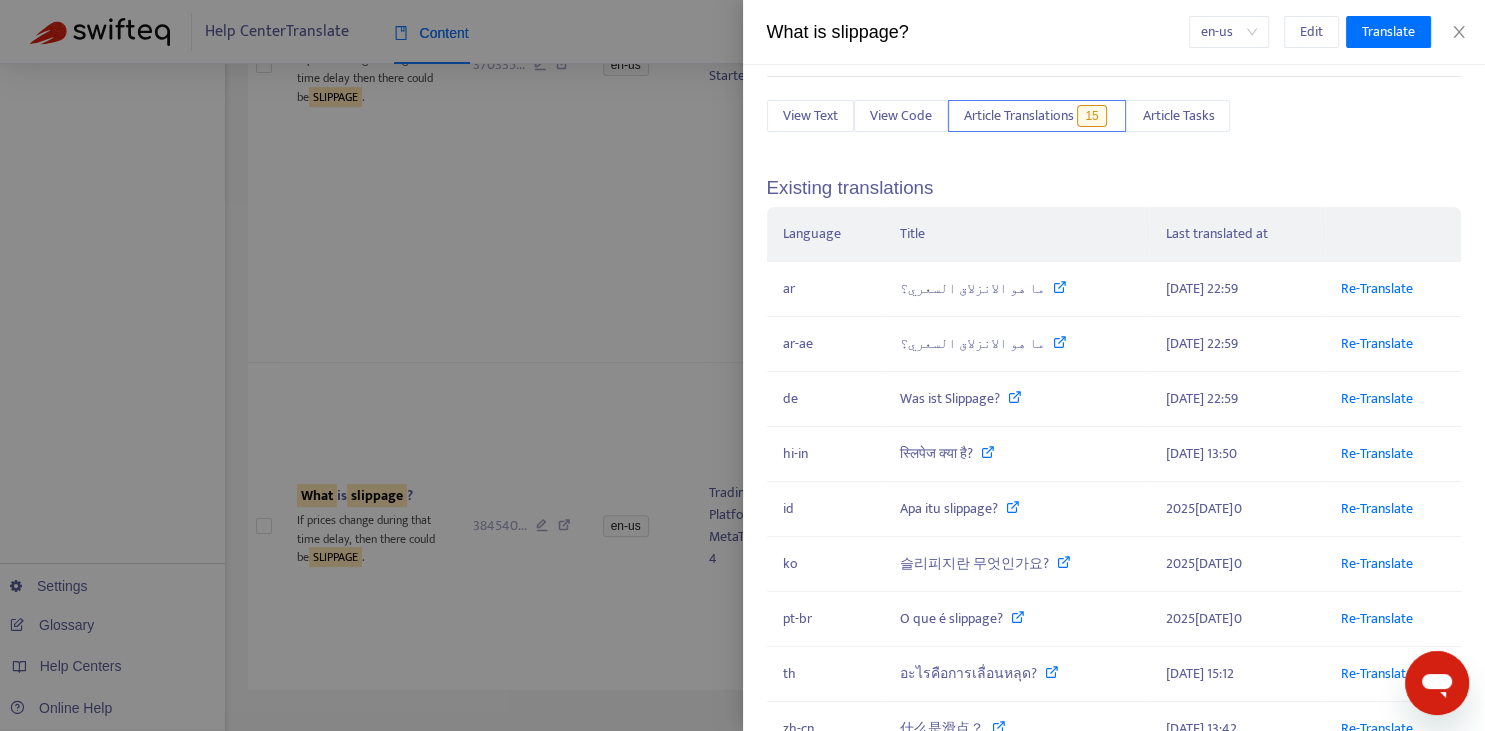 click at bounding box center (742, 365) 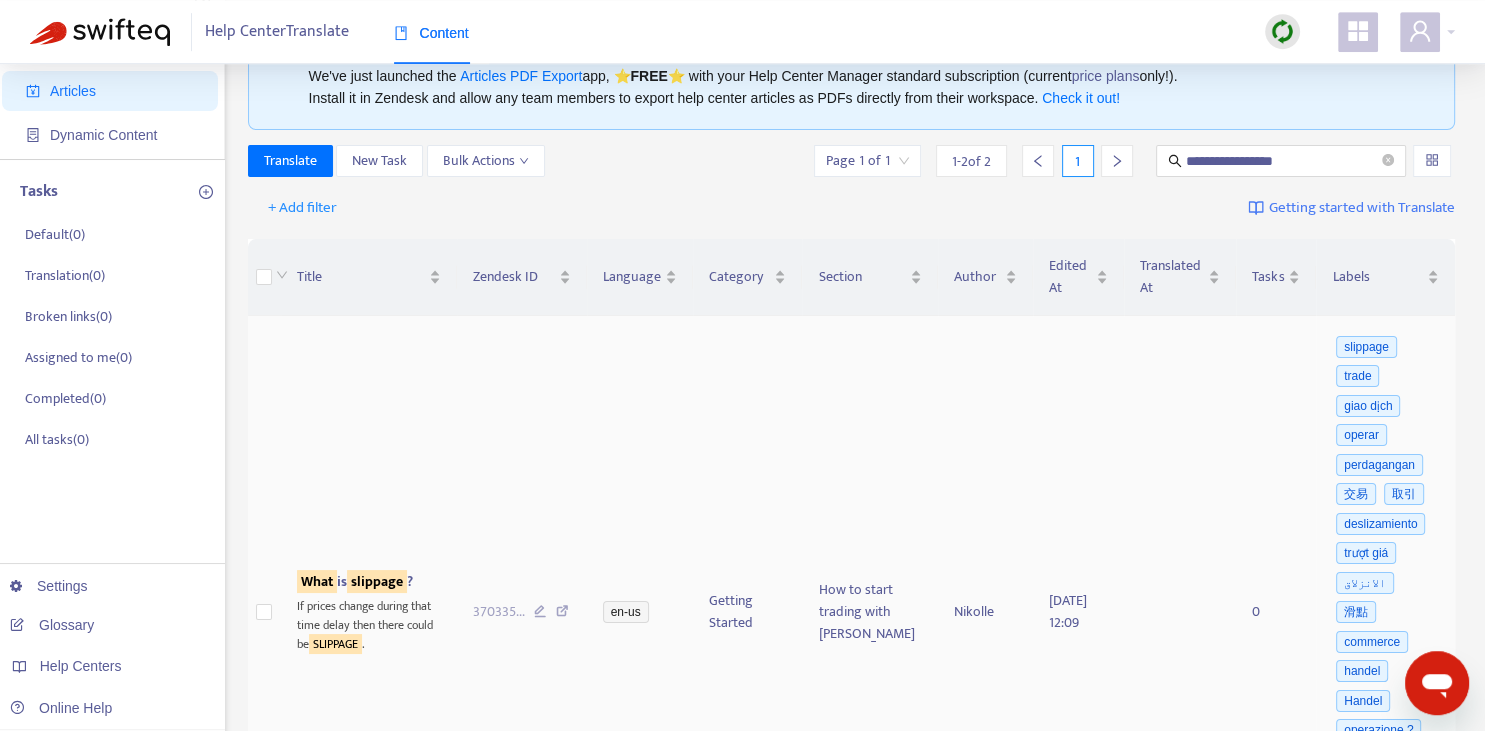 scroll, scrollTop: 67, scrollLeft: 0, axis: vertical 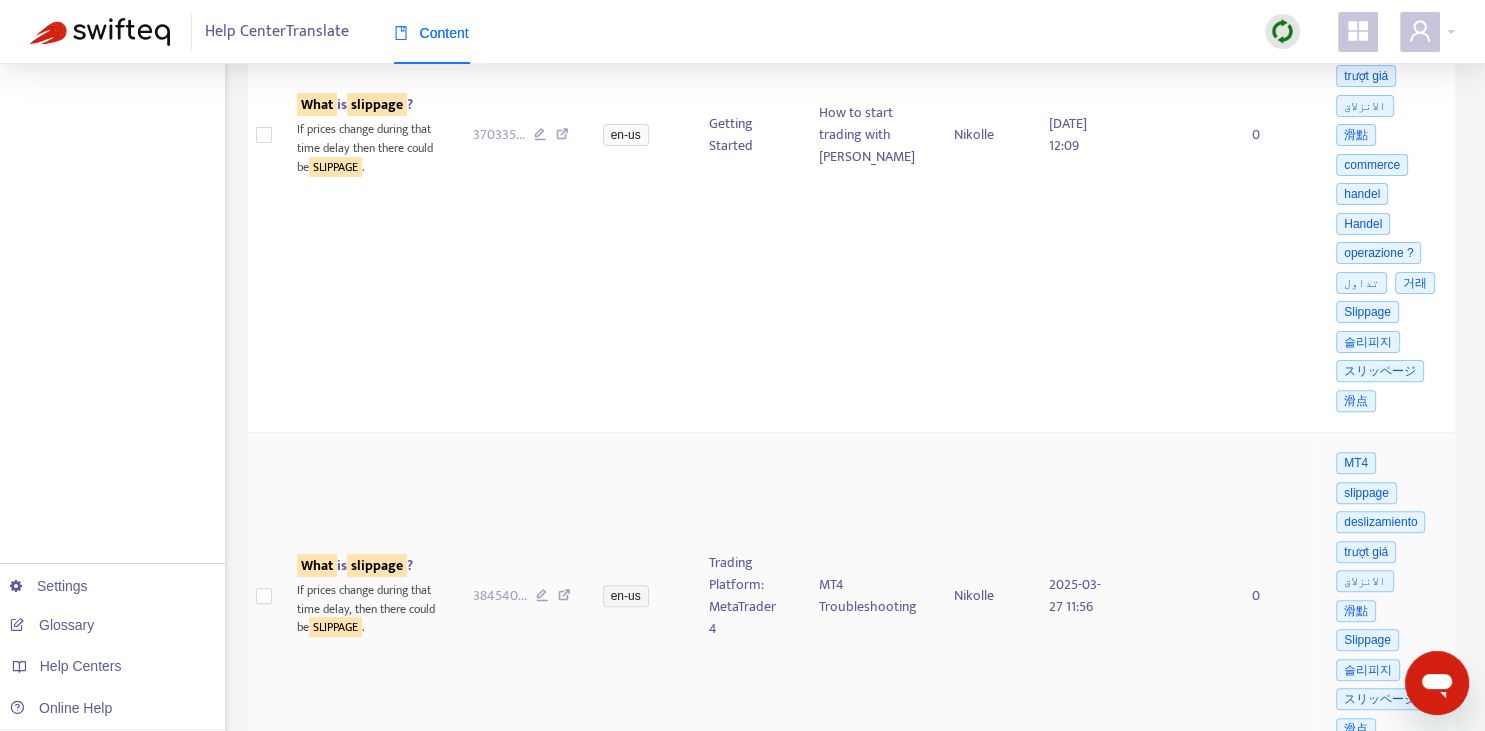 click on "slippage" at bounding box center [377, 565] 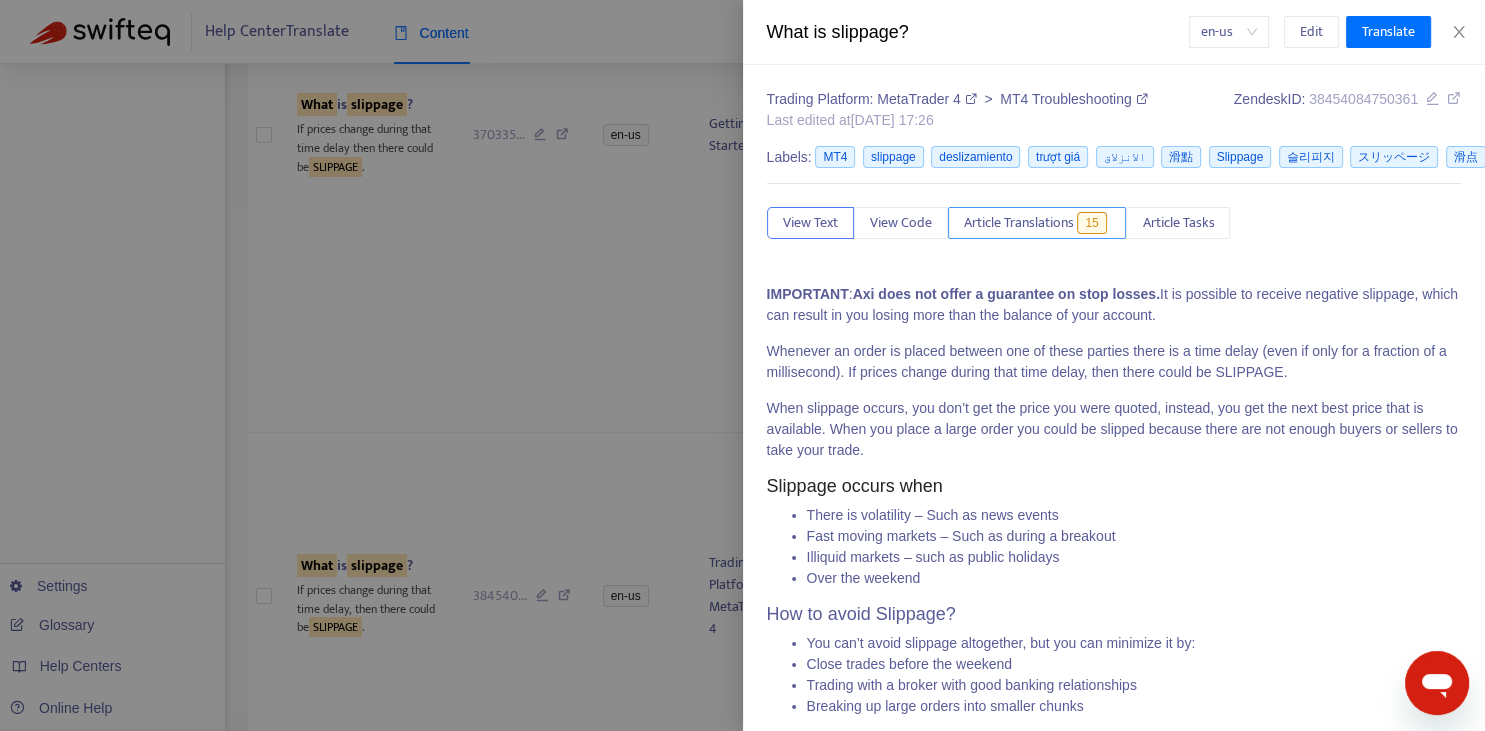 click on "Article Translations" at bounding box center (1019, 223) 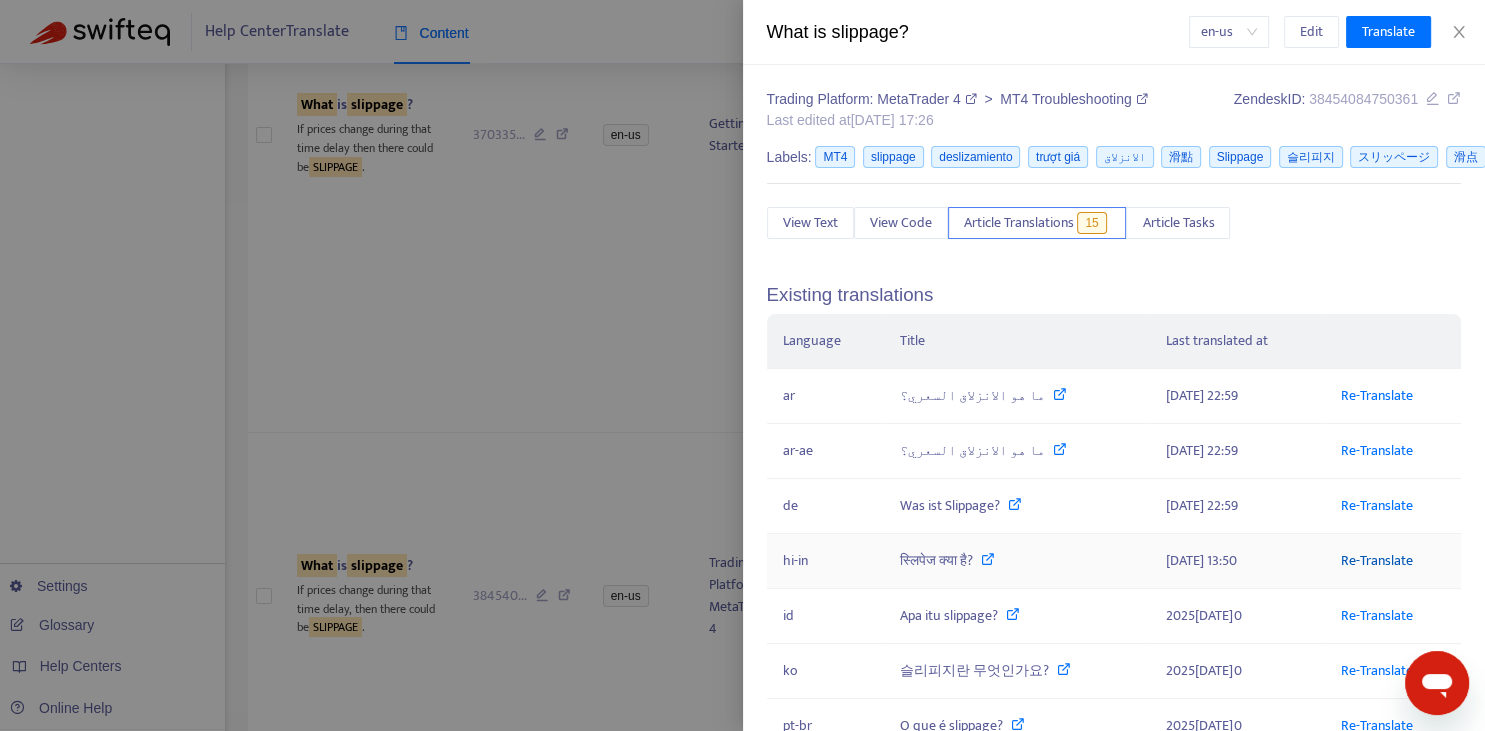 click on "Re-Translate" at bounding box center (1377, 560) 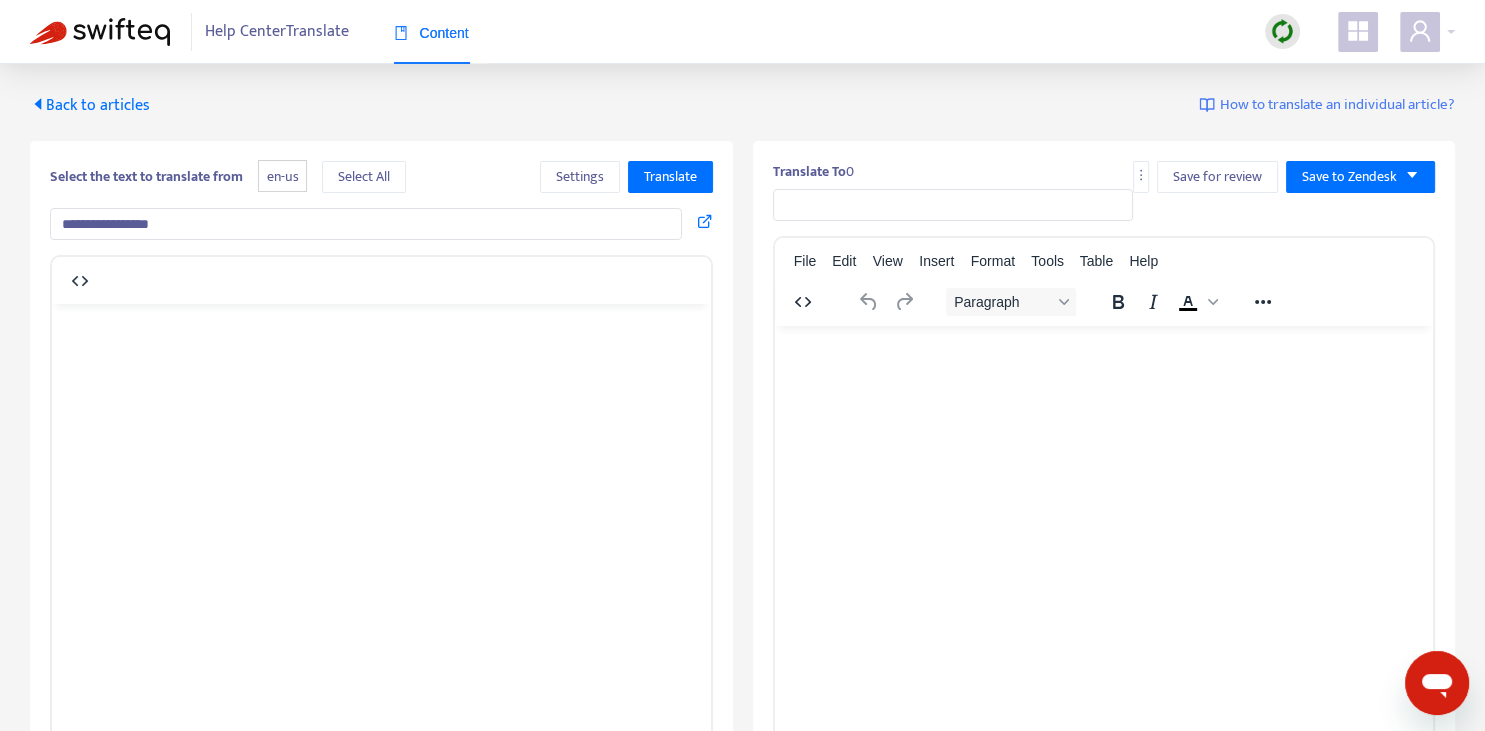 scroll, scrollTop: 0, scrollLeft: 0, axis: both 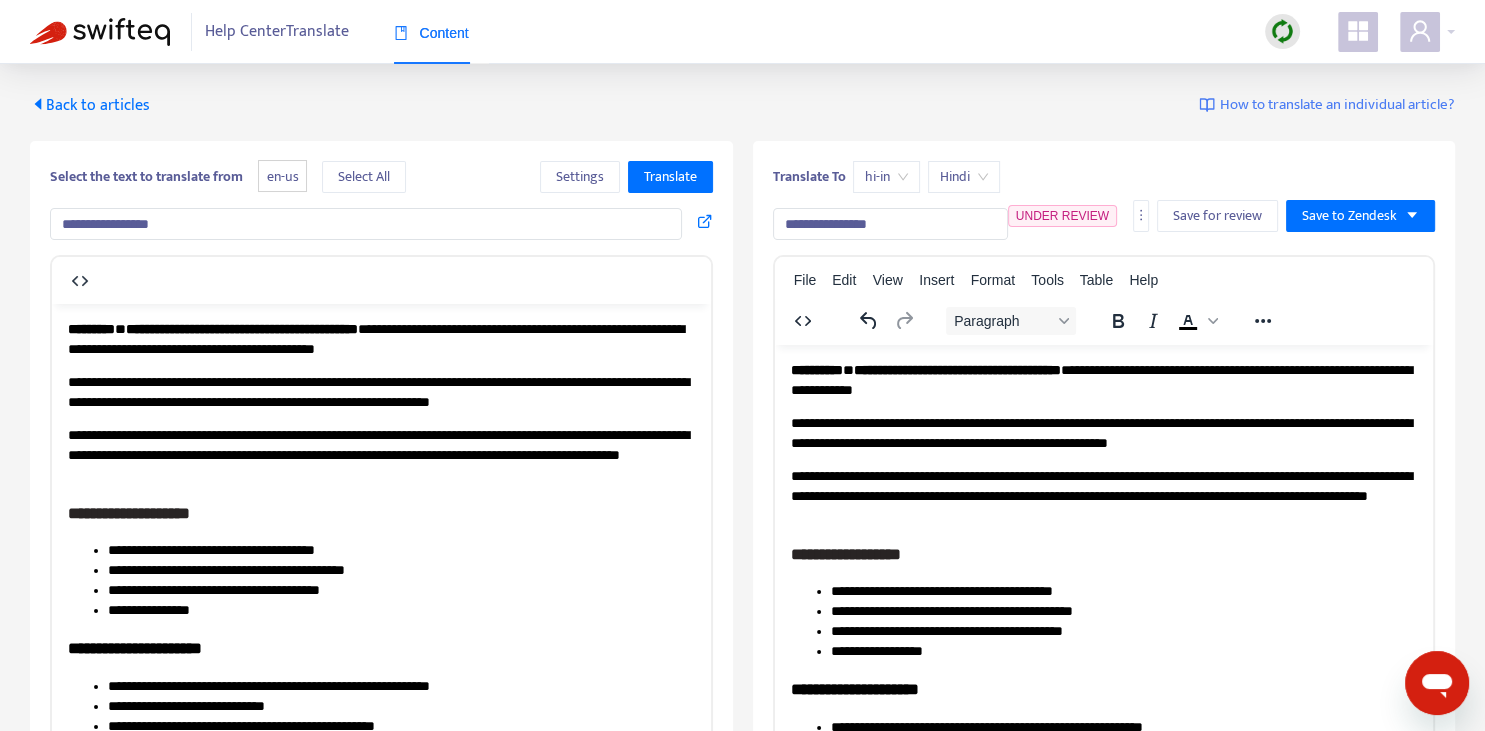 click on "Back to articles" at bounding box center [90, 105] 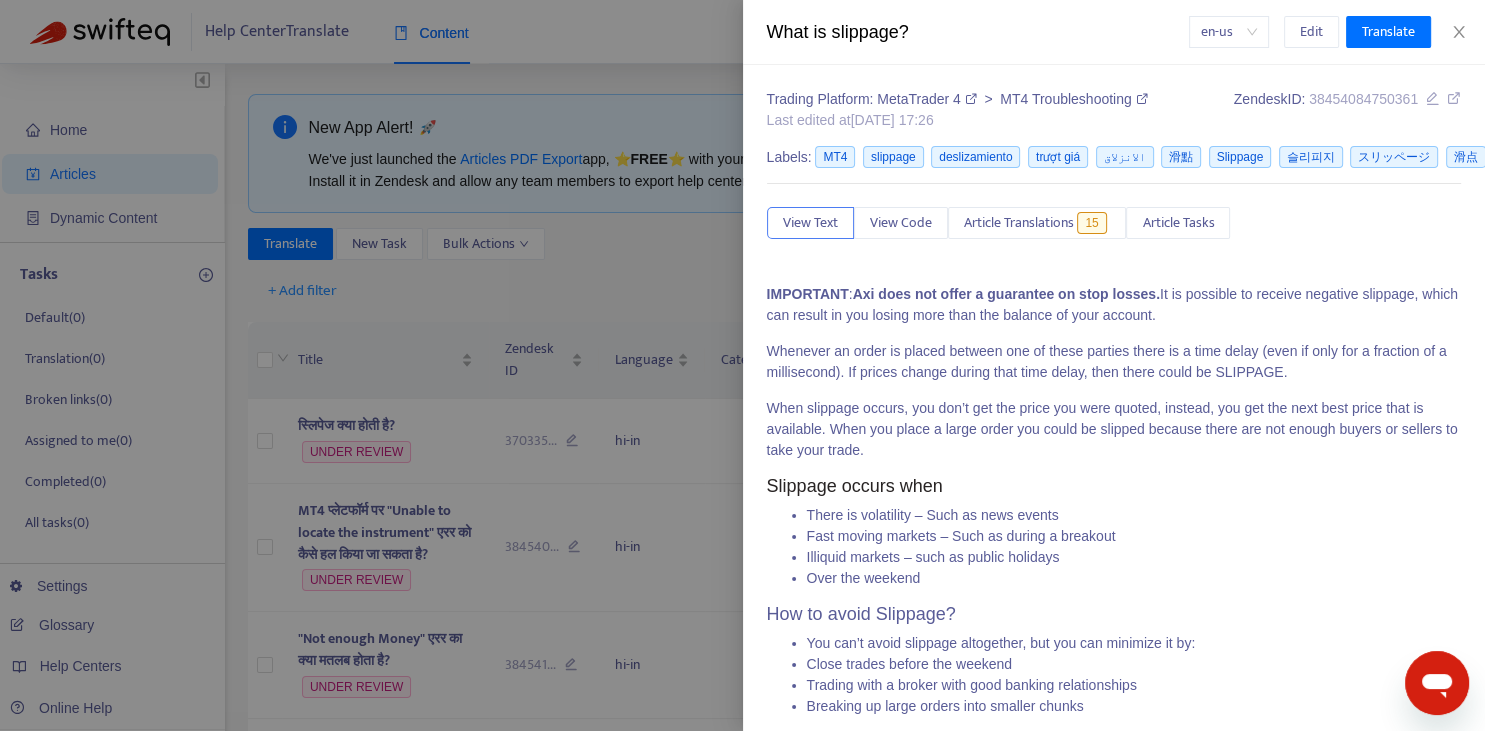 click at bounding box center (742, 365) 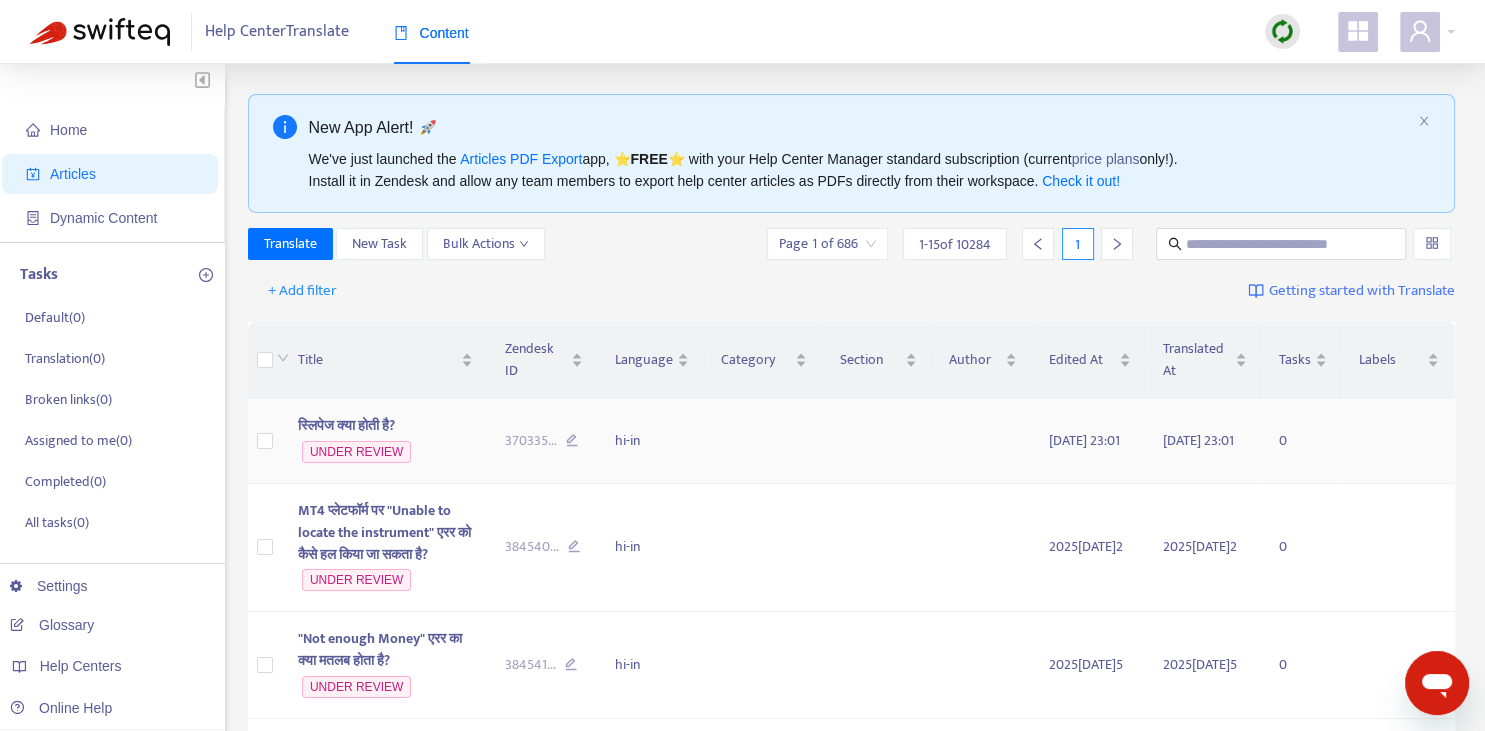 click on "स्लिपेज क्या होती है?" at bounding box center [346, 425] 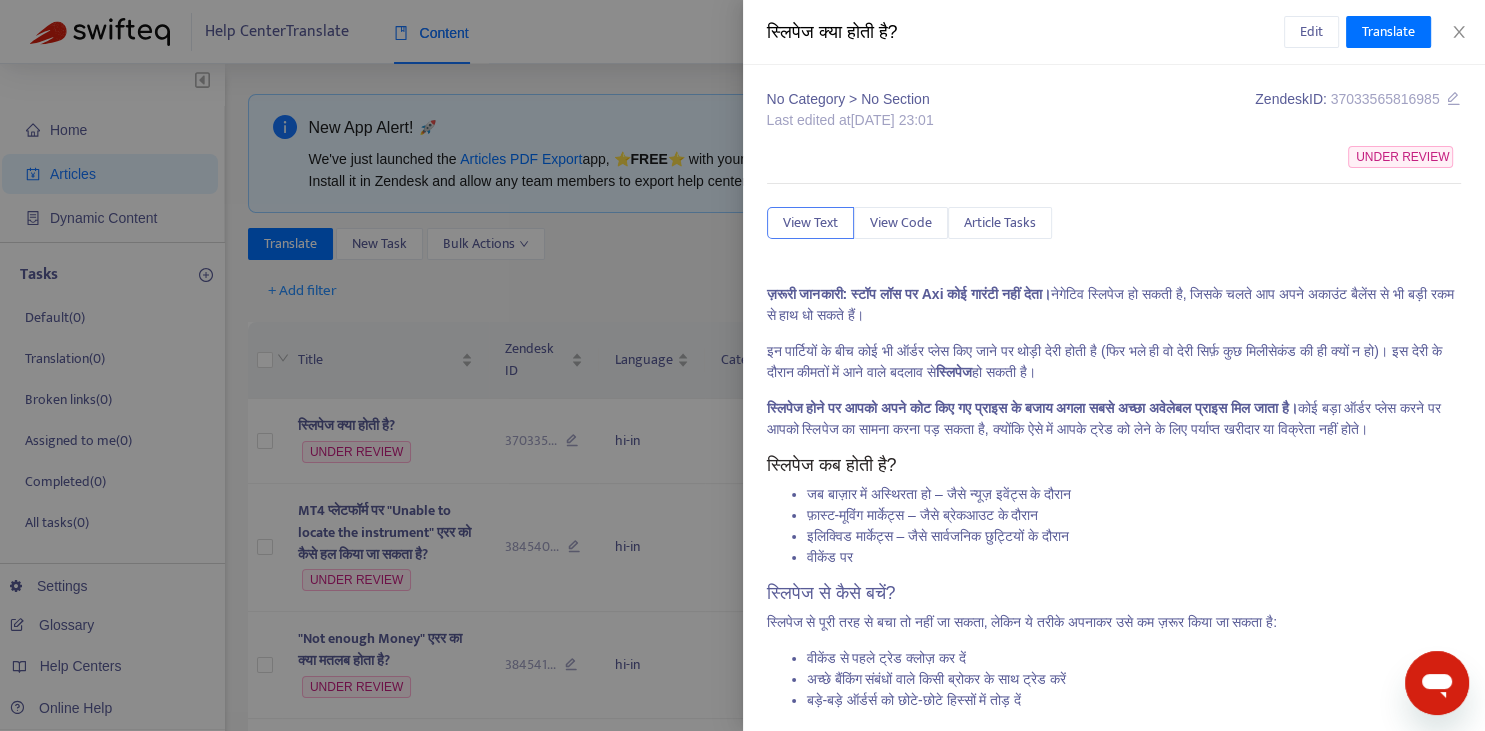 scroll, scrollTop: 45, scrollLeft: 0, axis: vertical 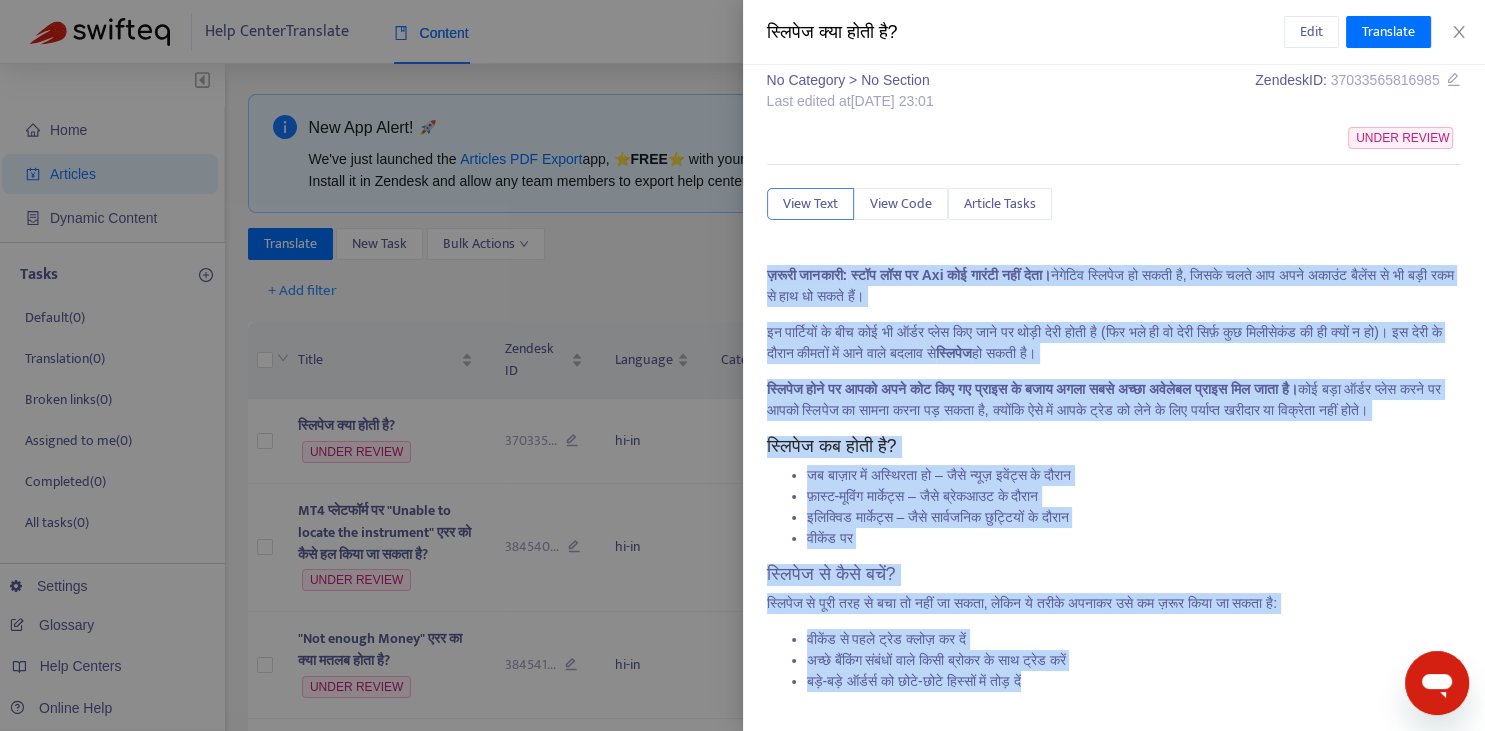 drag, startPoint x: 766, startPoint y: 245, endPoint x: 1120, endPoint y: 677, distance: 558.51587 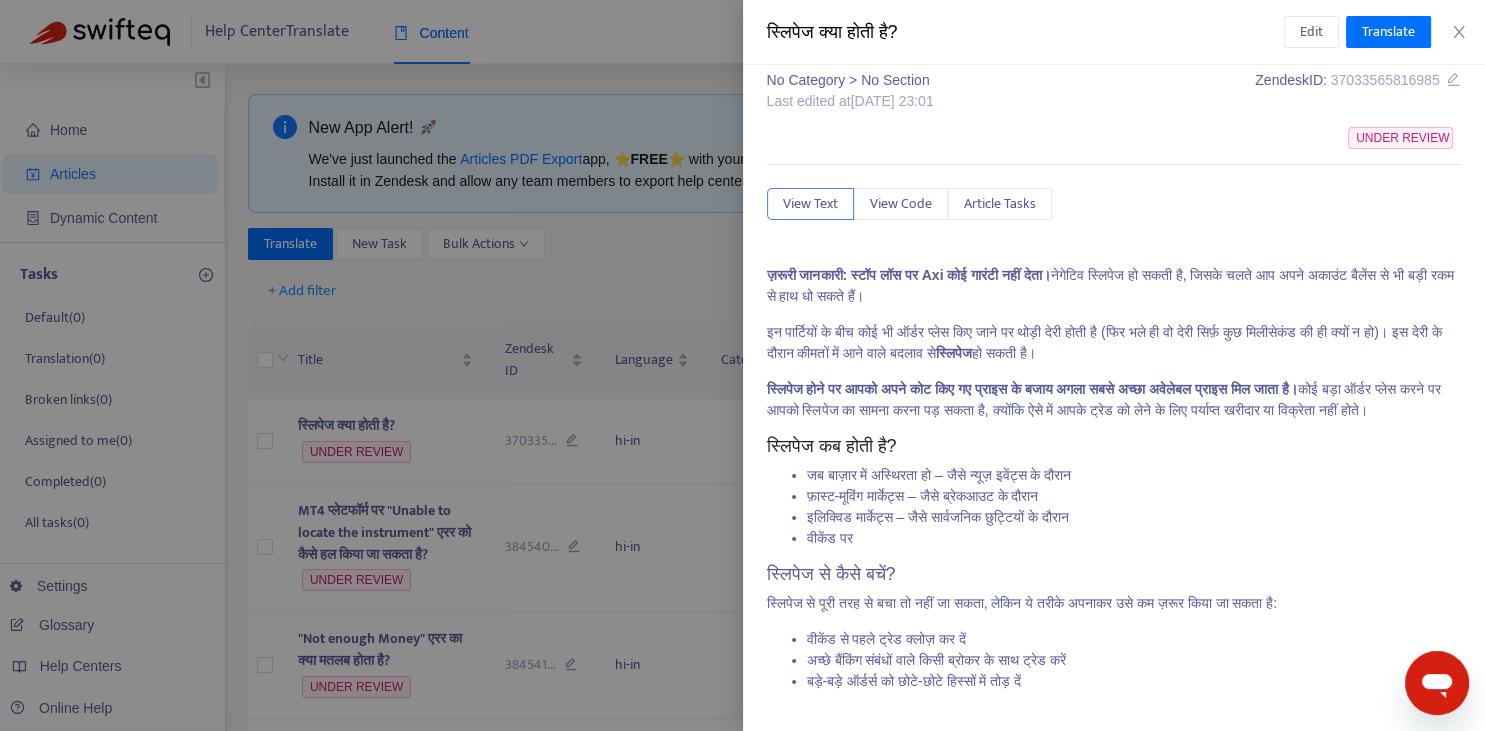 click at bounding box center (742, 365) 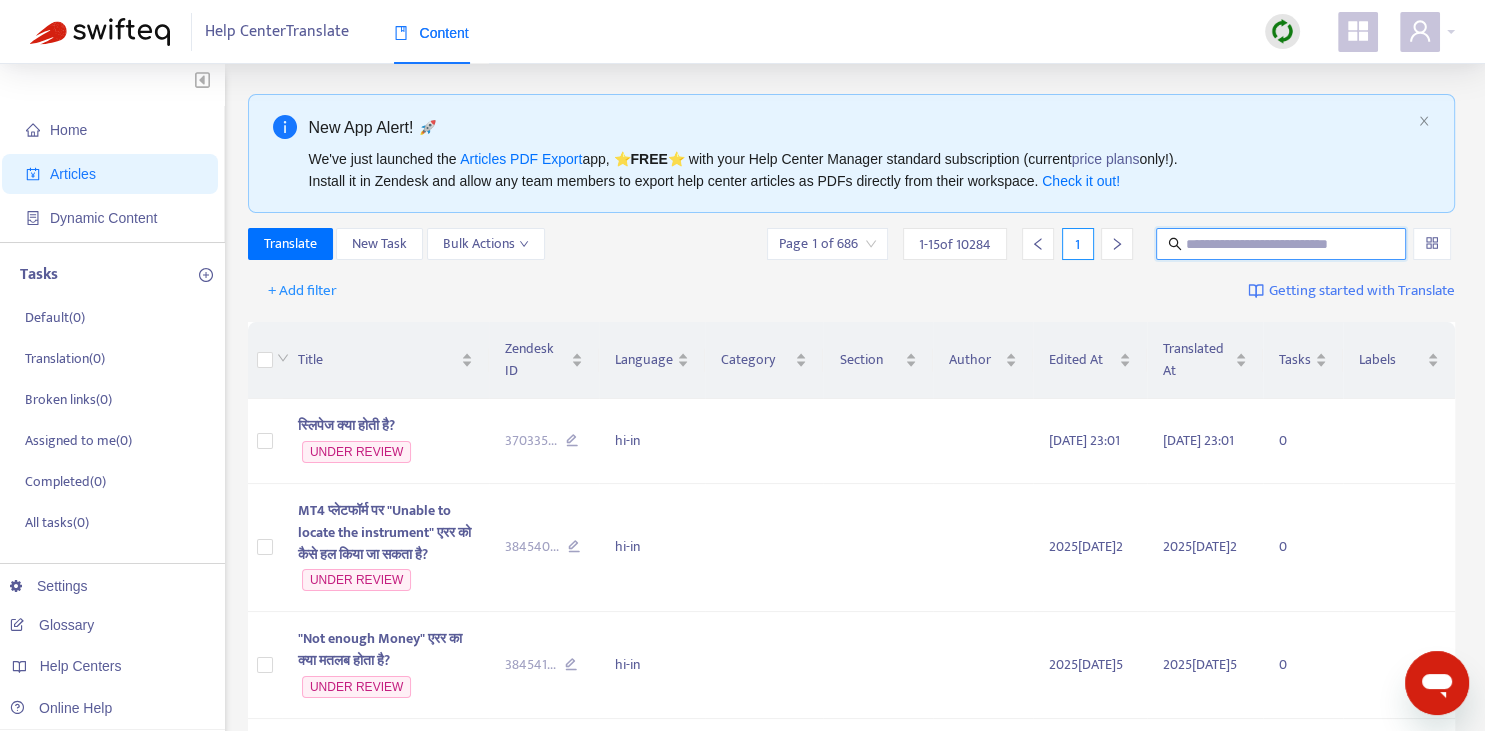 click at bounding box center (1282, 244) 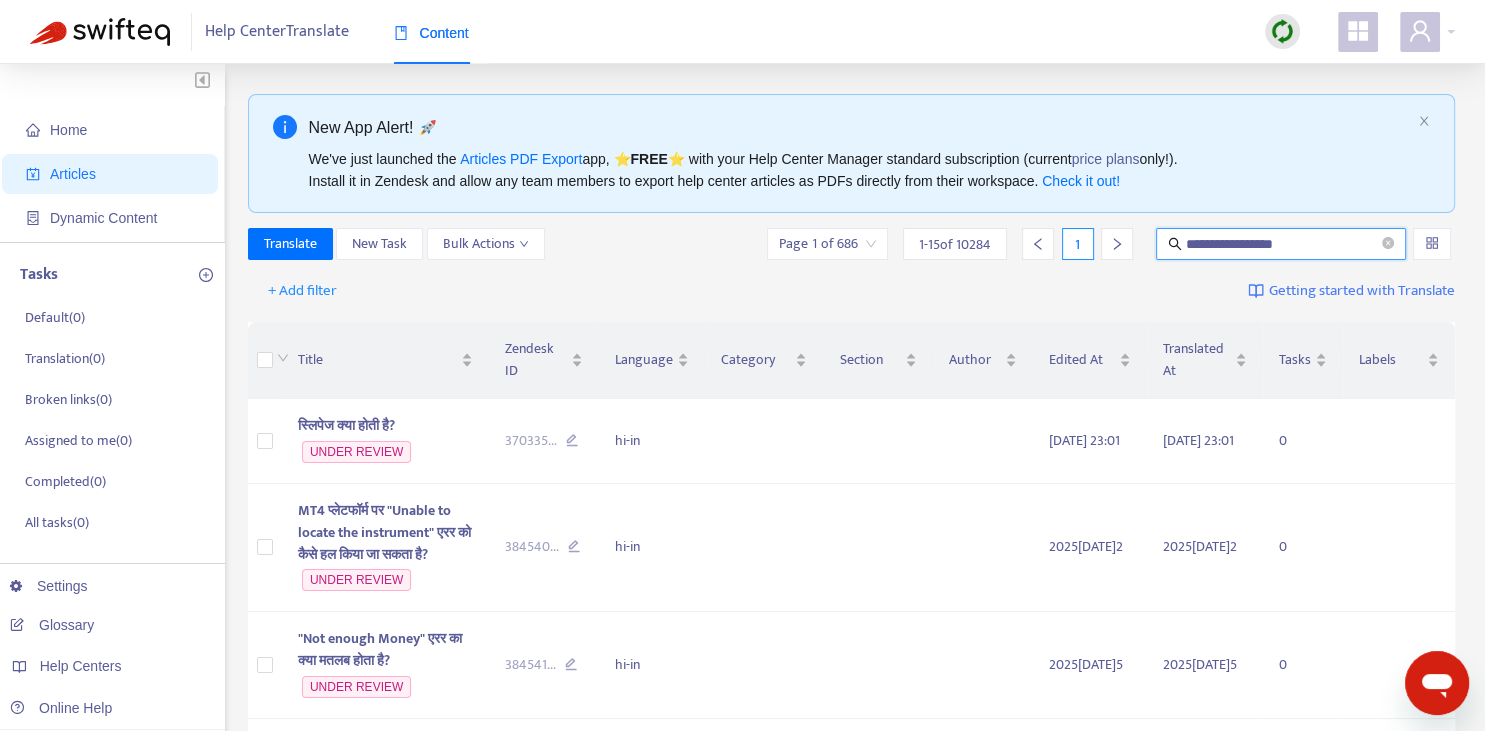 type on "**********" 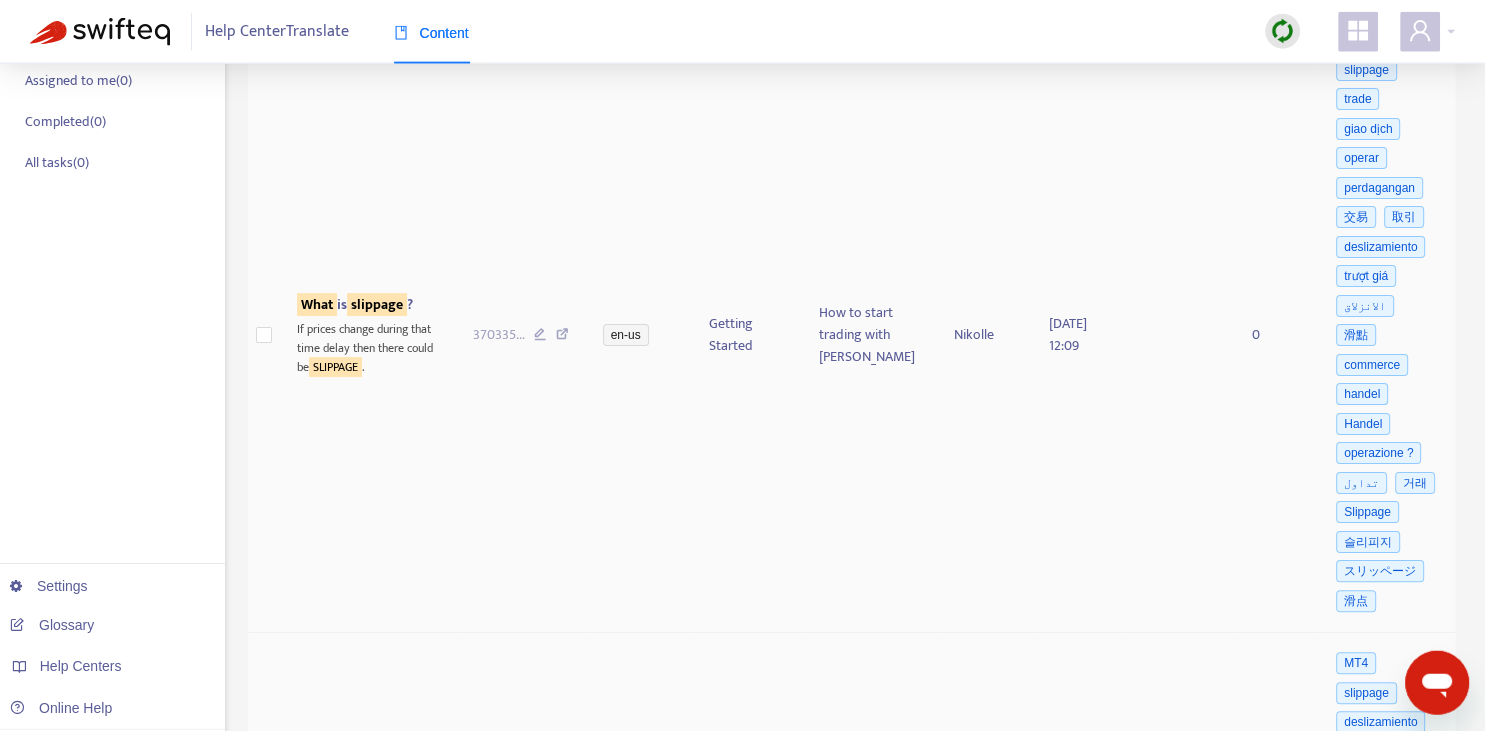 scroll, scrollTop: 563, scrollLeft: 0, axis: vertical 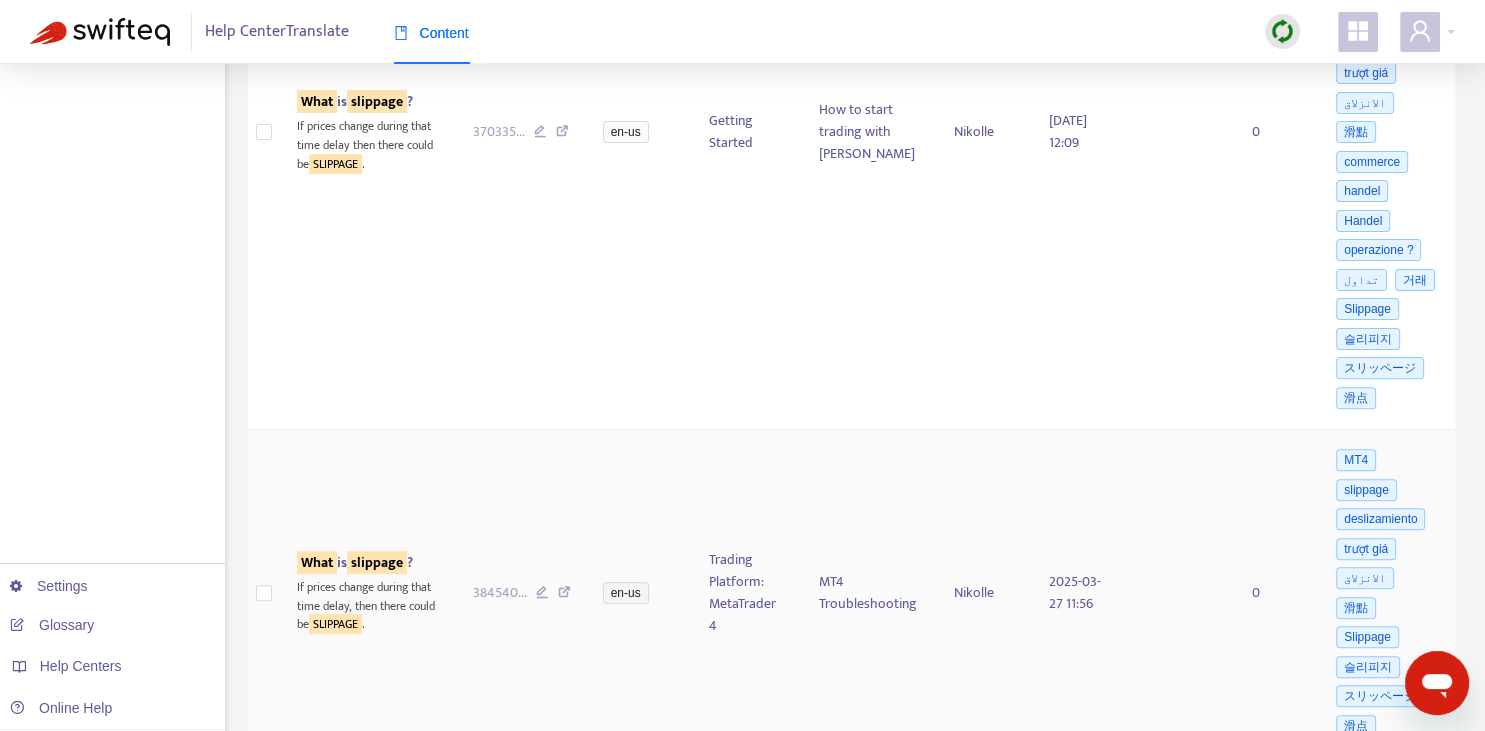 click on "What  is  slippage ?" at bounding box center (355, 562) 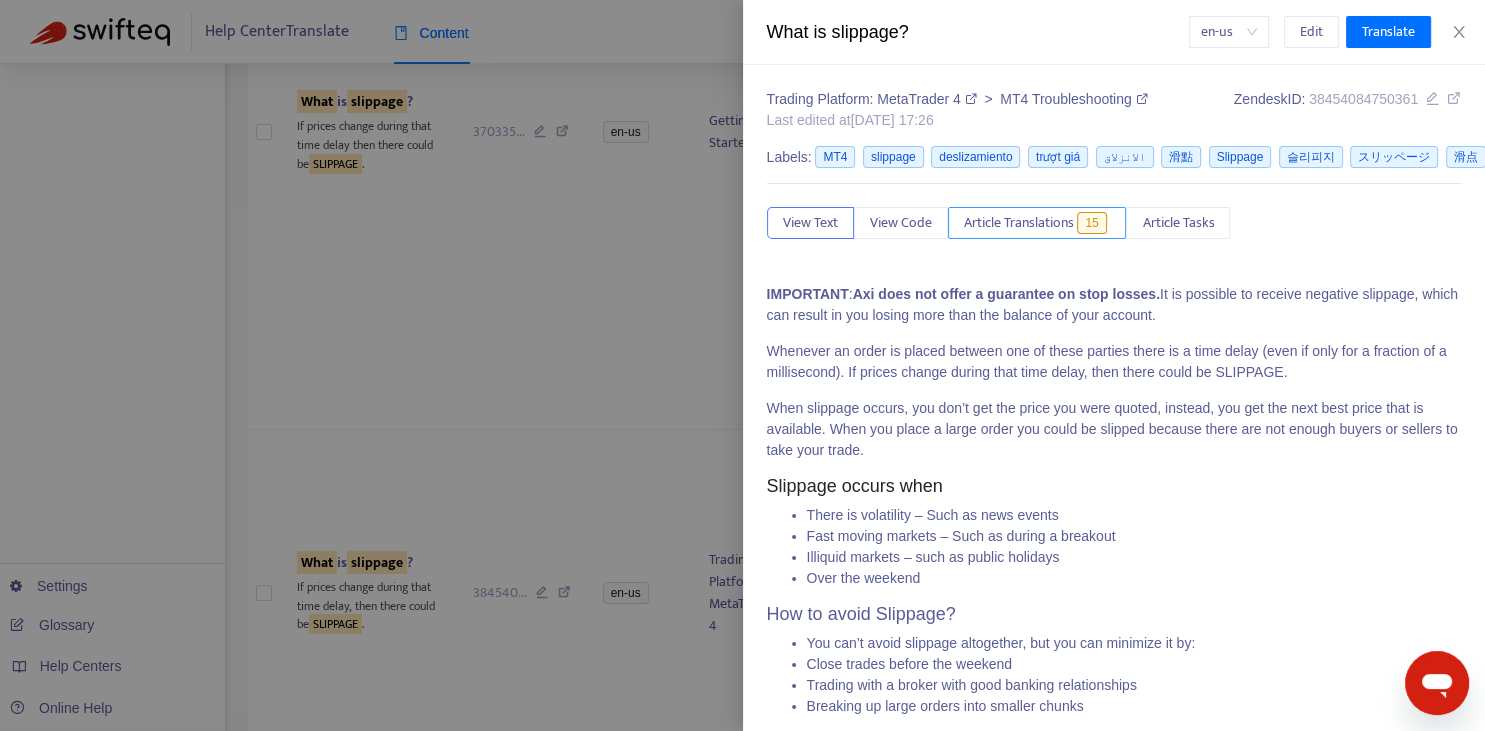 click on "Article Translations" at bounding box center (1019, 223) 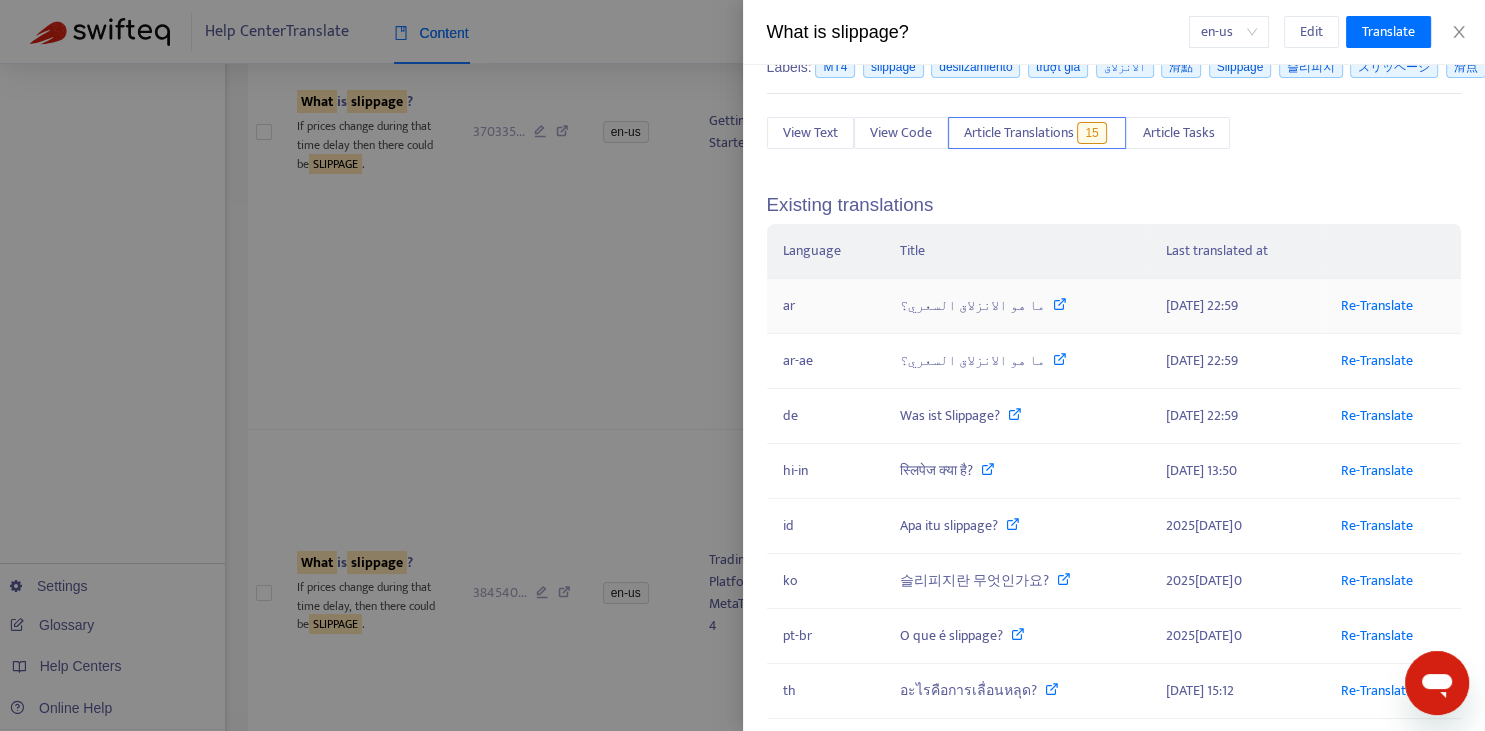 scroll, scrollTop: 221, scrollLeft: 0, axis: vertical 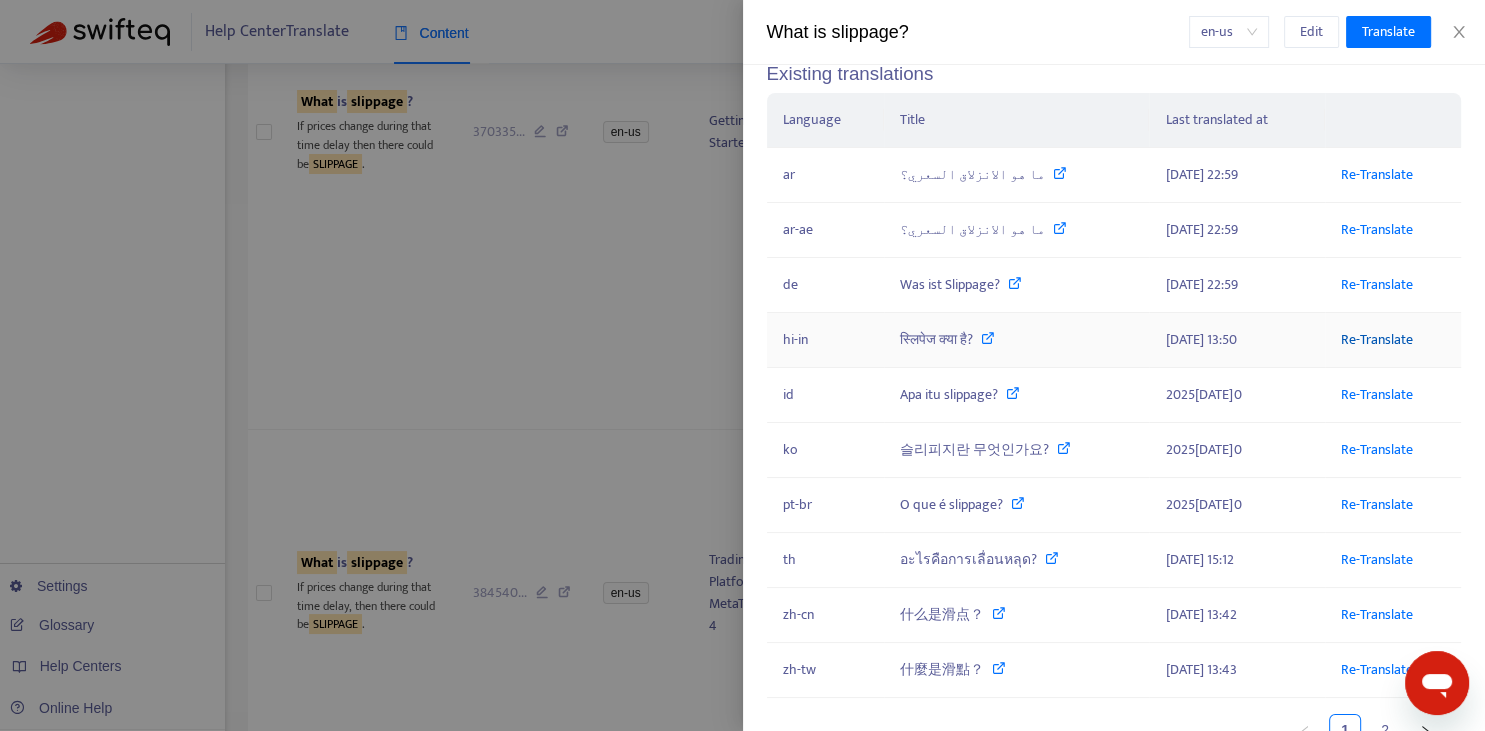 click on "Re-Translate" at bounding box center [1377, 339] 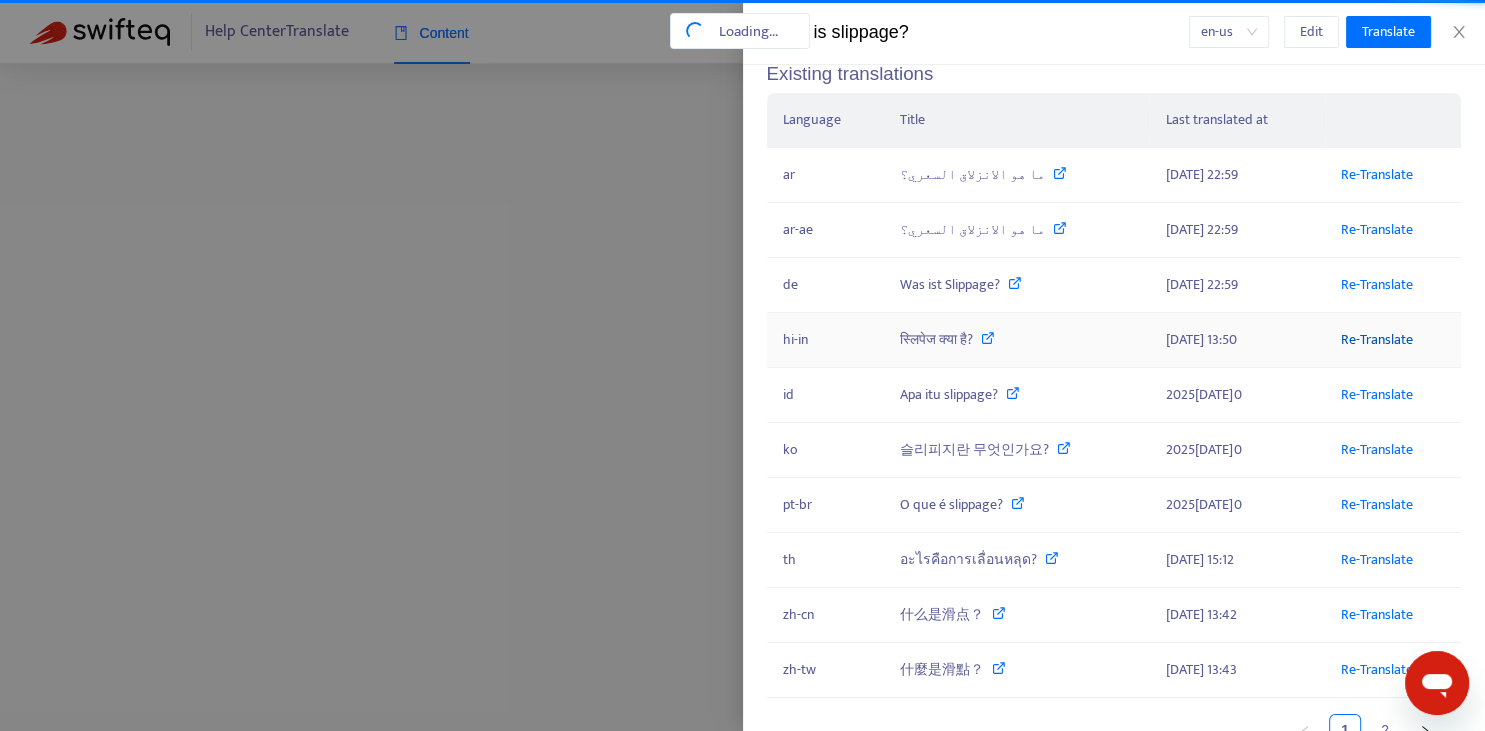 scroll, scrollTop: 16, scrollLeft: 0, axis: vertical 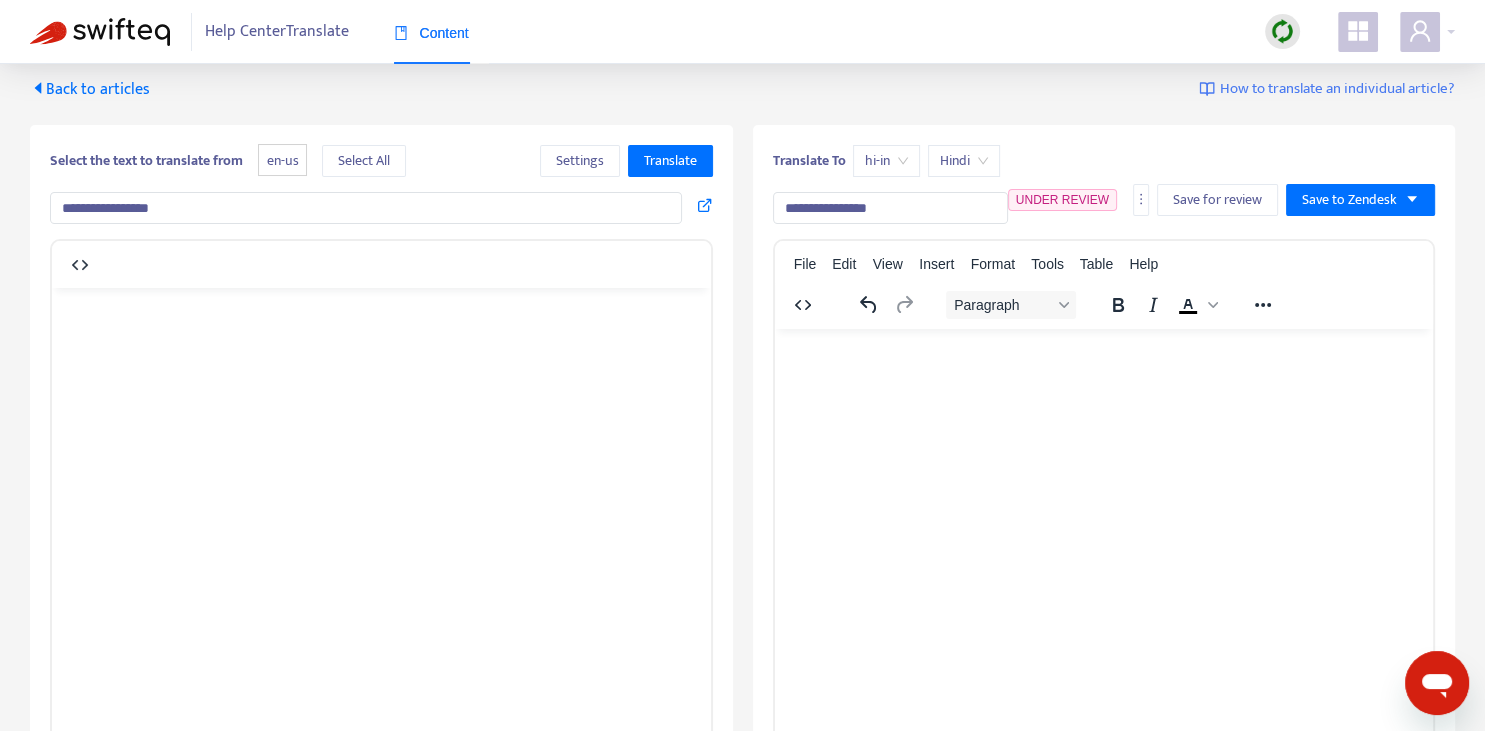 type on "**********" 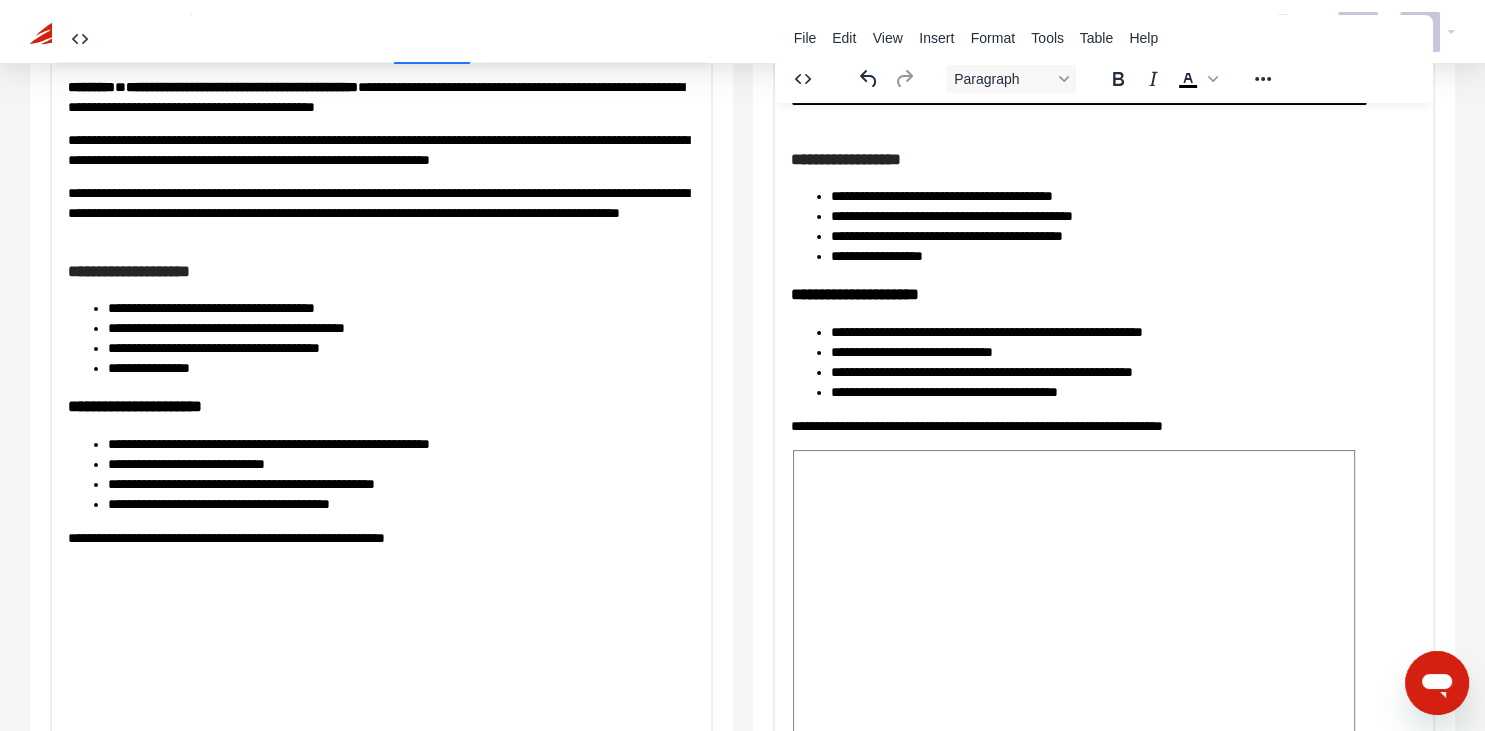 scroll, scrollTop: 343, scrollLeft: 0, axis: vertical 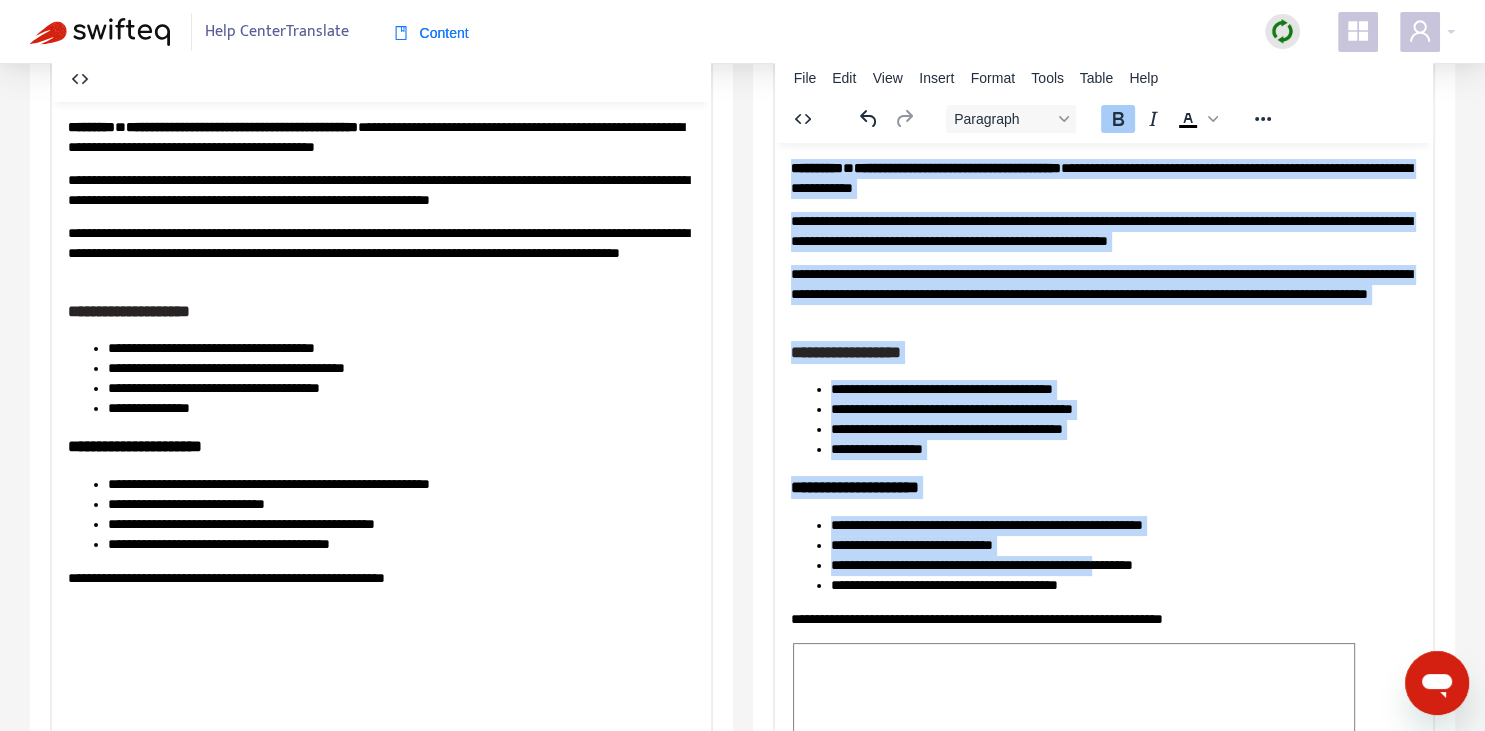 drag, startPoint x: 1098, startPoint y: 567, endPoint x: 780, endPoint y: 167, distance: 511.00293 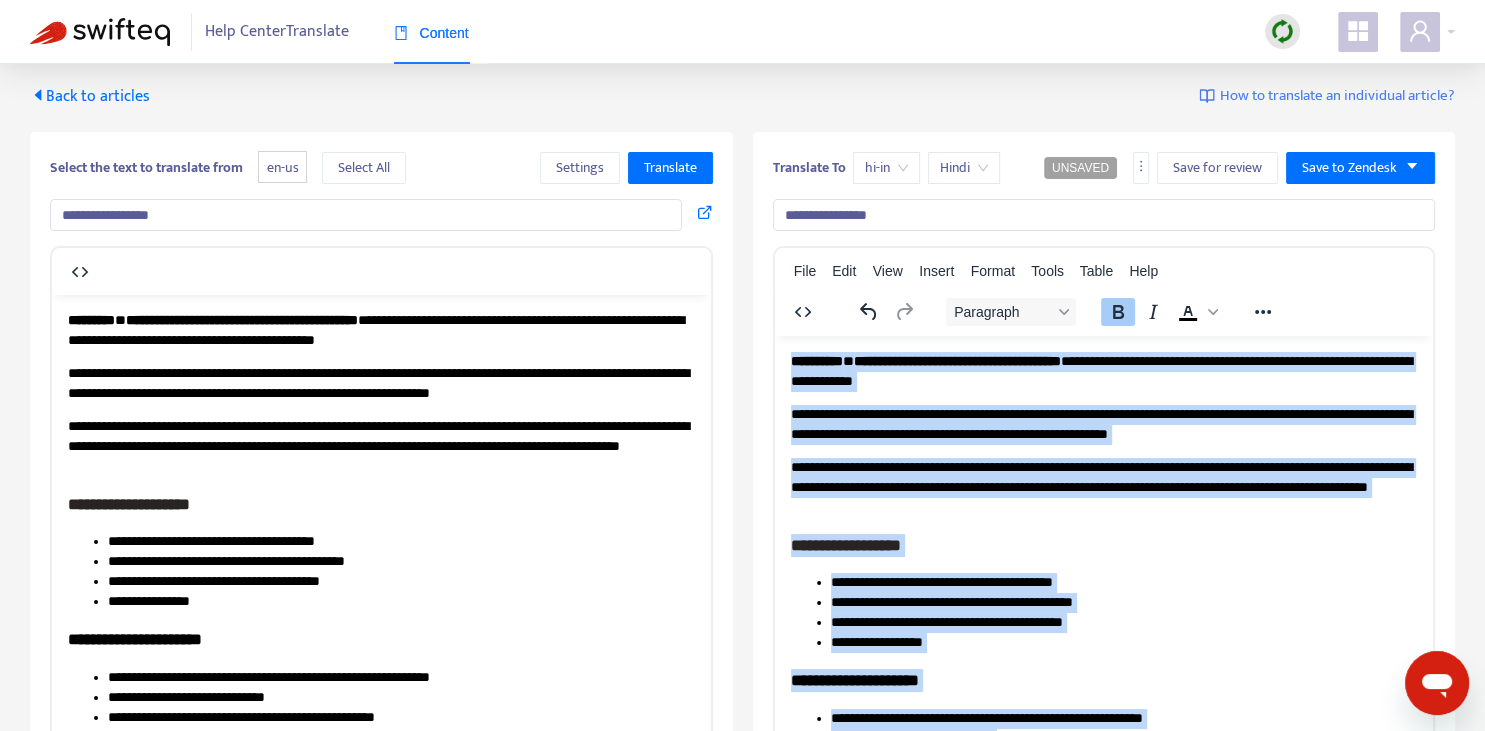 scroll, scrollTop: 0, scrollLeft: 0, axis: both 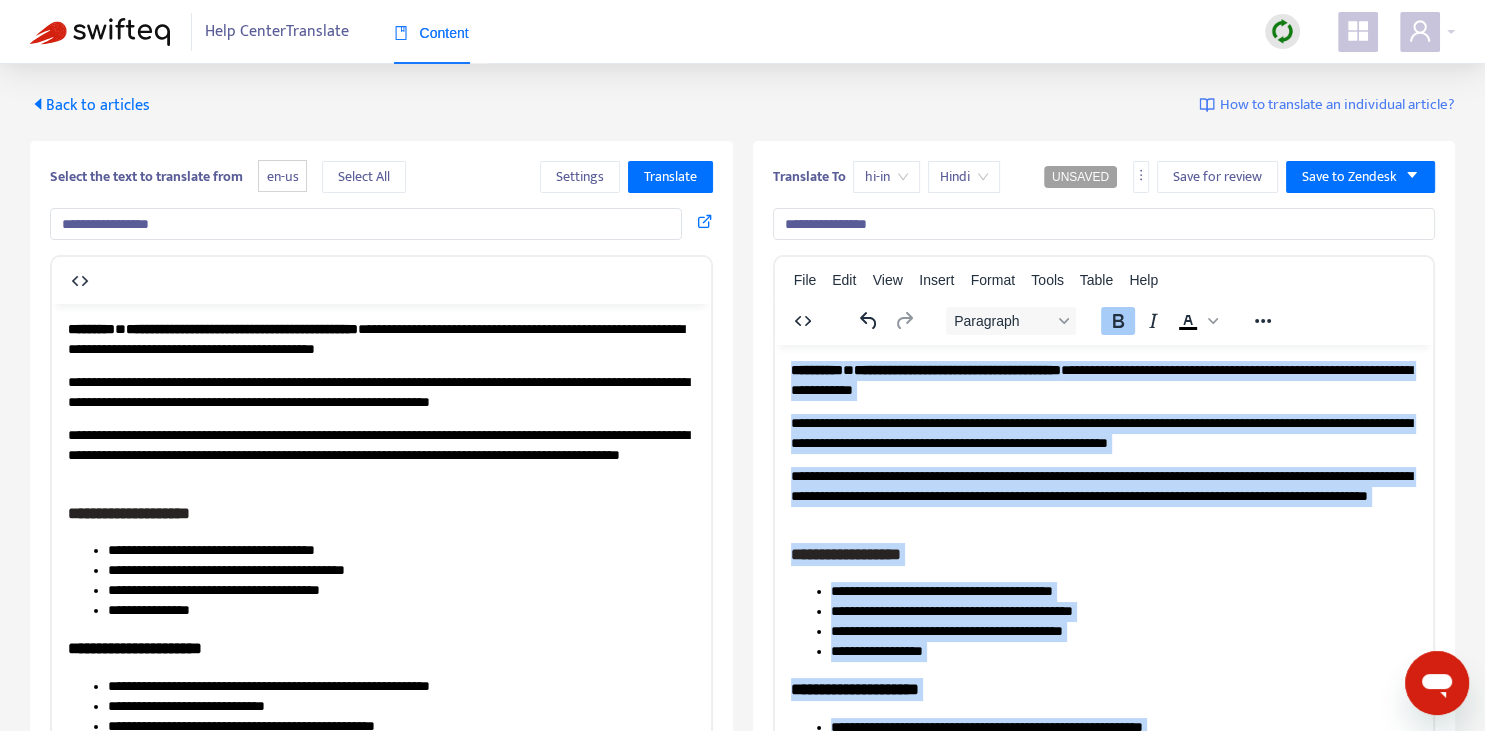 paste 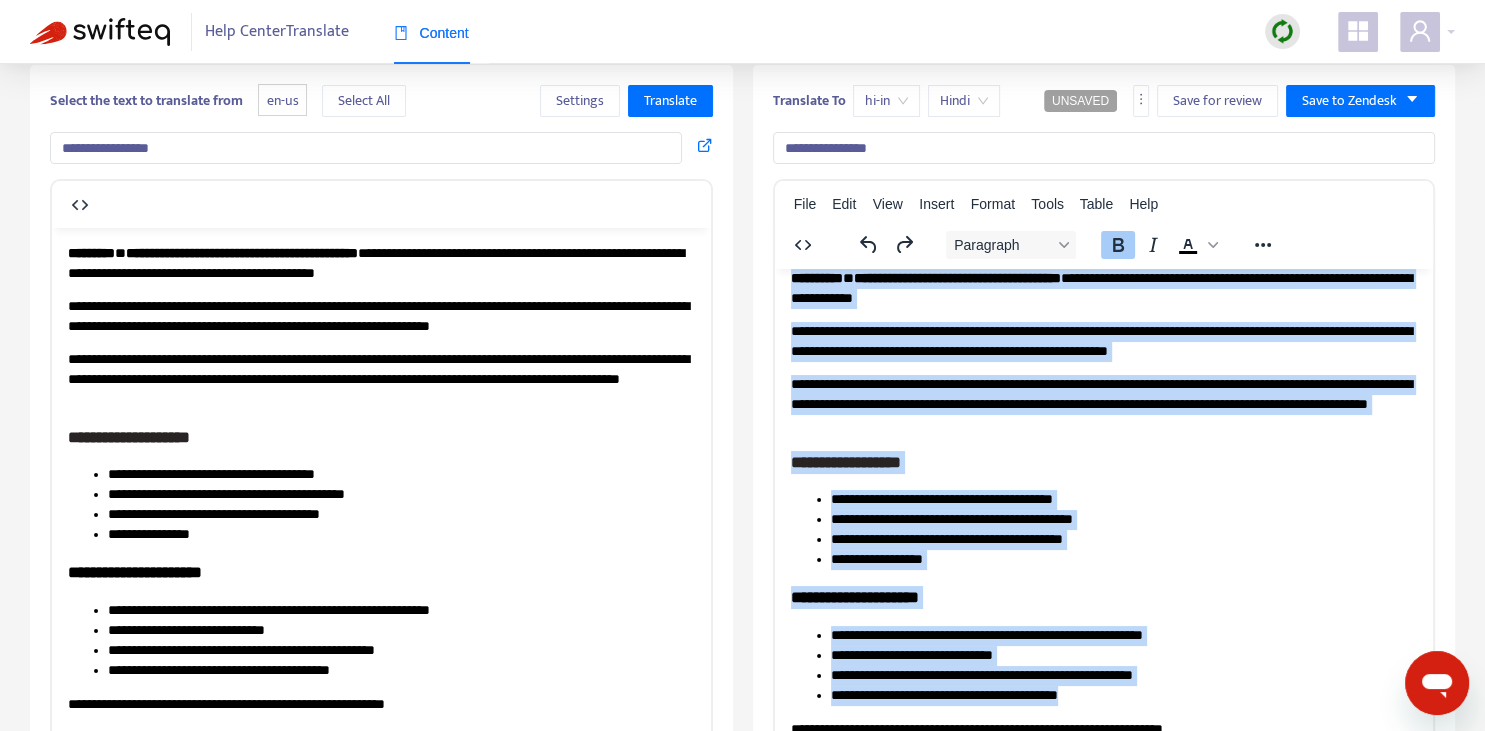 scroll, scrollTop: 0, scrollLeft: 0, axis: both 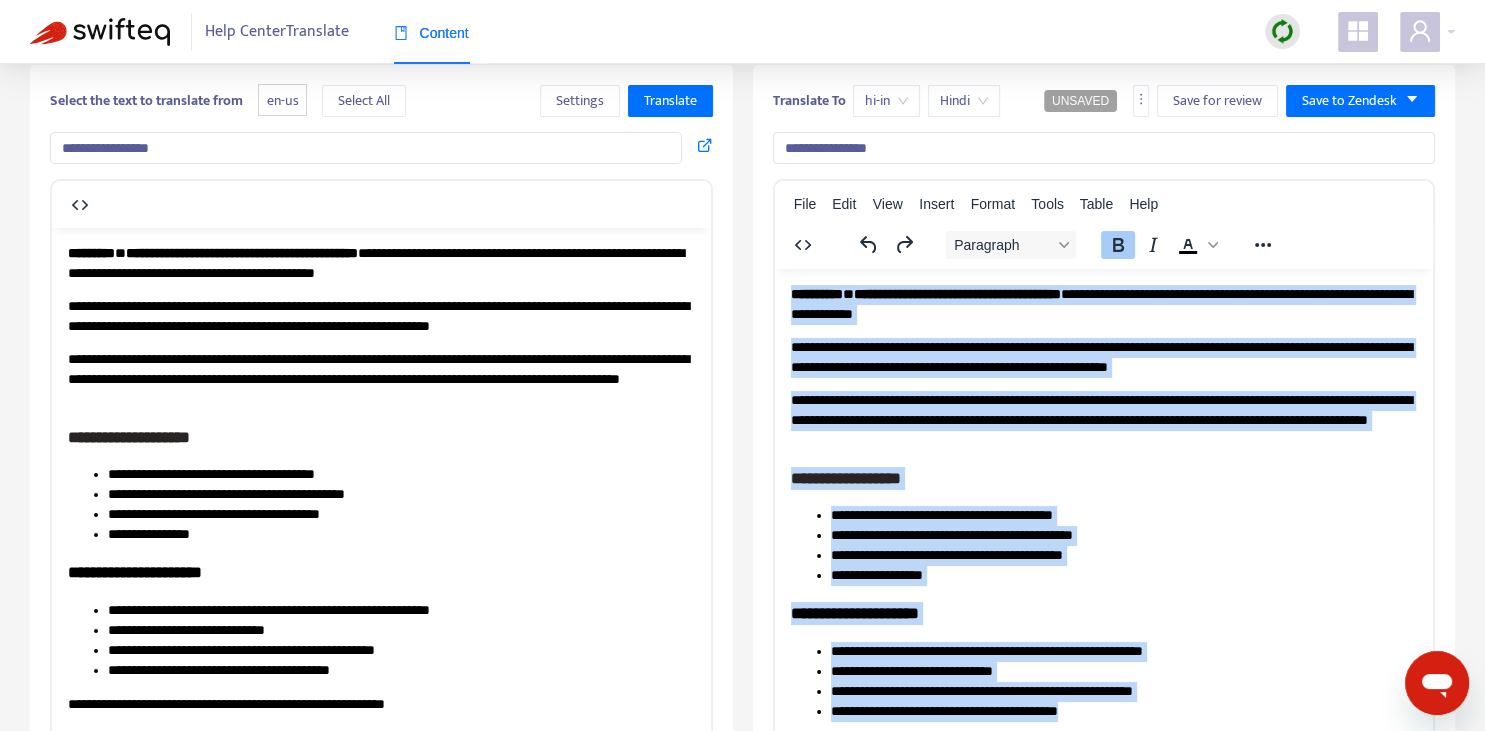 click on "**********" at bounding box center [1103, 303] 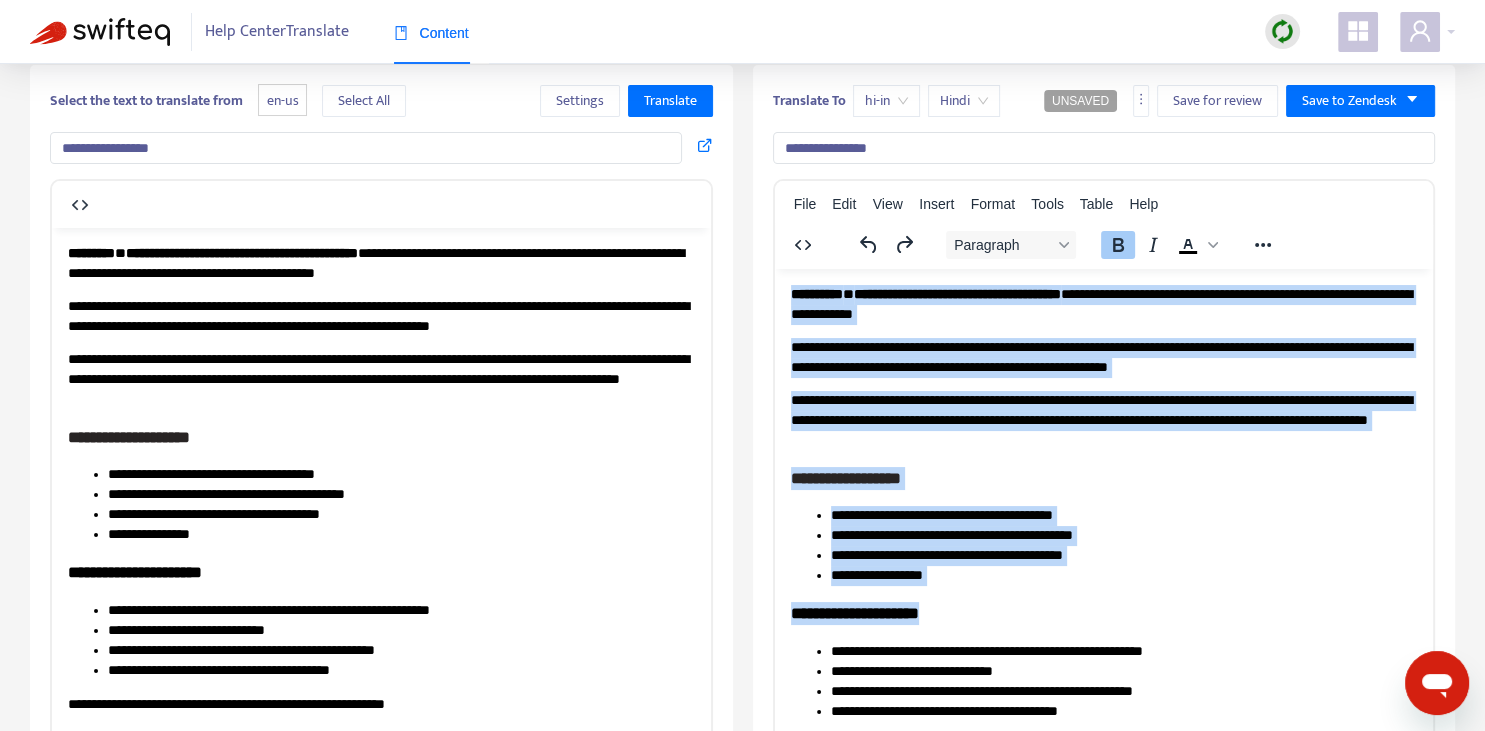 drag, startPoint x: 791, startPoint y: 290, endPoint x: 1030, endPoint y: 597, distance: 389.063 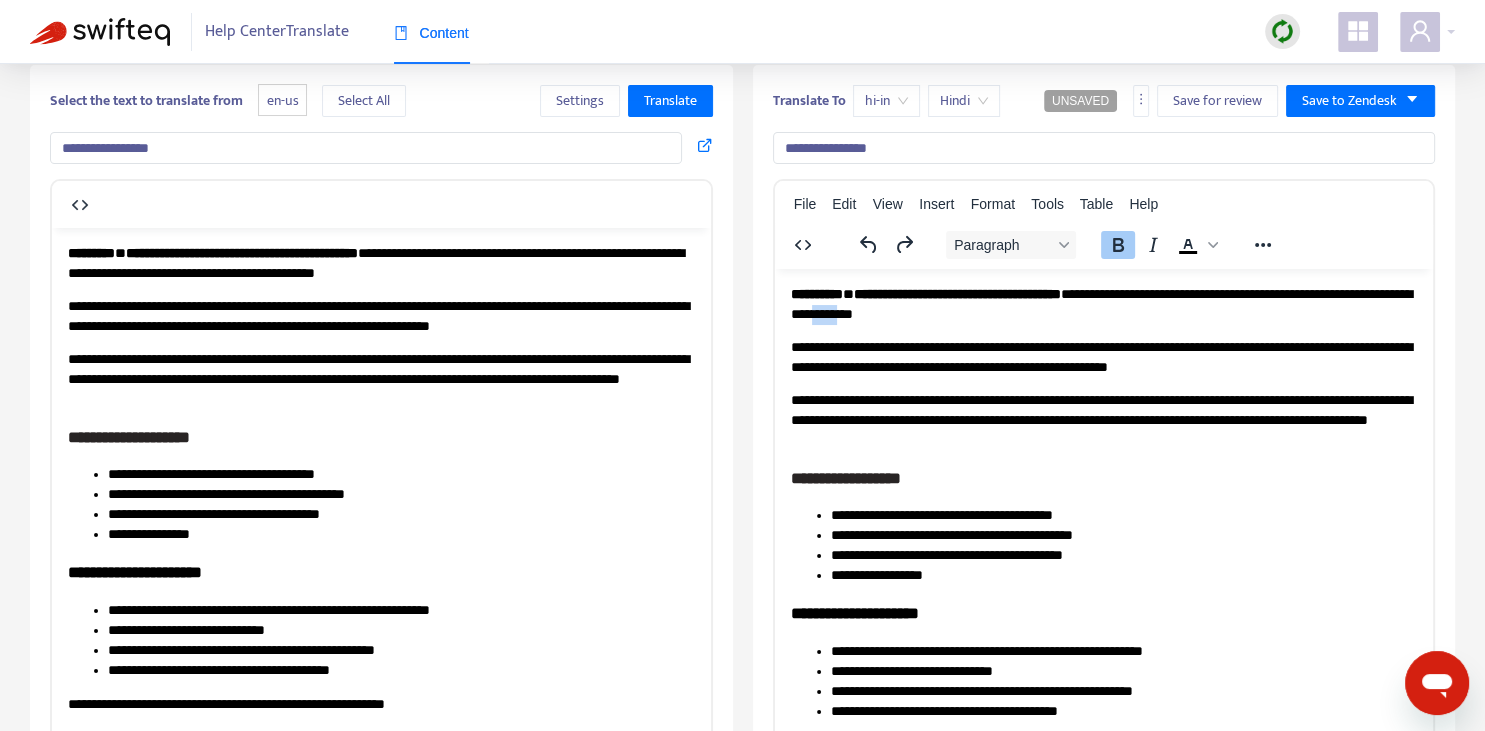 click on "**********" at bounding box center [1103, 303] 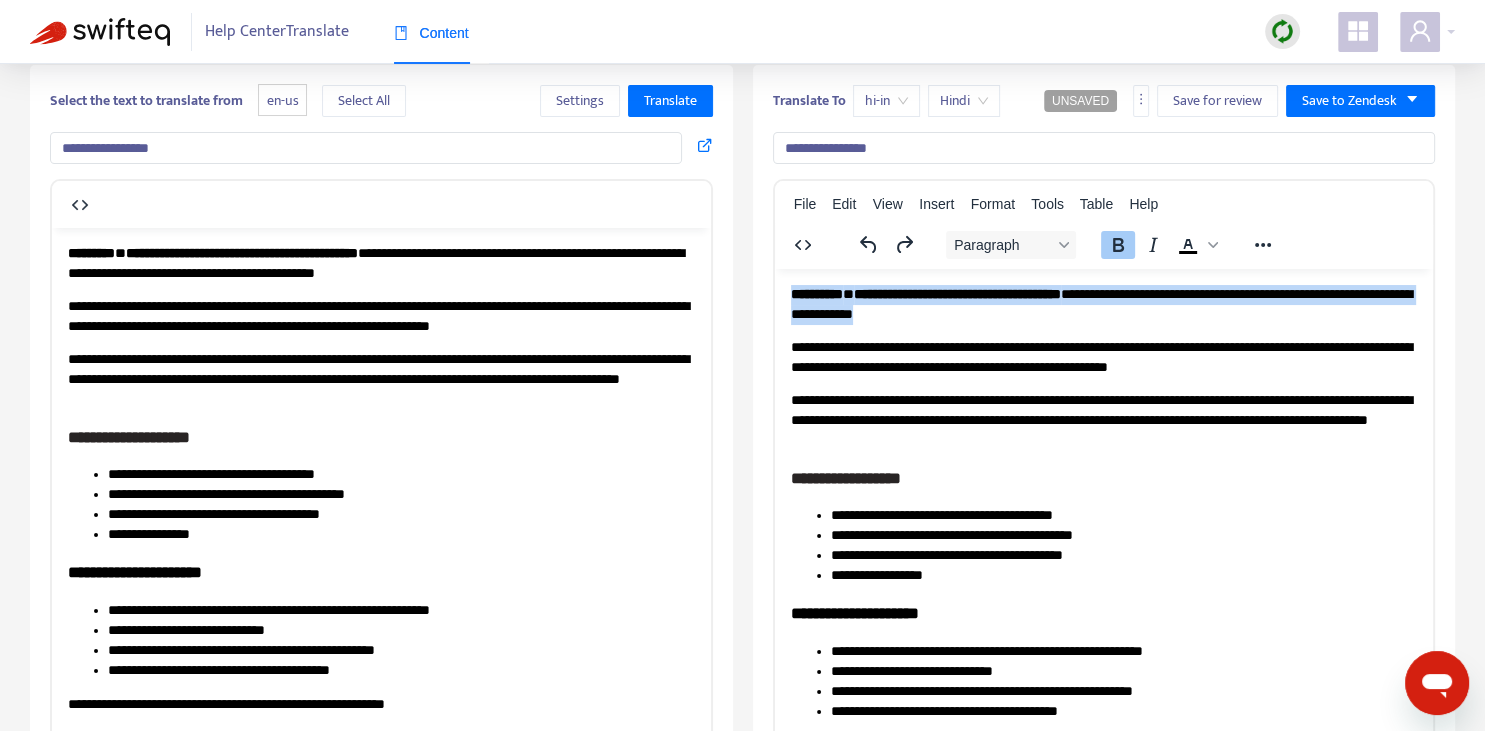 click on "**********" at bounding box center [1103, 303] 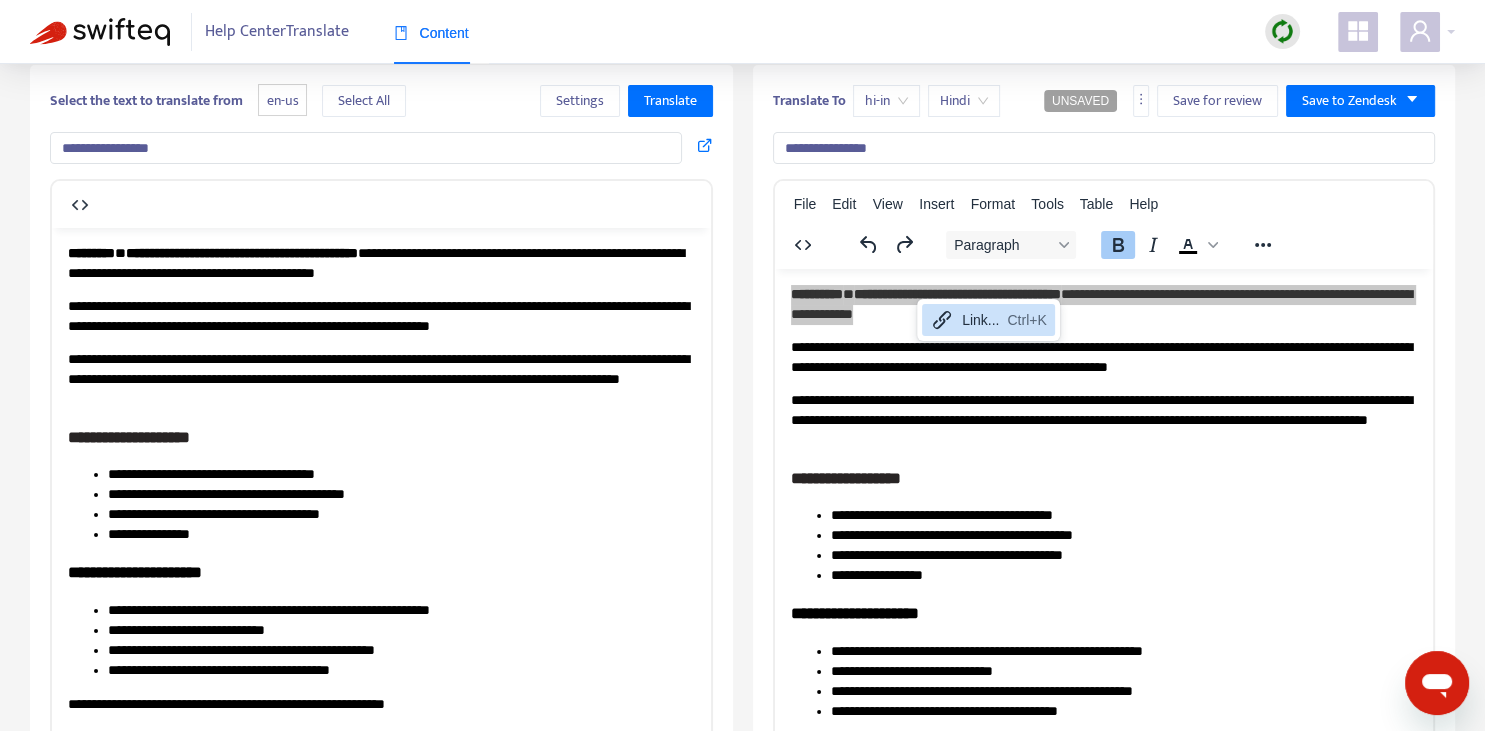 click on "File Edit View Insert Format Tools Table Help" at bounding box center (1104, 204) 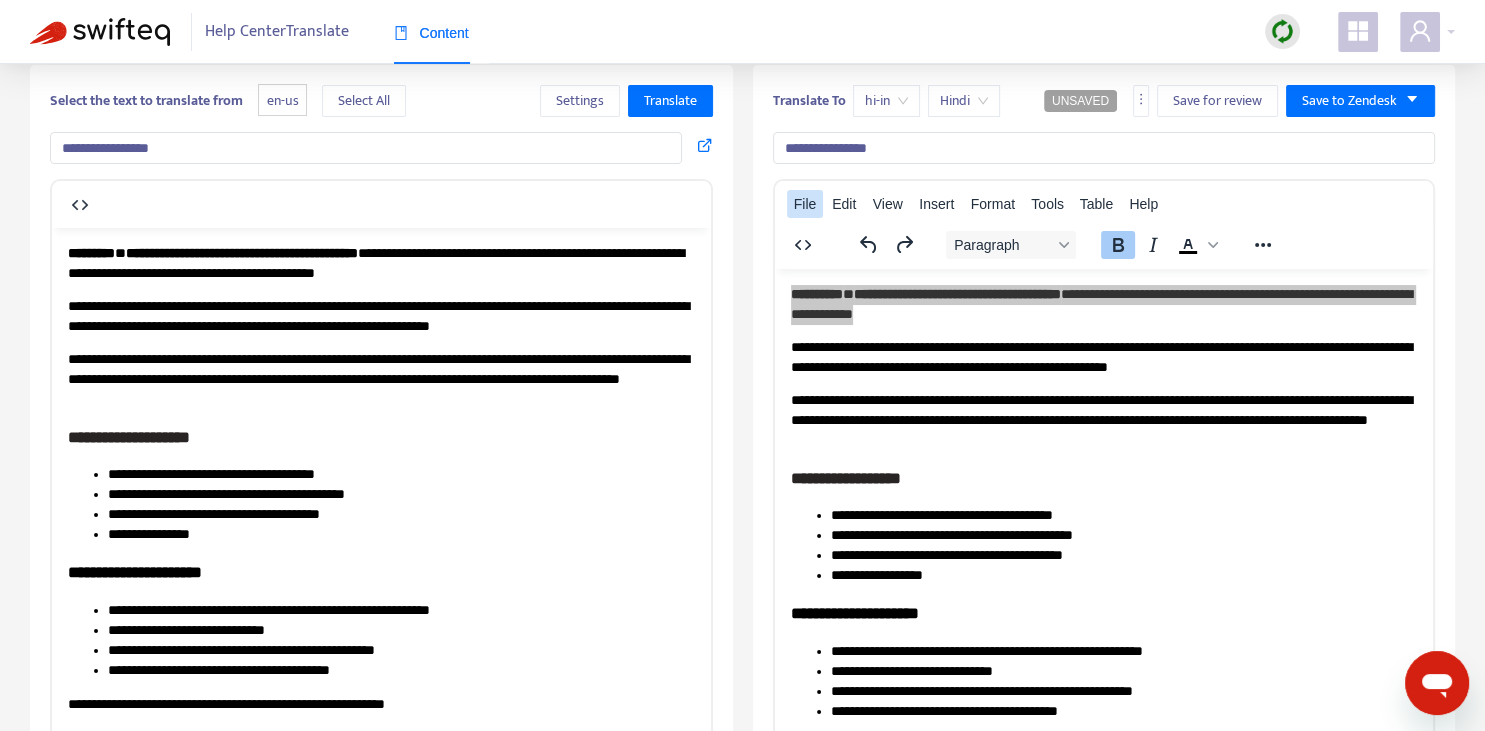 click on "File" at bounding box center [805, 204] 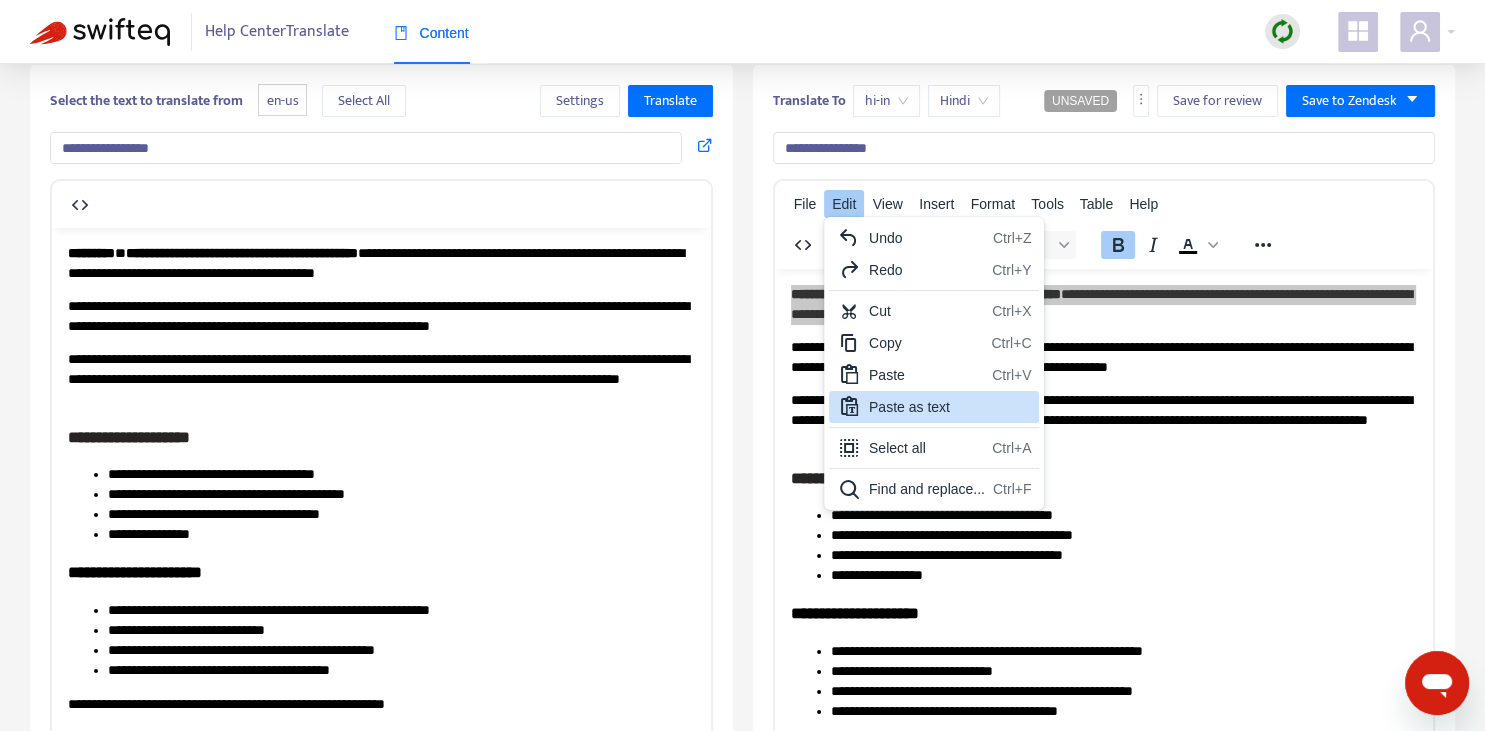 click on "Paste as text" at bounding box center (934, 407) 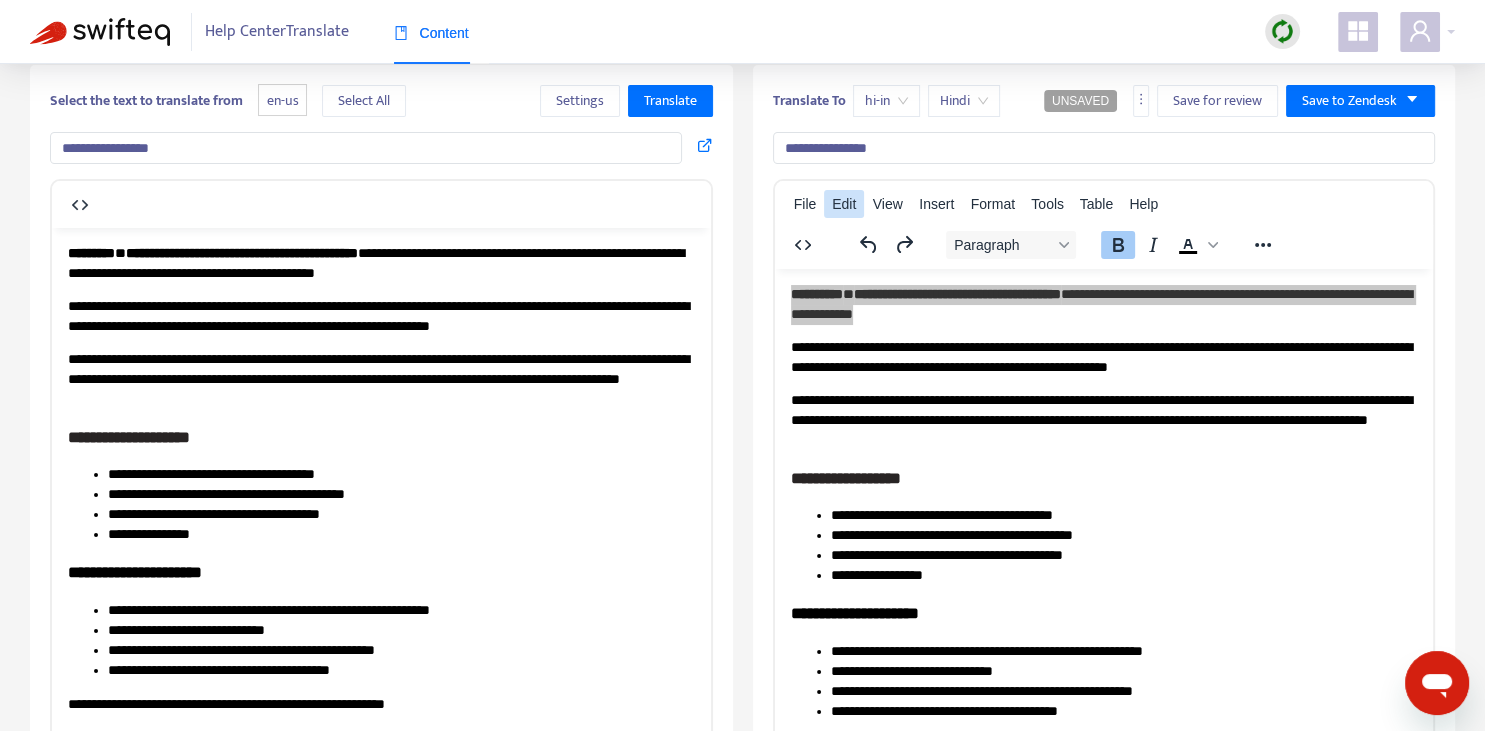 click on "Edit" at bounding box center [844, 204] 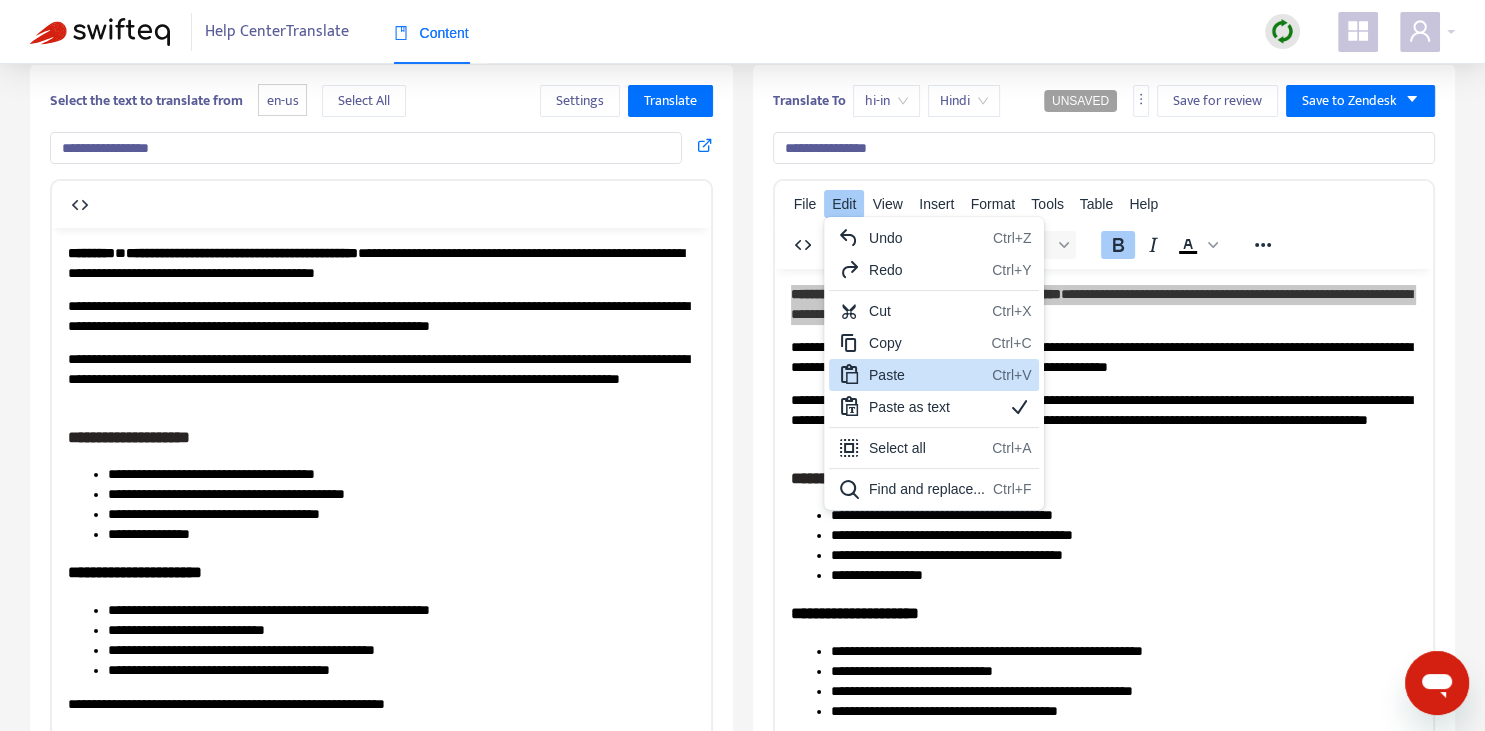 click on "Paste" at bounding box center (926, 375) 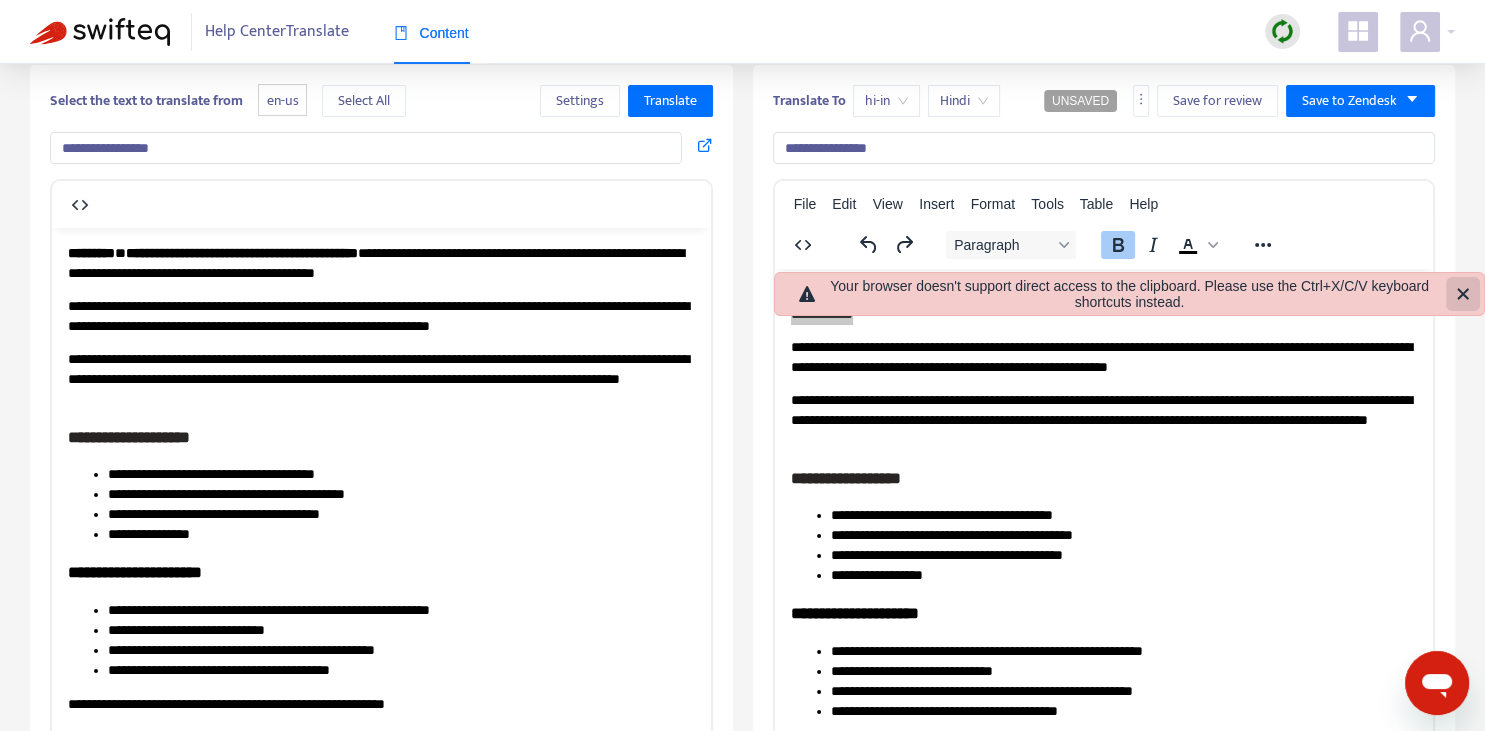 click at bounding box center [1463, 294] 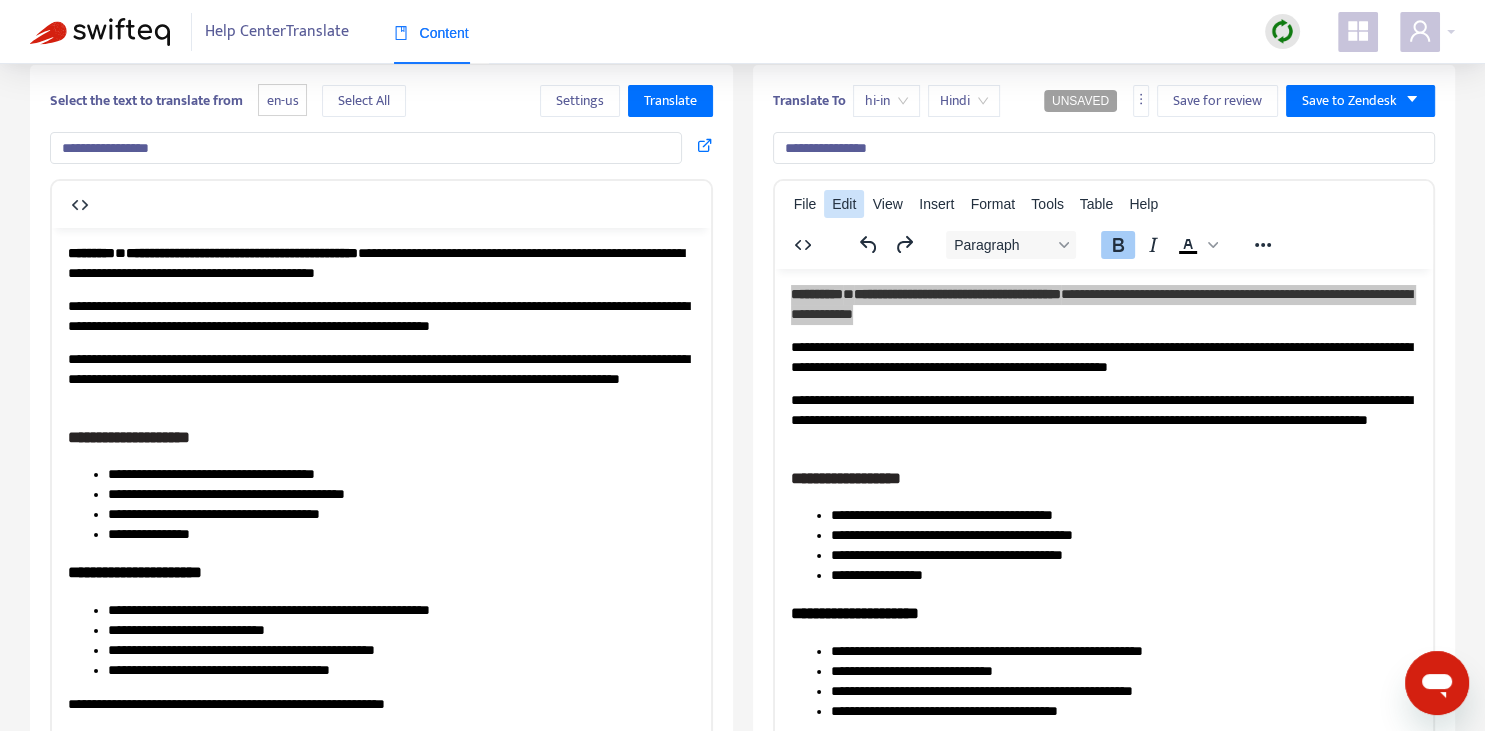 click on "Edit" at bounding box center [844, 204] 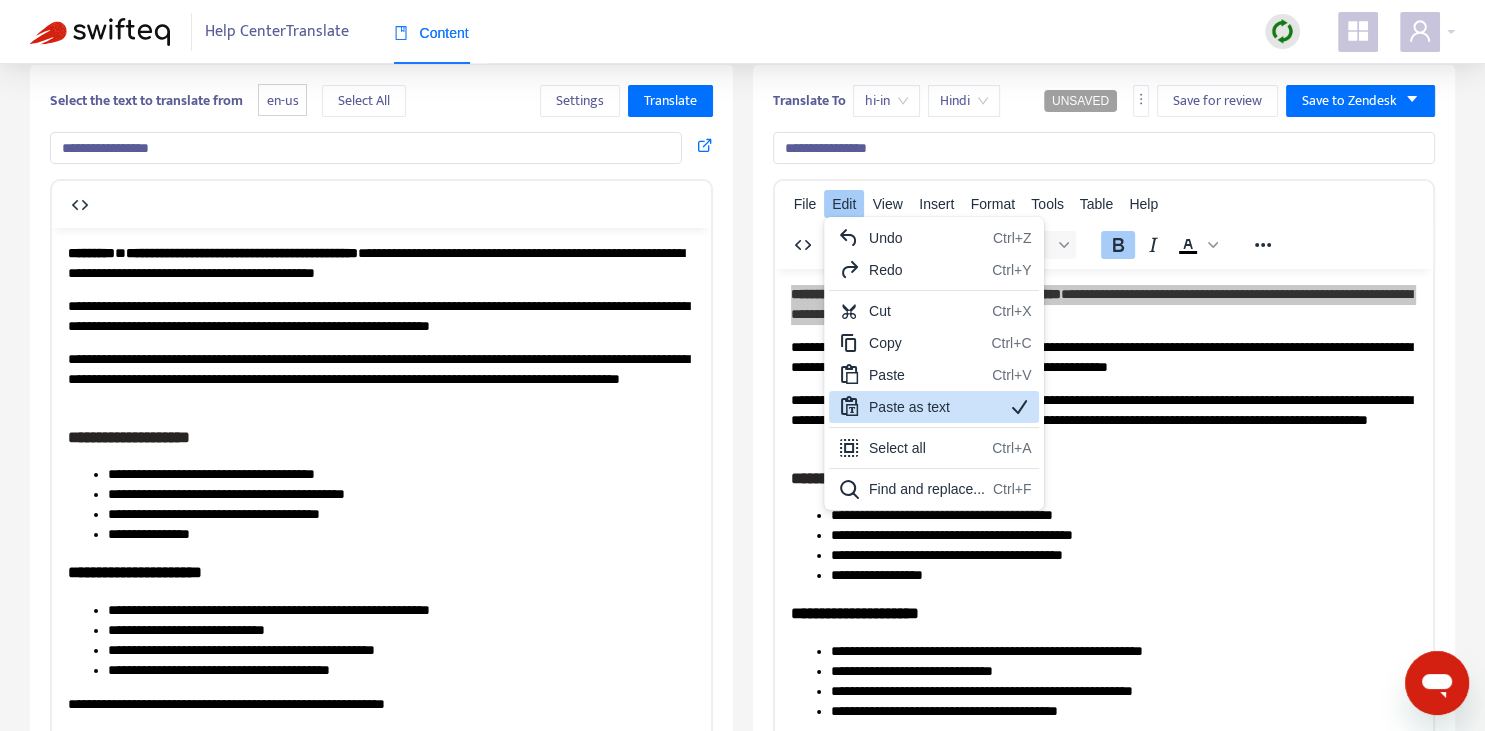 click on "Paste as text" at bounding box center (934, 407) 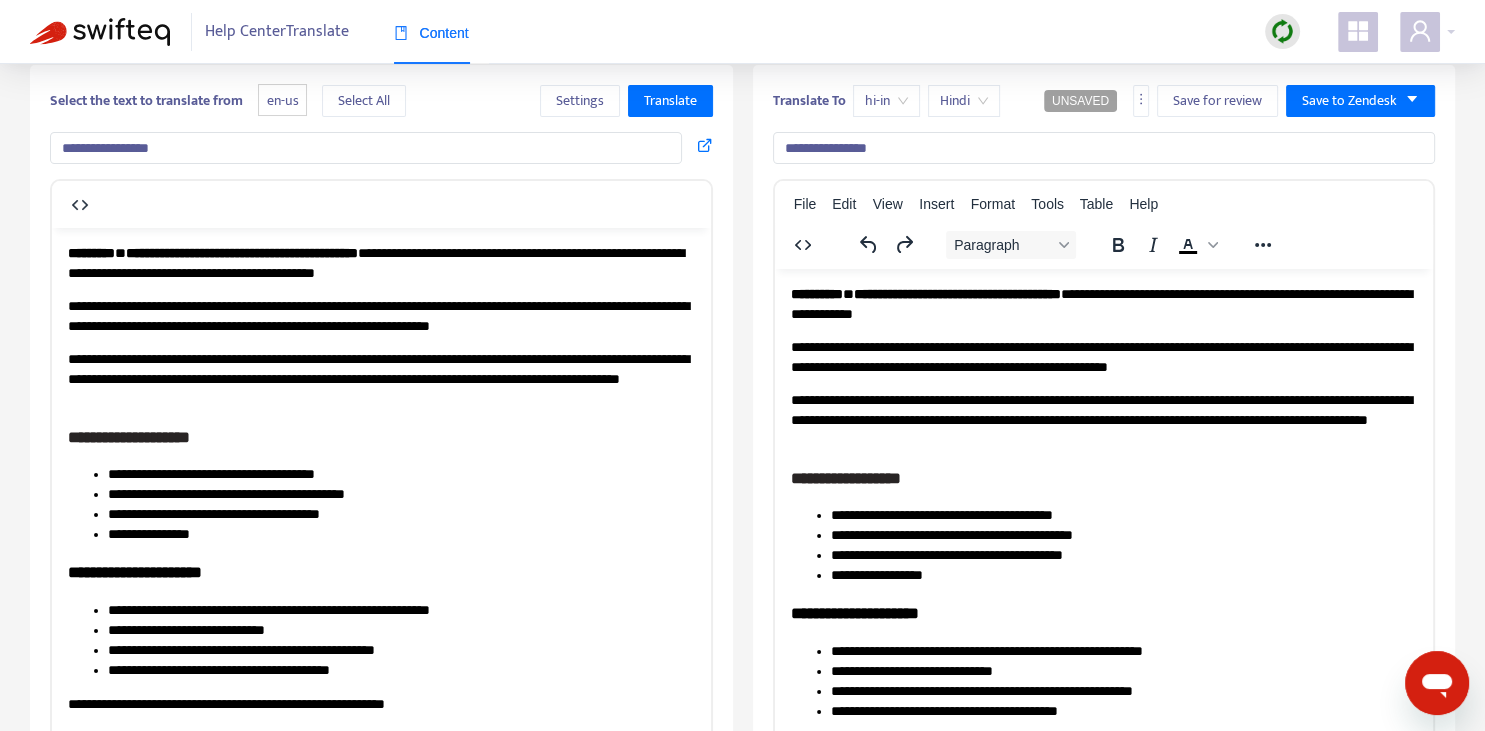 click on "**********" at bounding box center [1103, 356] 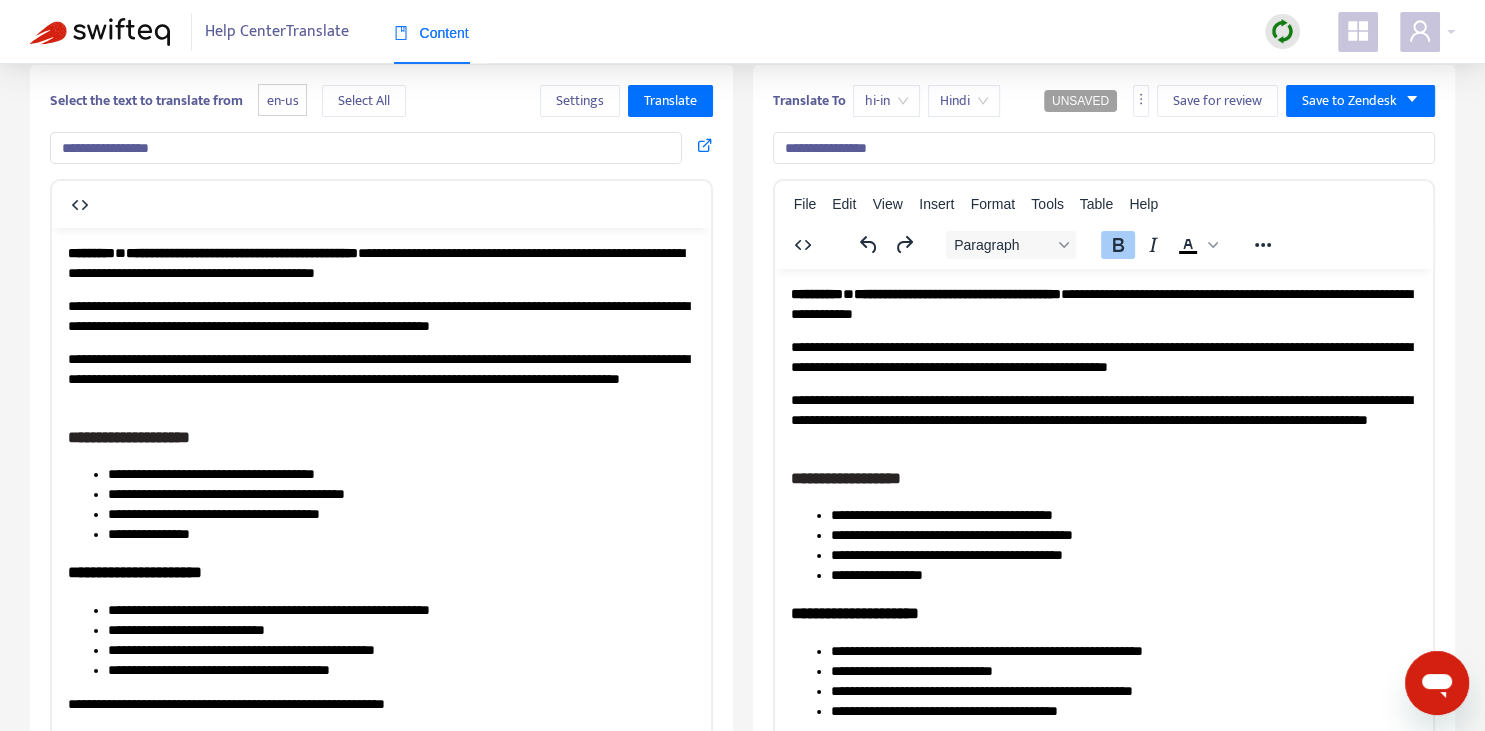 click on "**********" at bounding box center (816, 293) 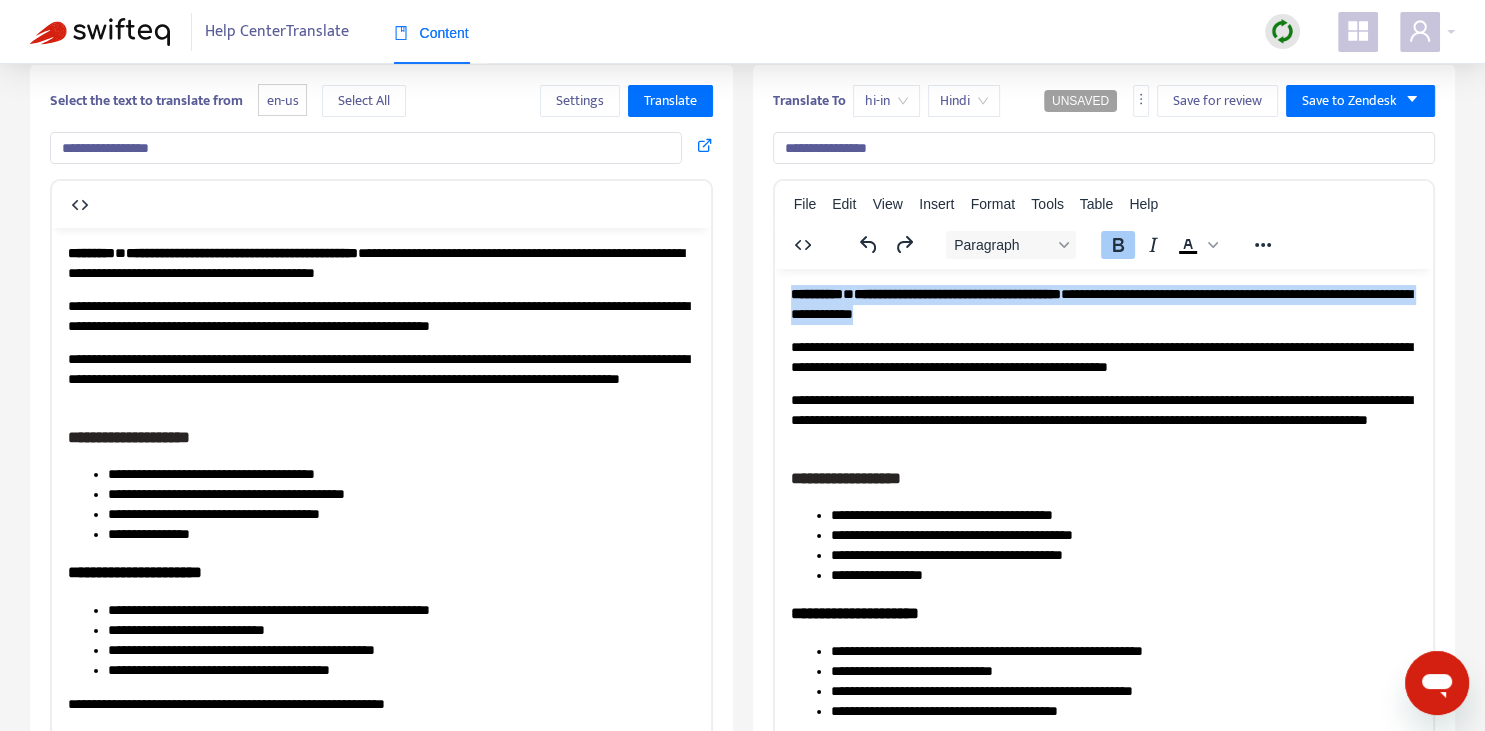 drag, startPoint x: 790, startPoint y: 290, endPoint x: 1009, endPoint y: 324, distance: 221.62355 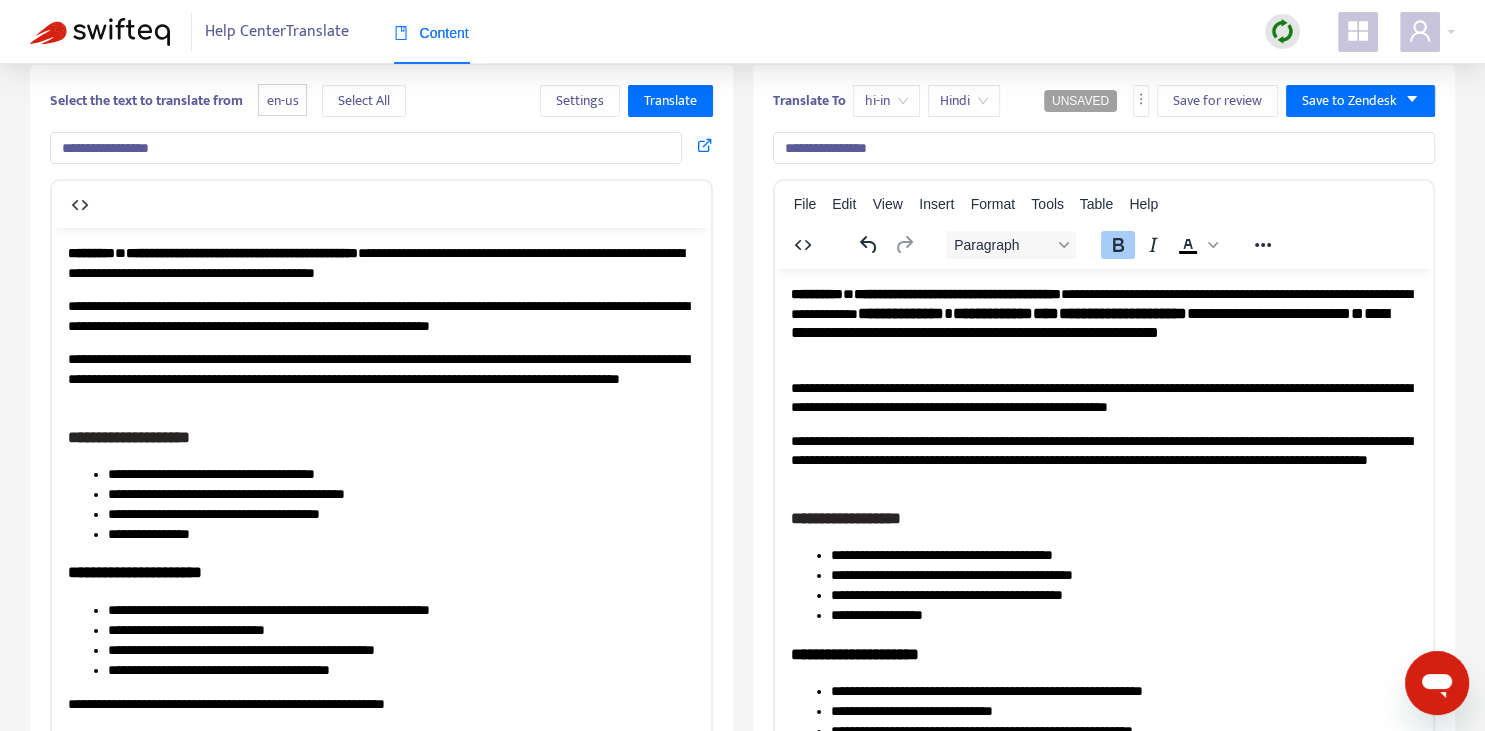 click on "**********" at bounding box center [900, 312] 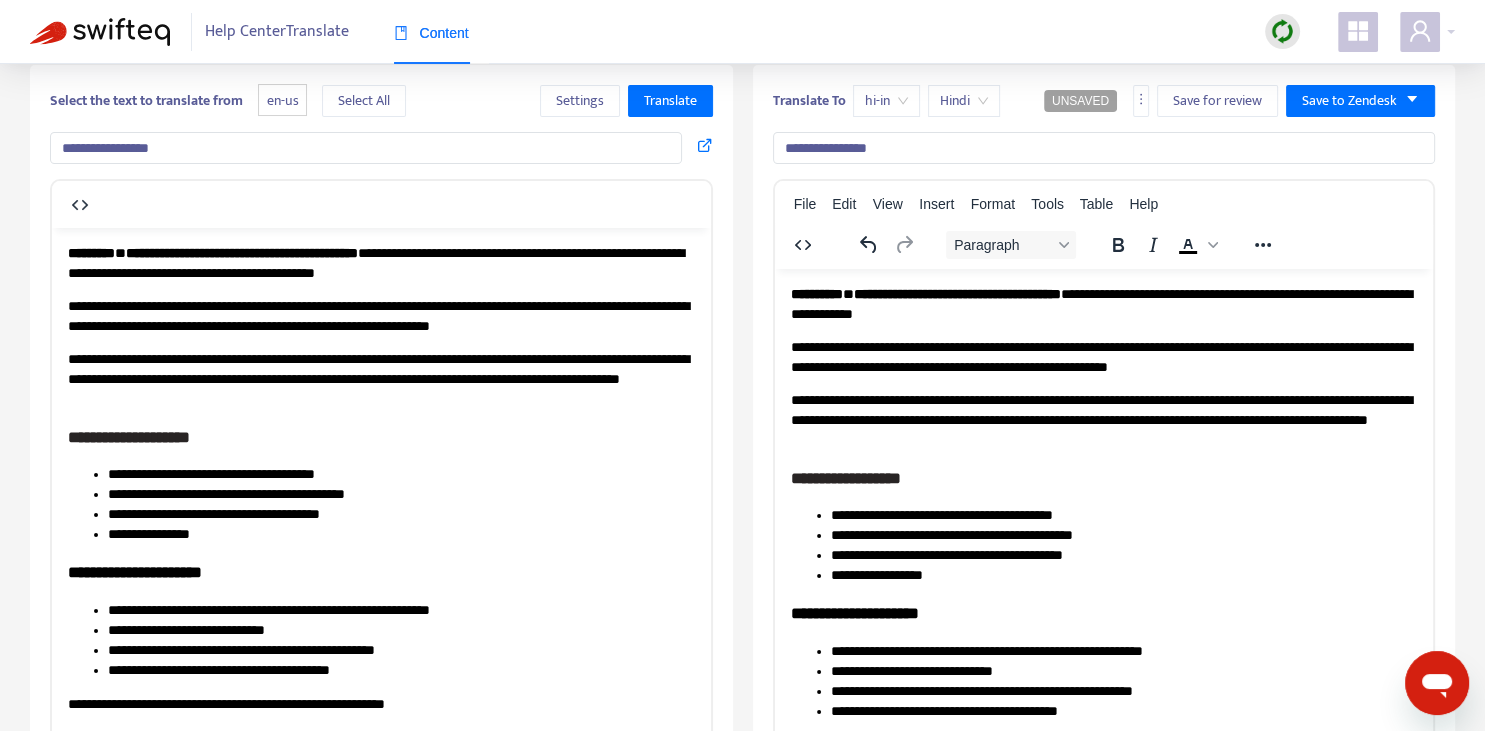 click on "**********" at bounding box center (1104, 148) 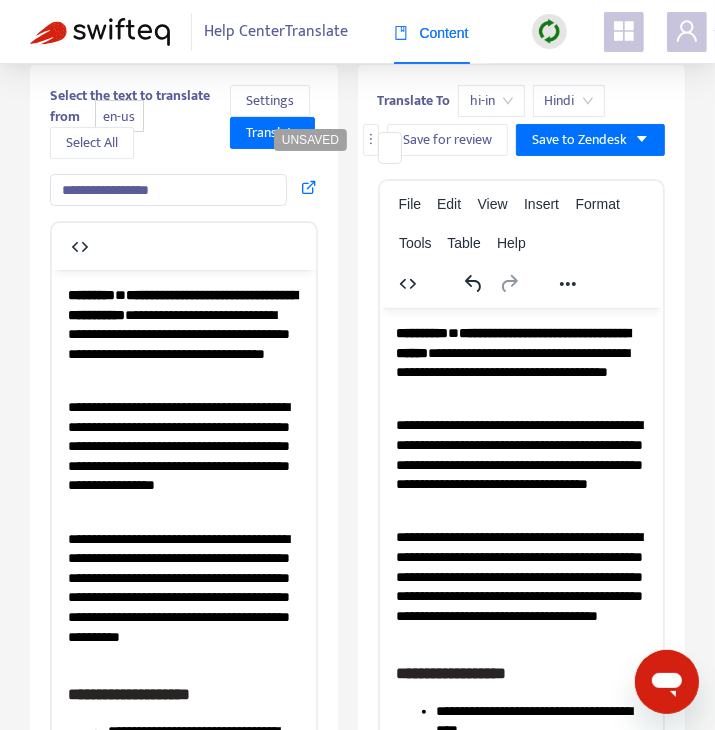 type on "**********" 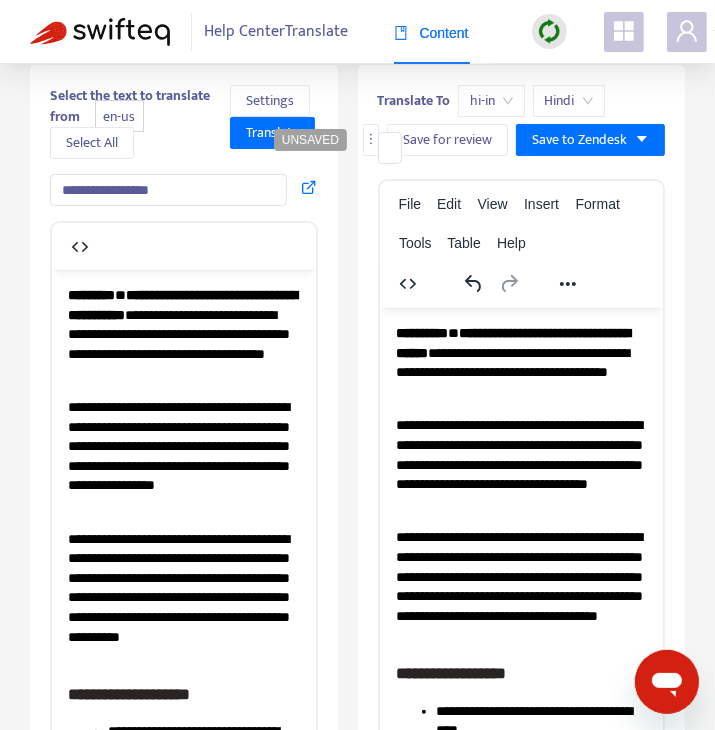 click on "**********" at bounding box center [421, 332] 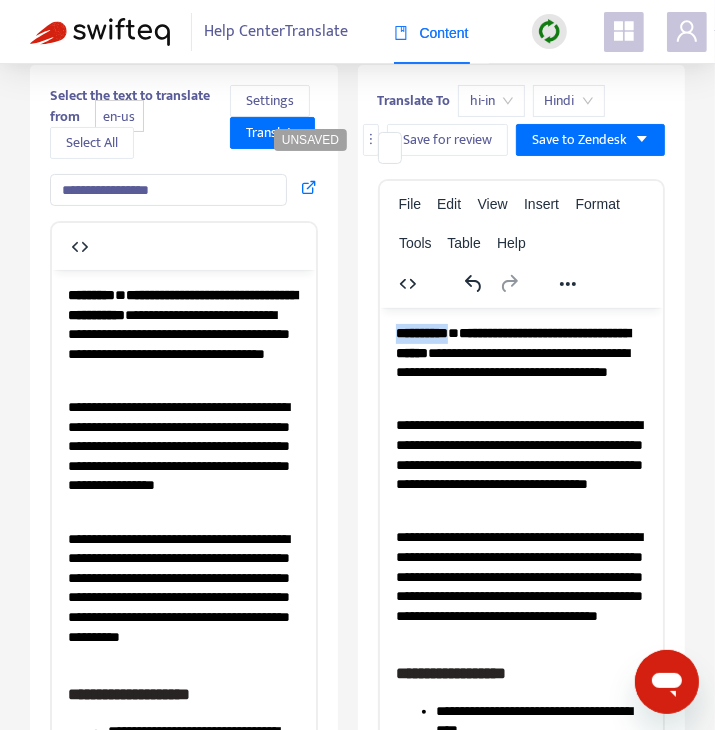 click on "**********" at bounding box center (421, 332) 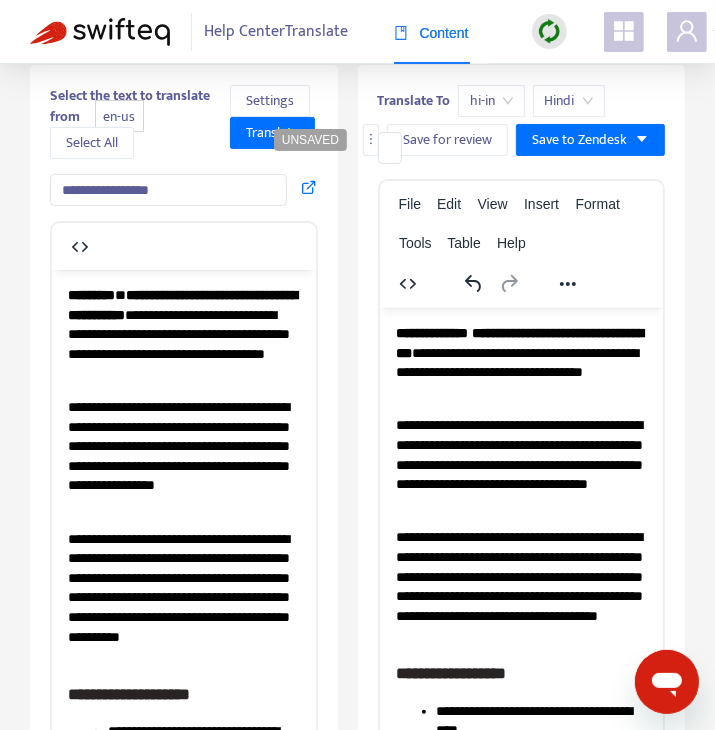 click on "**********" at bounding box center [521, 362] 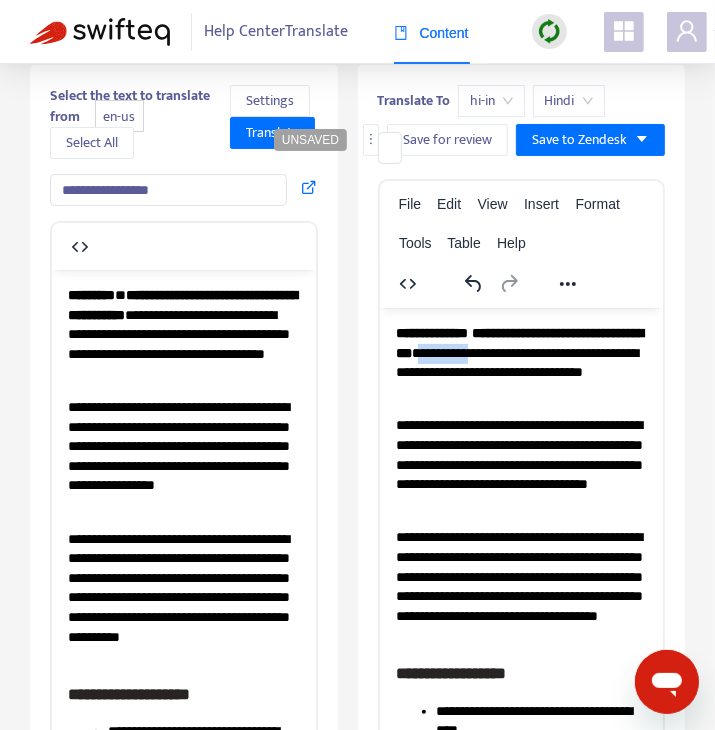 click on "**********" at bounding box center [521, 362] 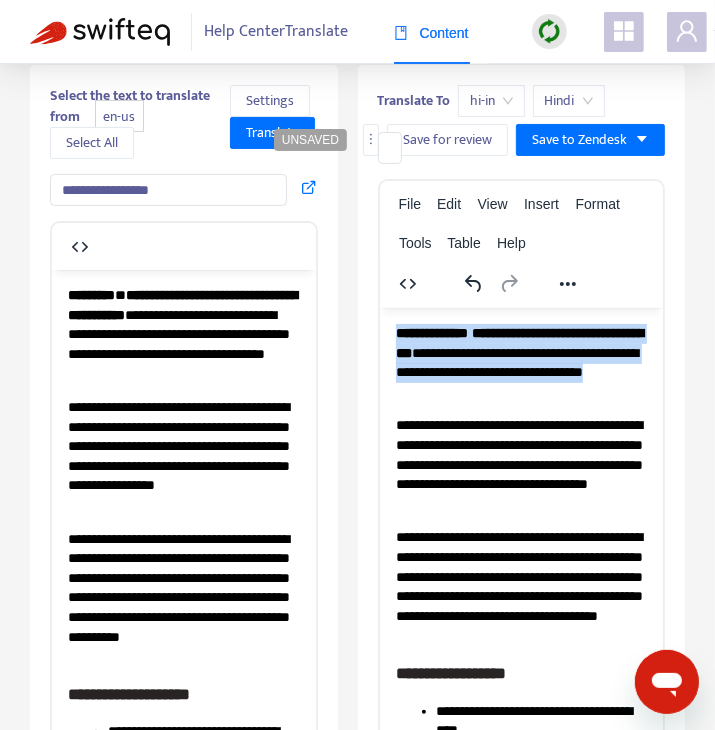 click on "**********" at bounding box center [521, 362] 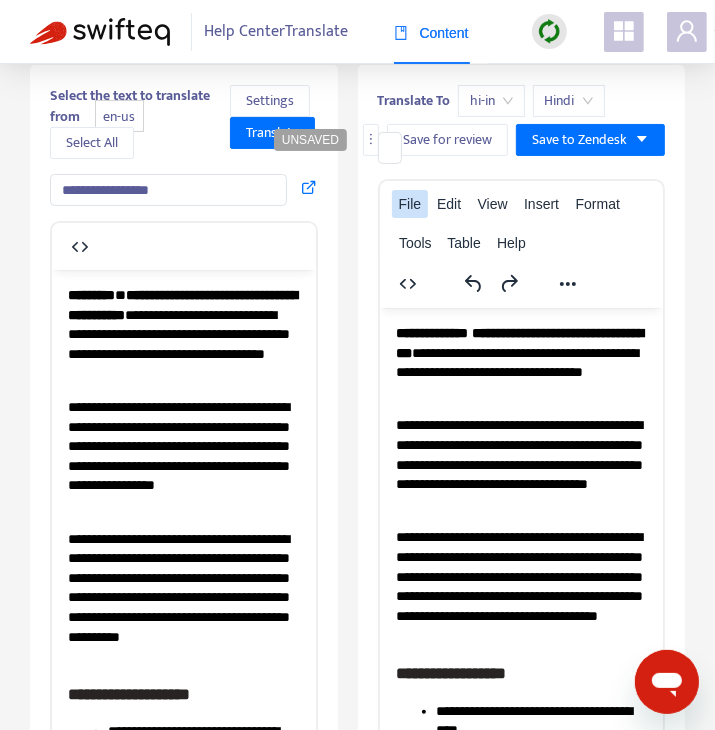 click on "File" at bounding box center (410, 204) 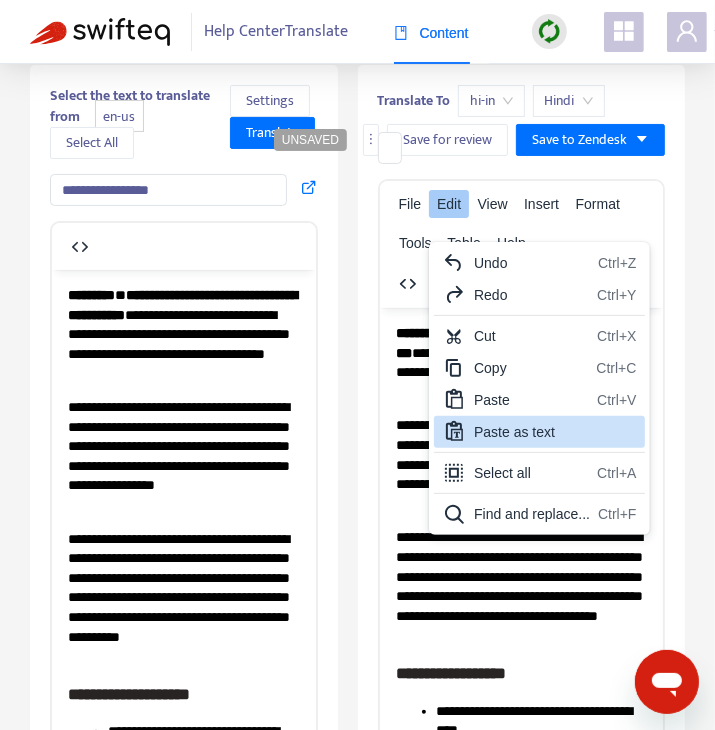 click on "Paste as text" at bounding box center (539, 432) 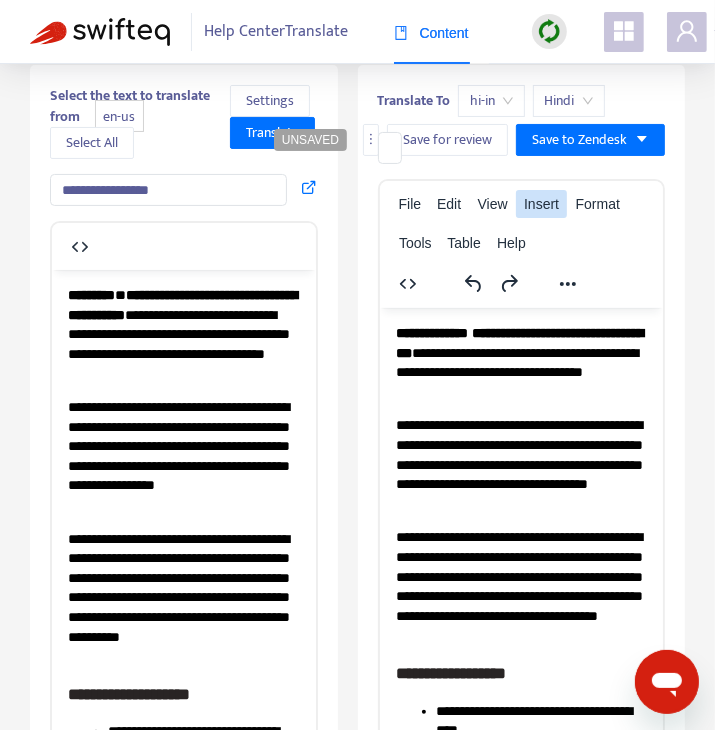 click on "Insert" at bounding box center [541, 204] 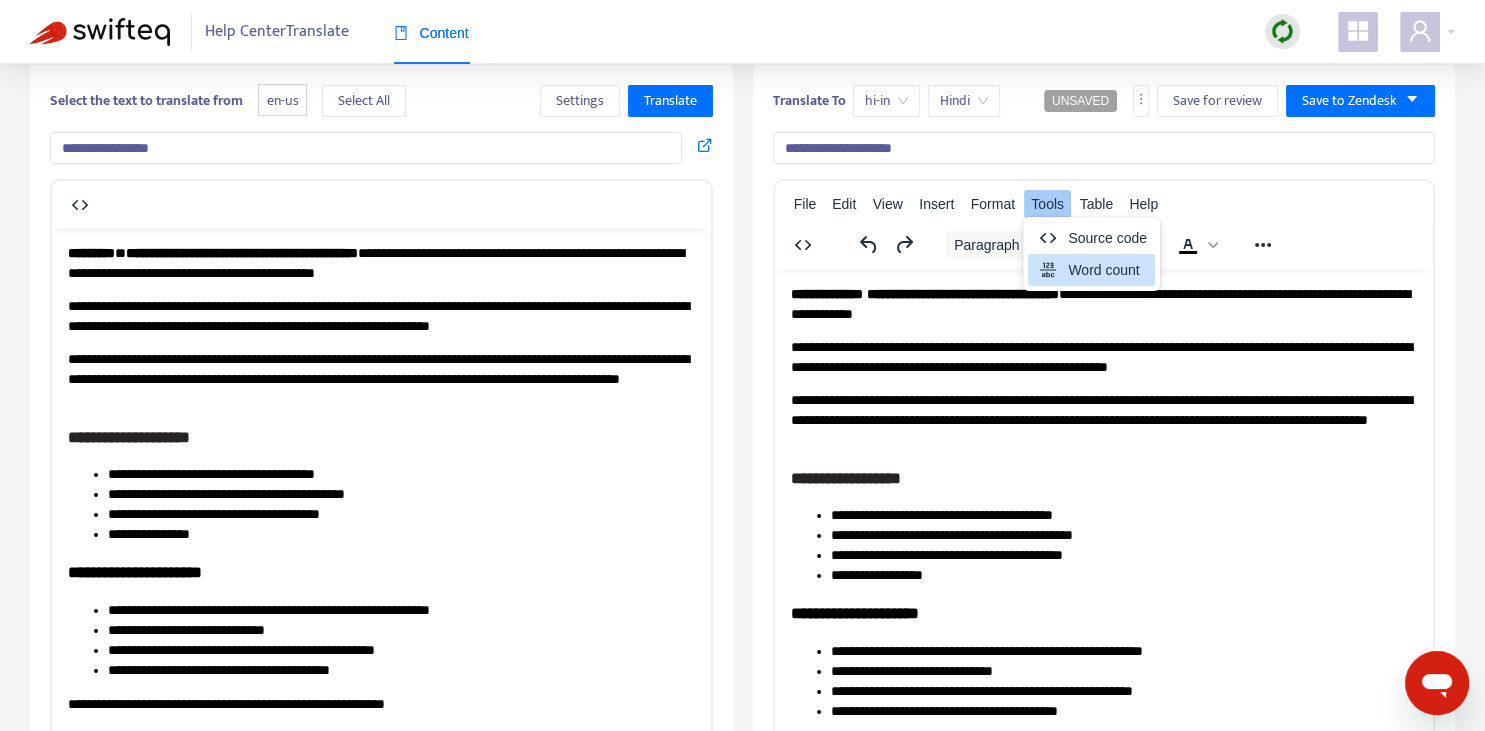 click on "**********" at bounding box center [1103, 303] 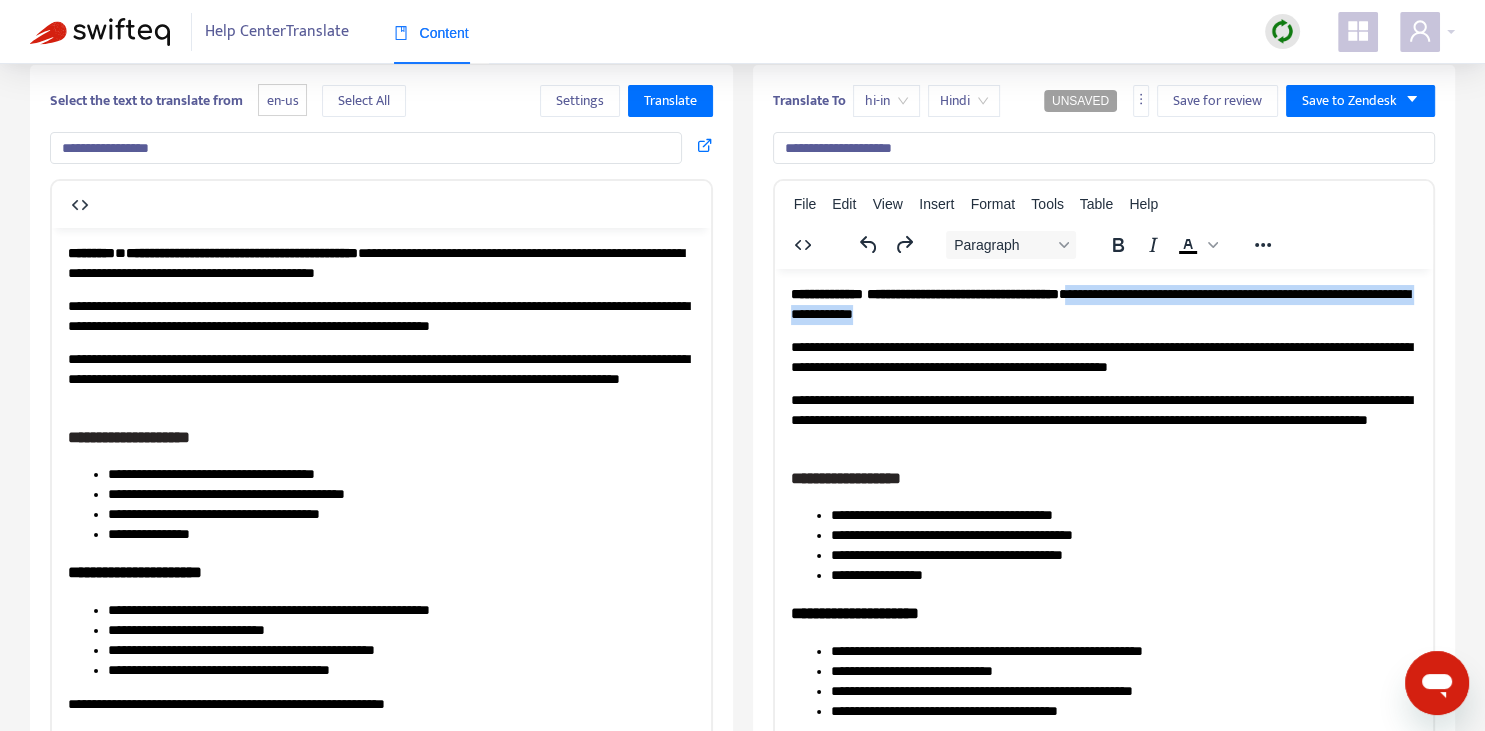 drag, startPoint x: 1130, startPoint y: 293, endPoint x: 1147, endPoint y: 305, distance: 20.808653 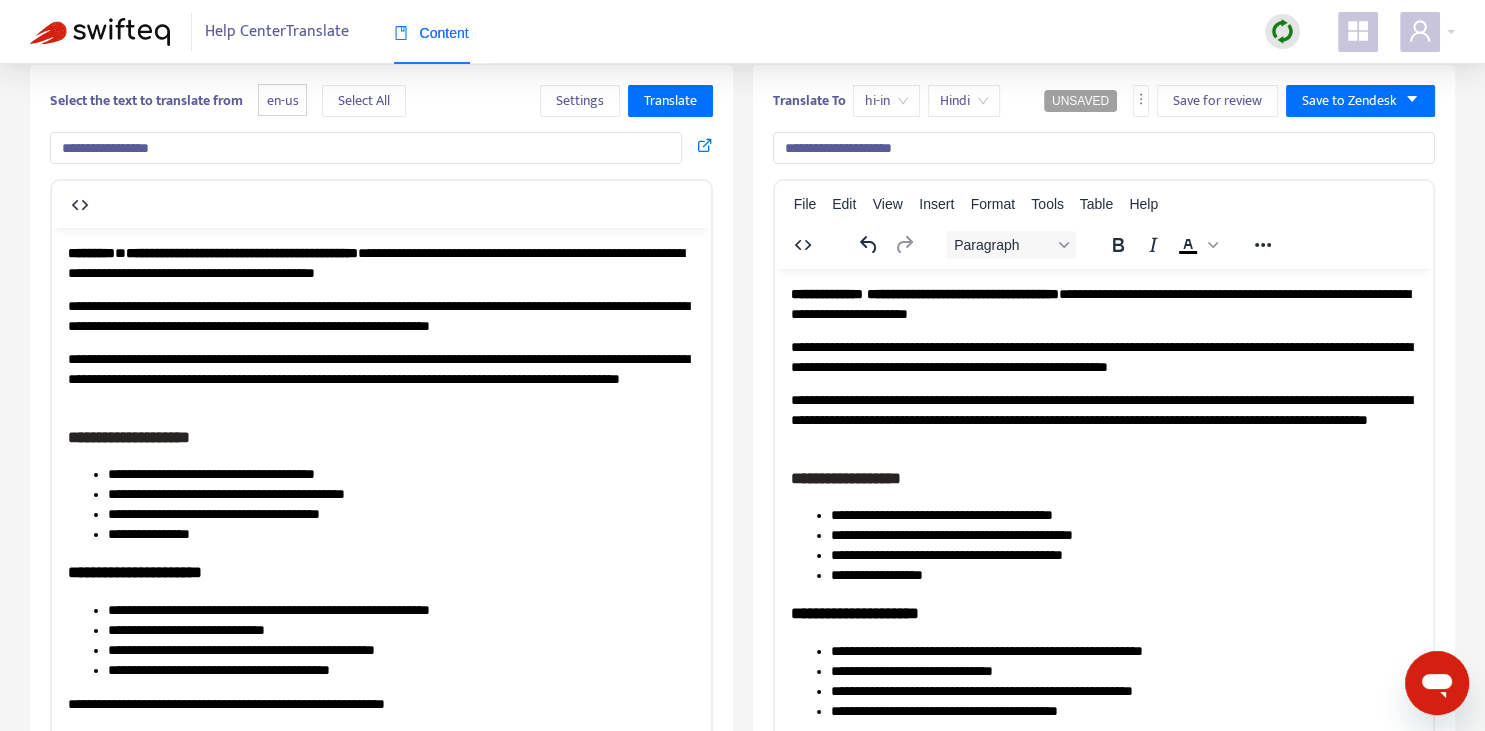 click on "**********" at bounding box center (1103, 356) 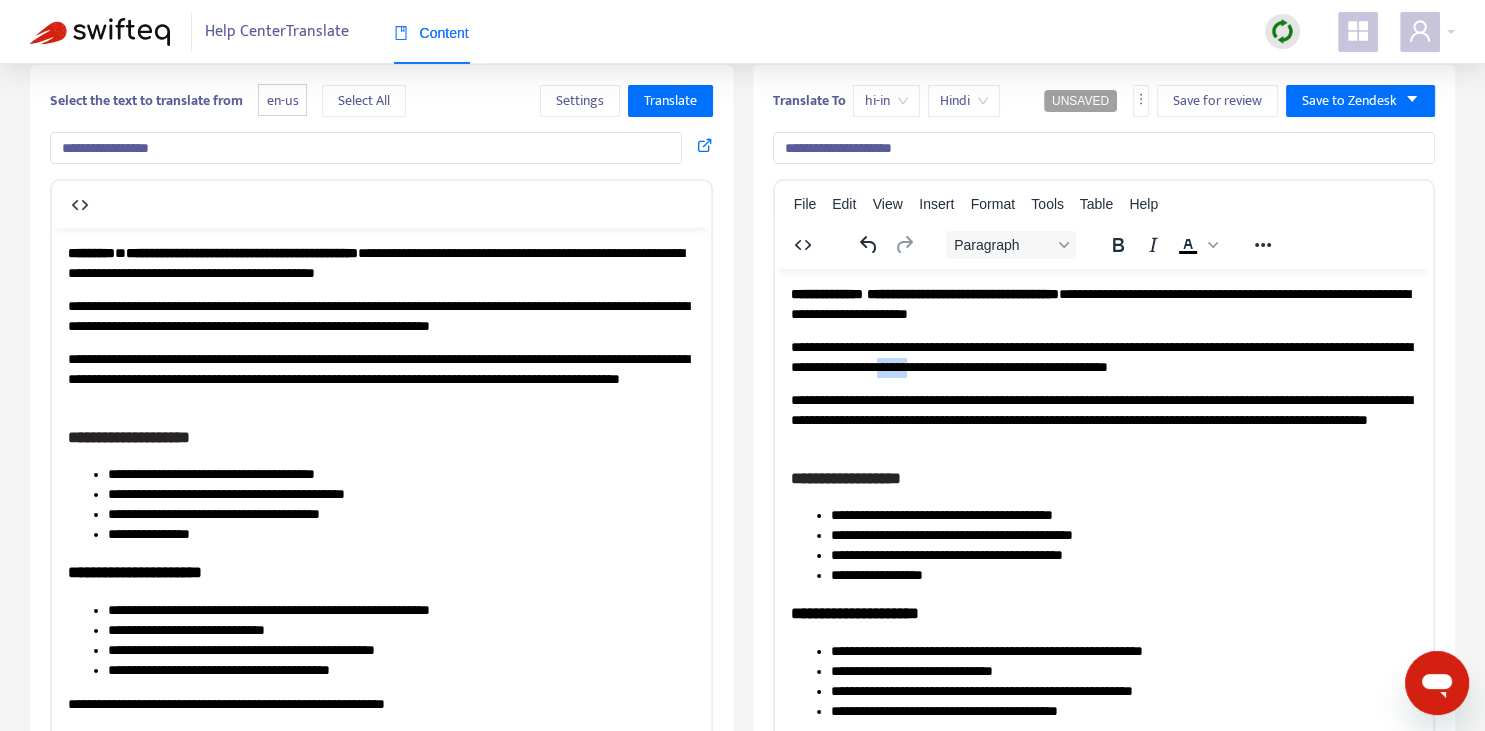 click on "**********" at bounding box center [1103, 356] 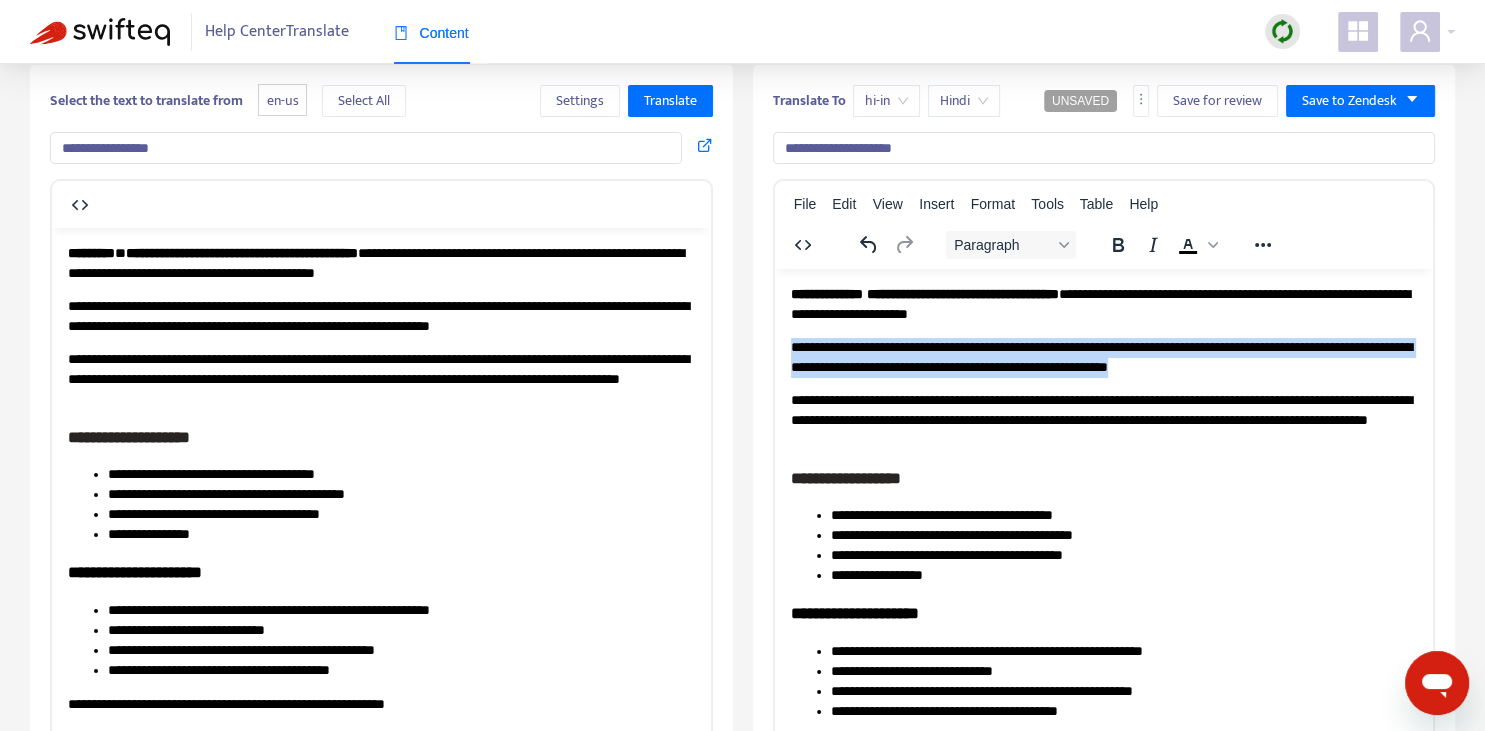 click on "**********" at bounding box center (1103, 356) 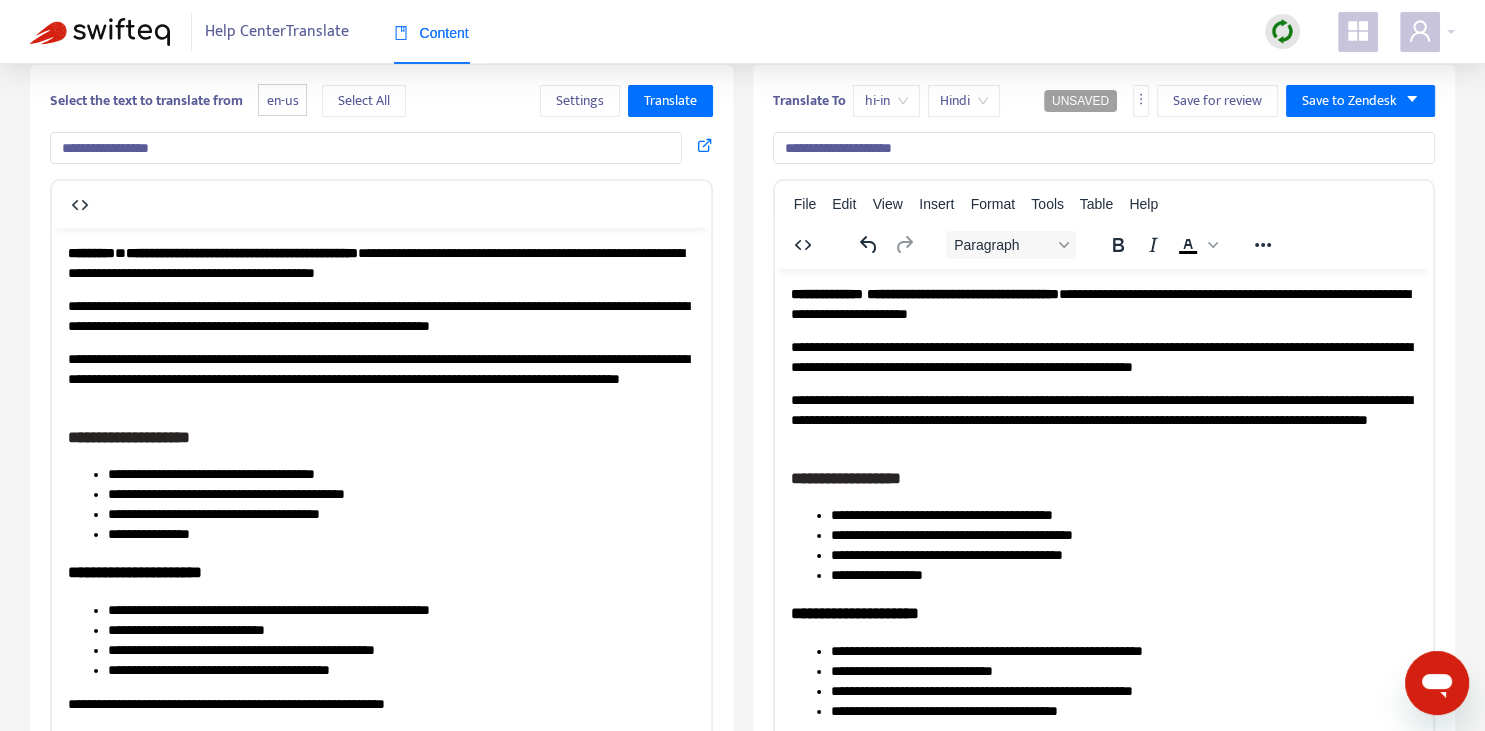 click on "**********" at bounding box center [1103, 419] 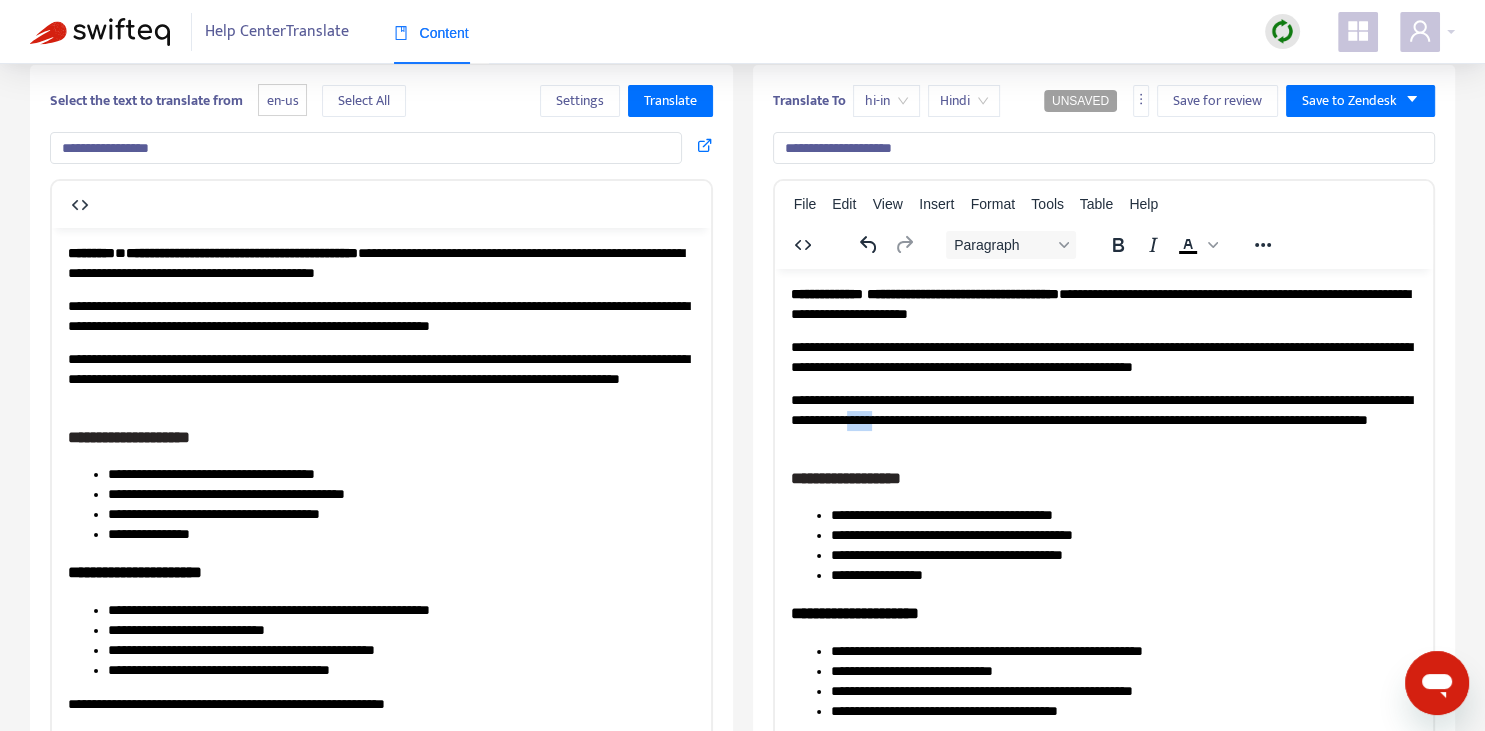 click on "**********" at bounding box center (1103, 419) 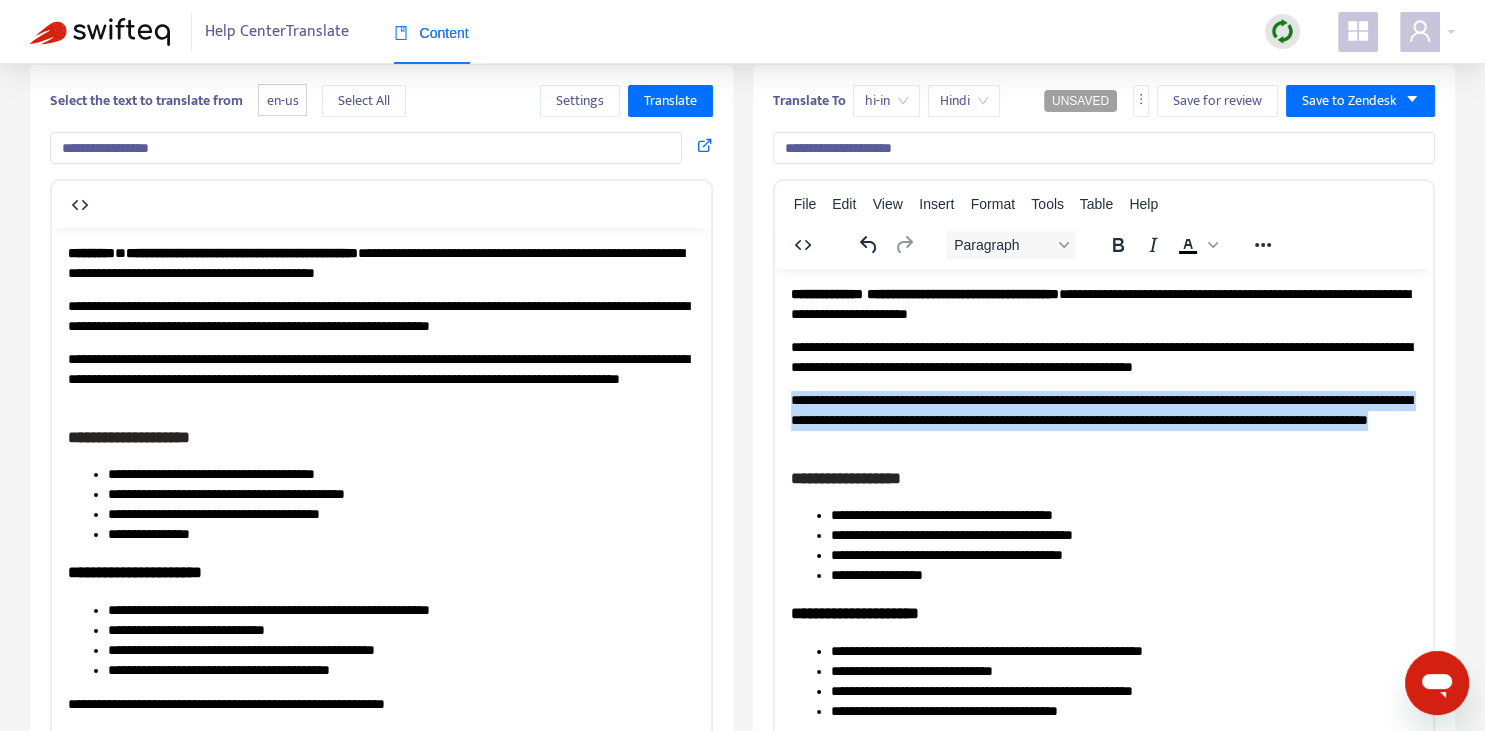 click on "**********" at bounding box center (1103, 419) 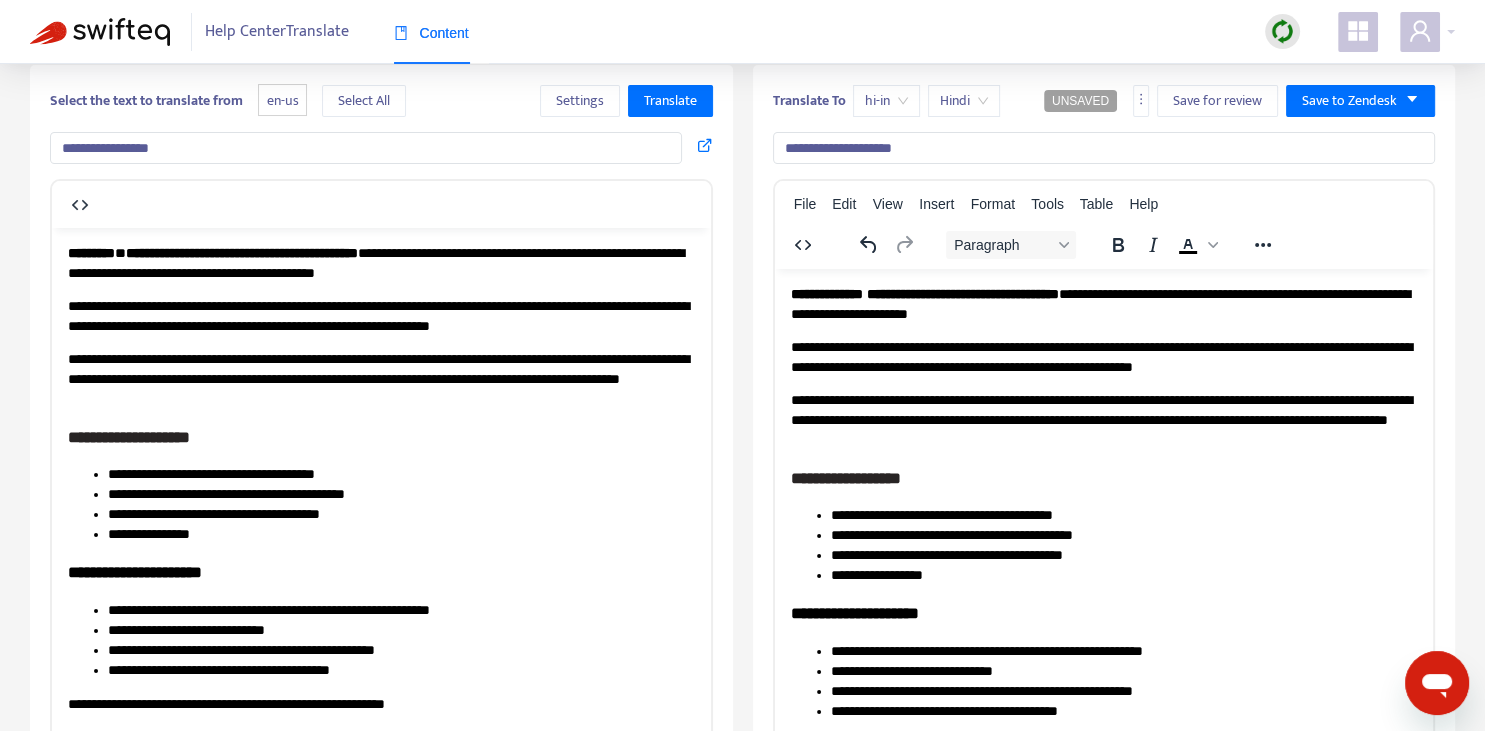 click on "**********" at bounding box center (1103, 419) 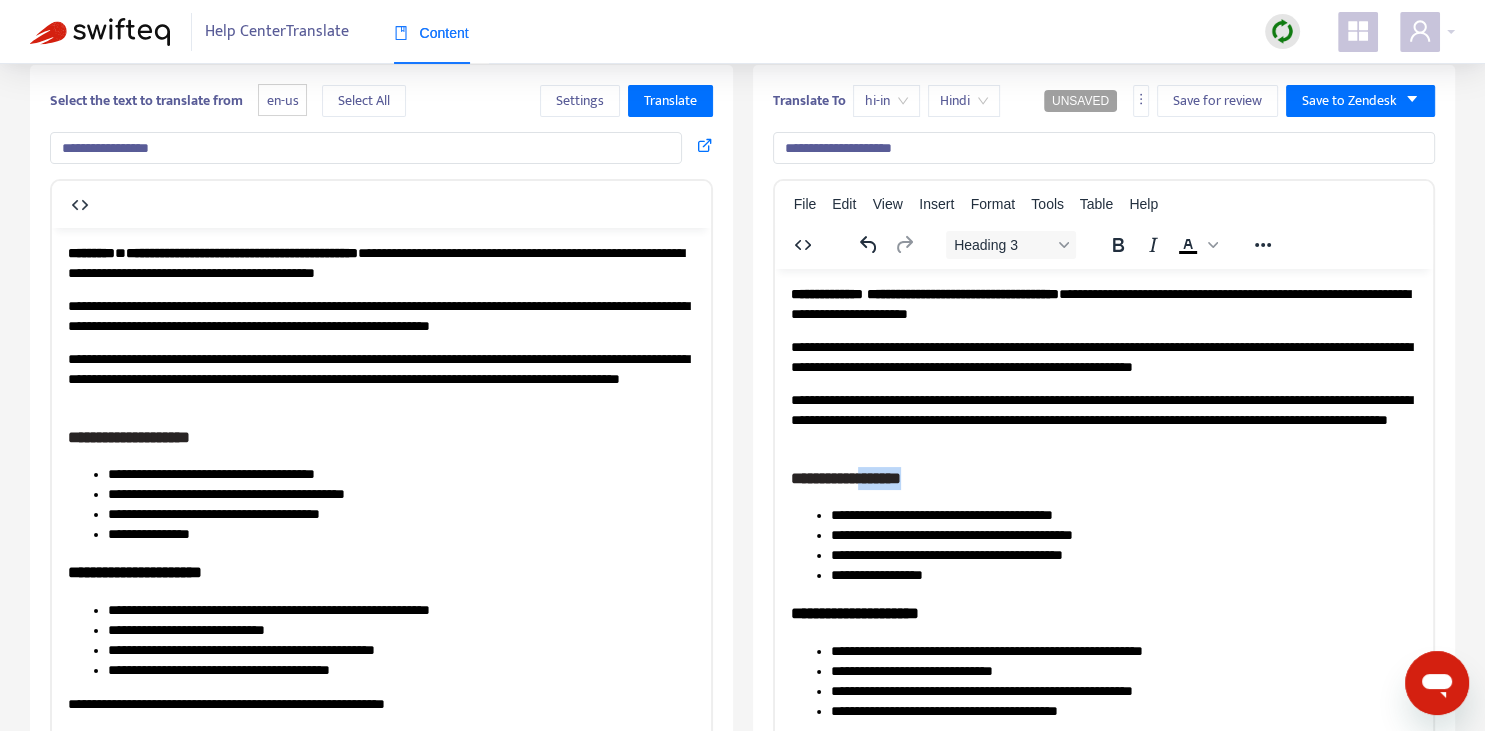 drag, startPoint x: 877, startPoint y: 475, endPoint x: 919, endPoint y: 485, distance: 43.174065 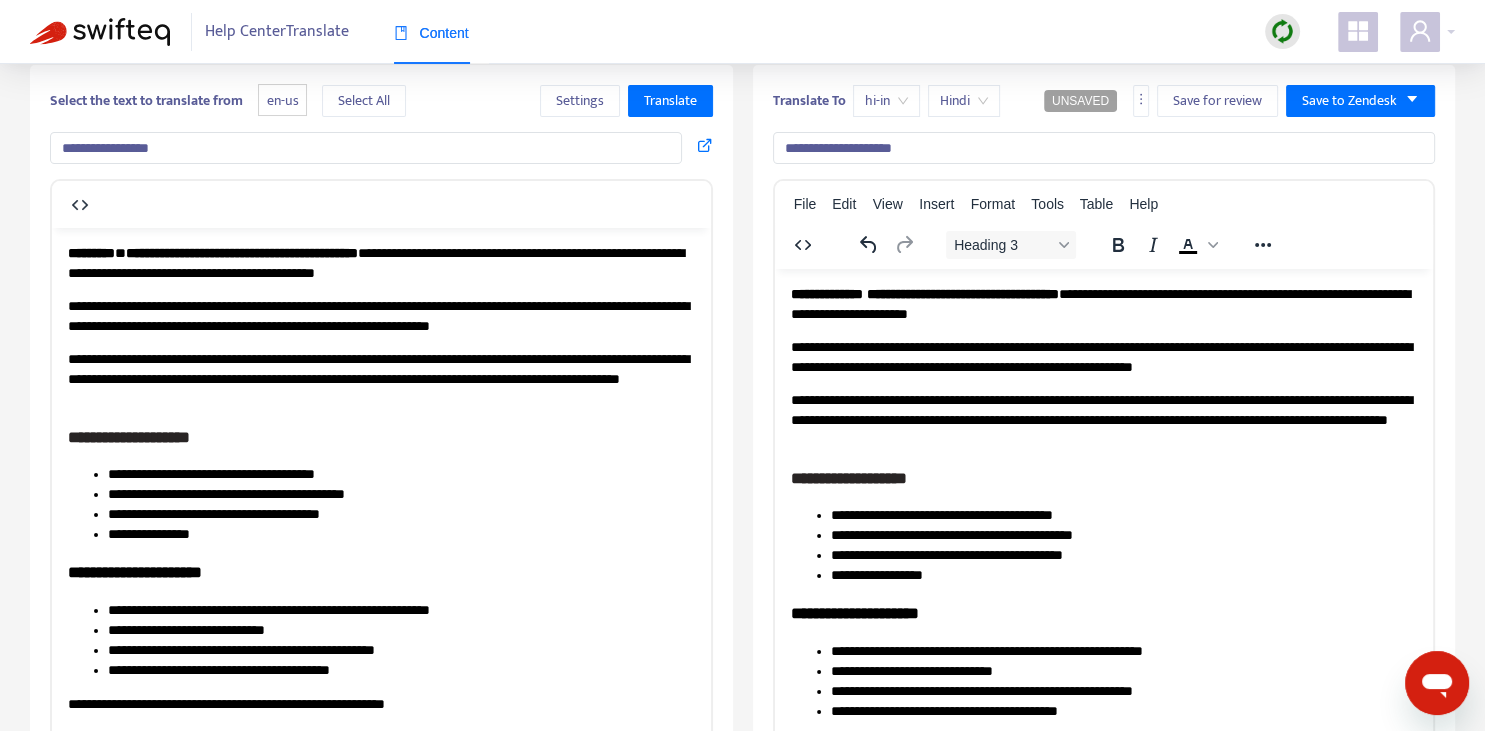 click on "**********" at bounding box center [1103, 545] 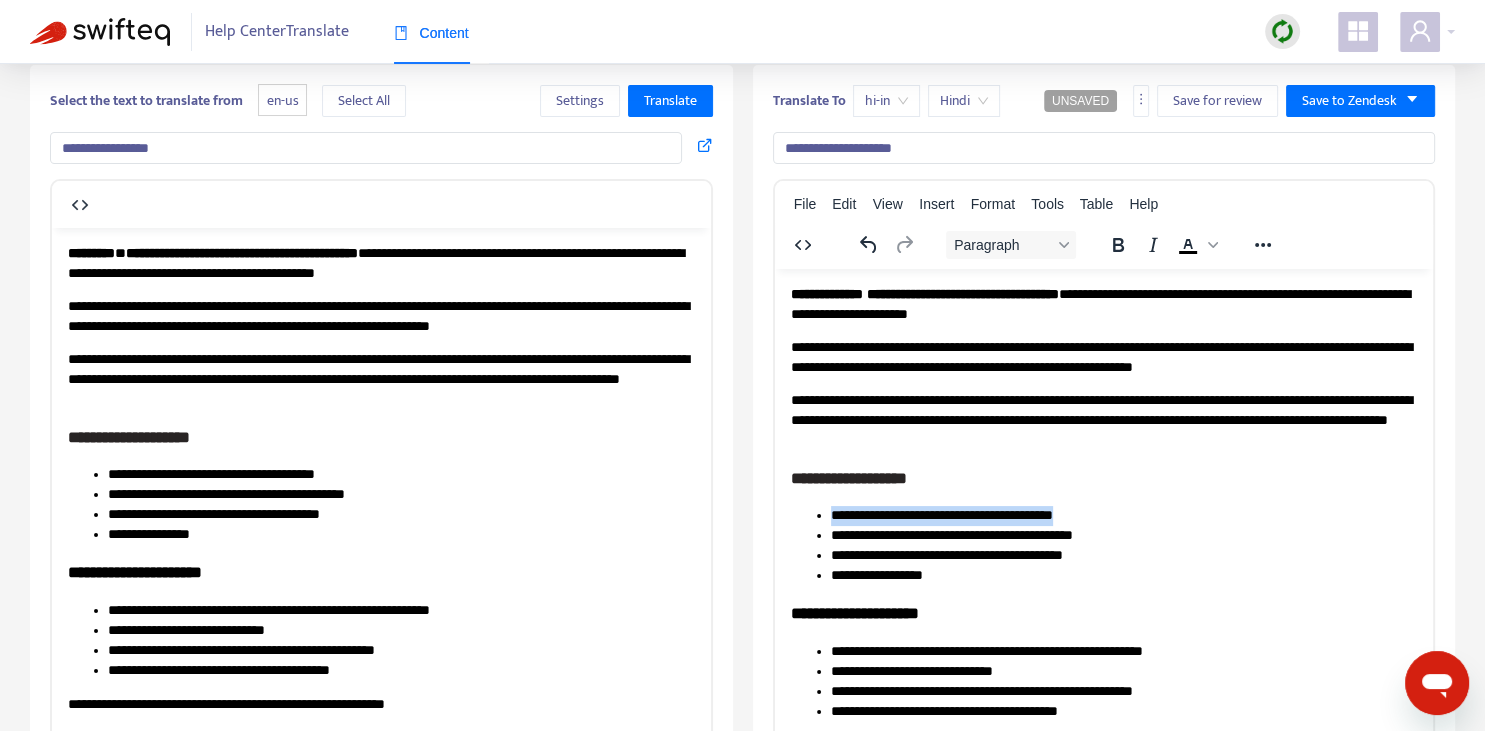 drag, startPoint x: 831, startPoint y: 506, endPoint x: 1098, endPoint y: 521, distance: 267.42102 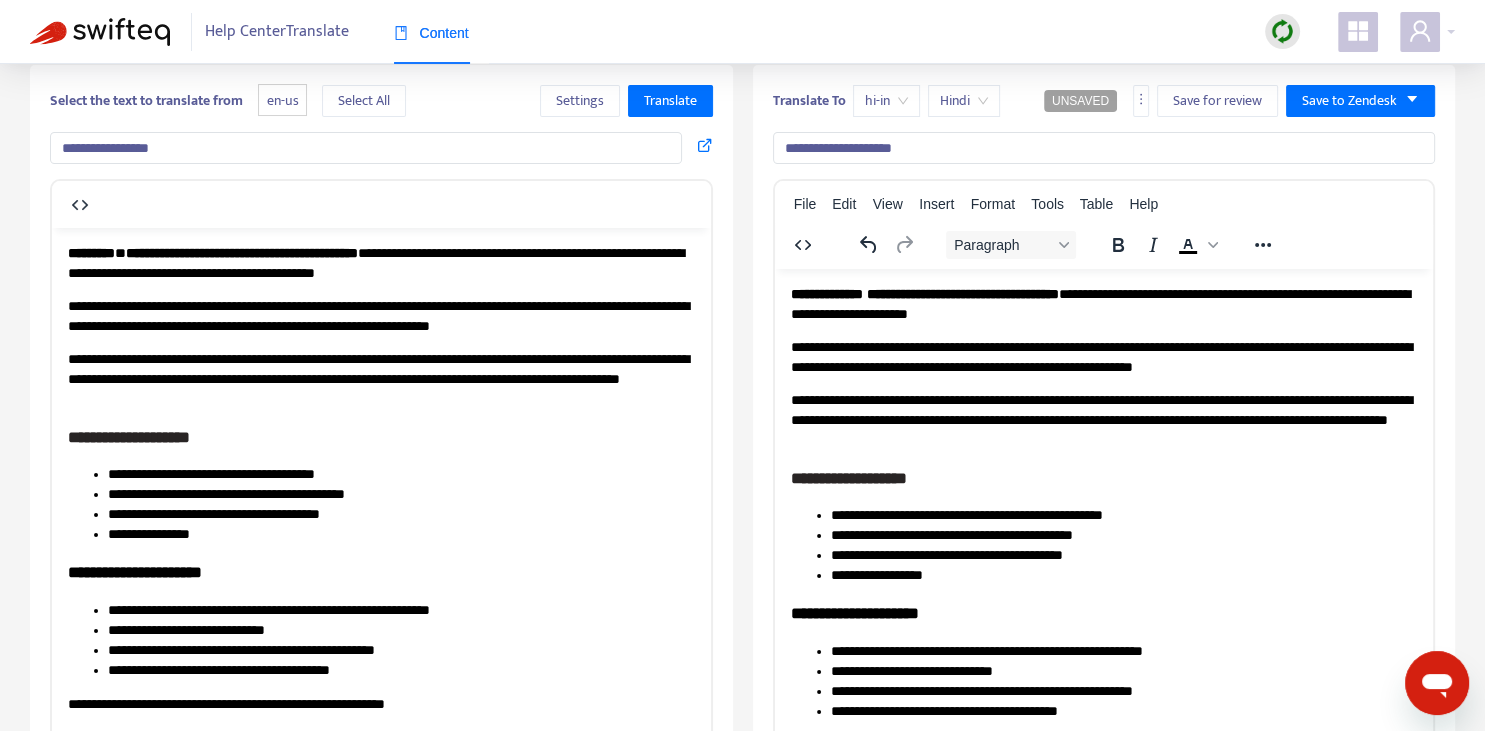 click on "**********" at bounding box center [1103, 419] 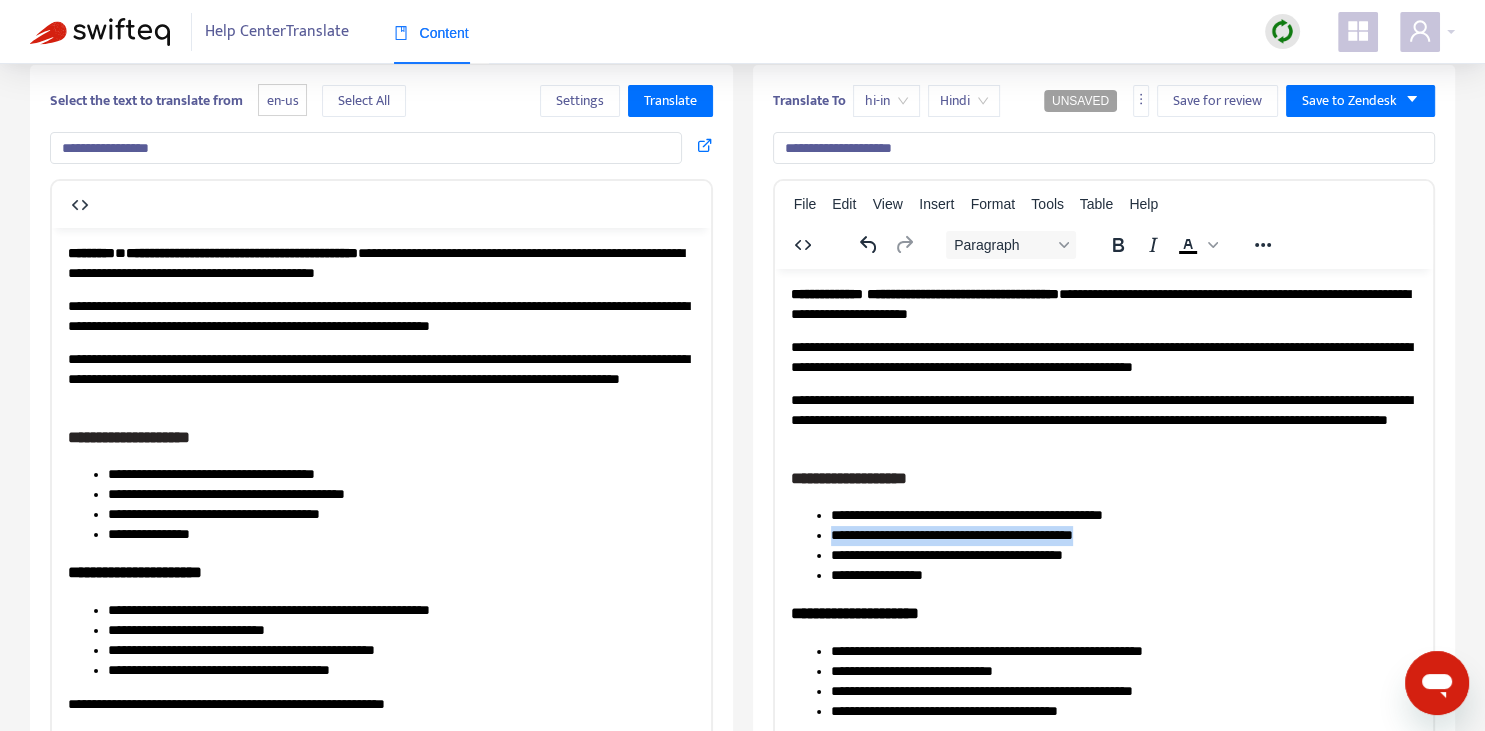 drag, startPoint x: 830, startPoint y: 531, endPoint x: 1104, endPoint y: 531, distance: 274 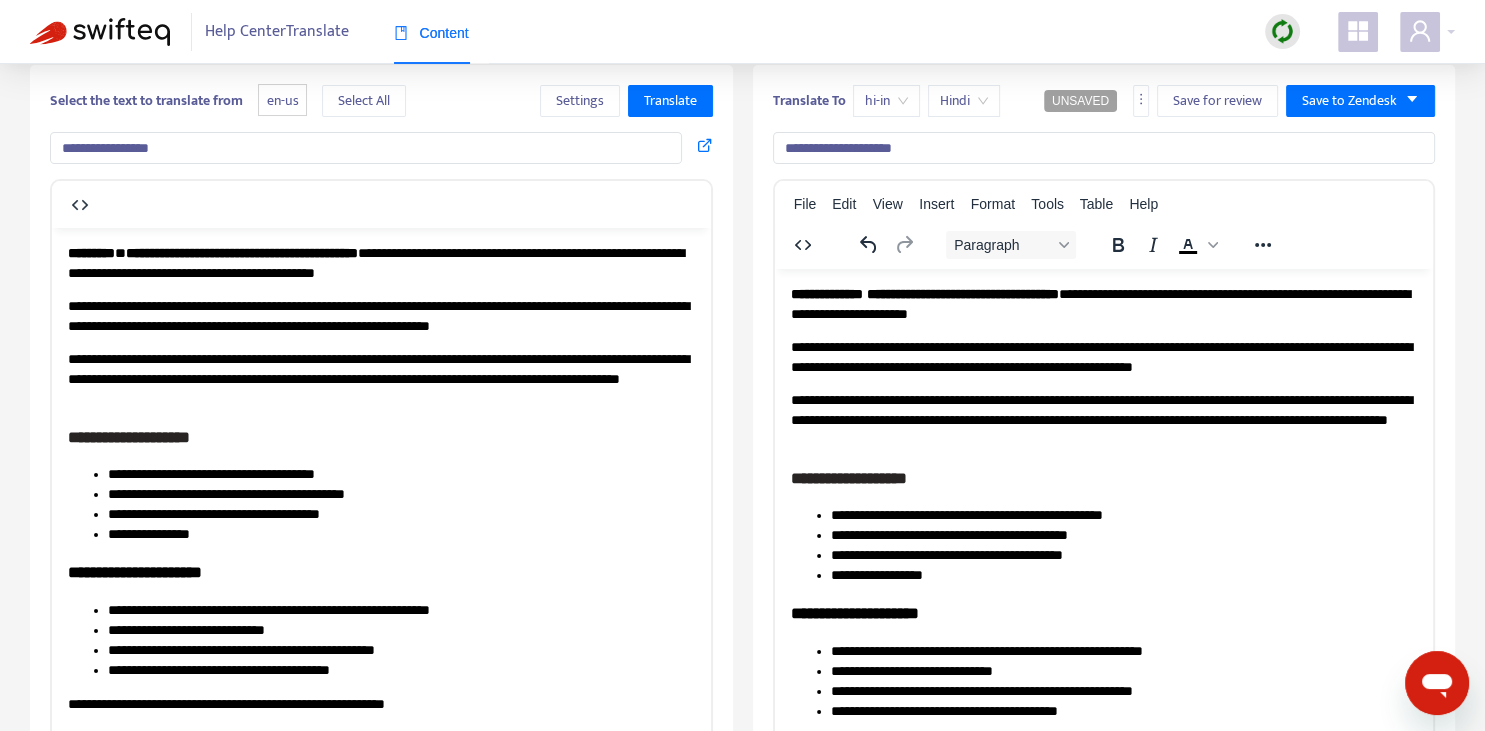 click on "**********" at bounding box center [1123, 515] 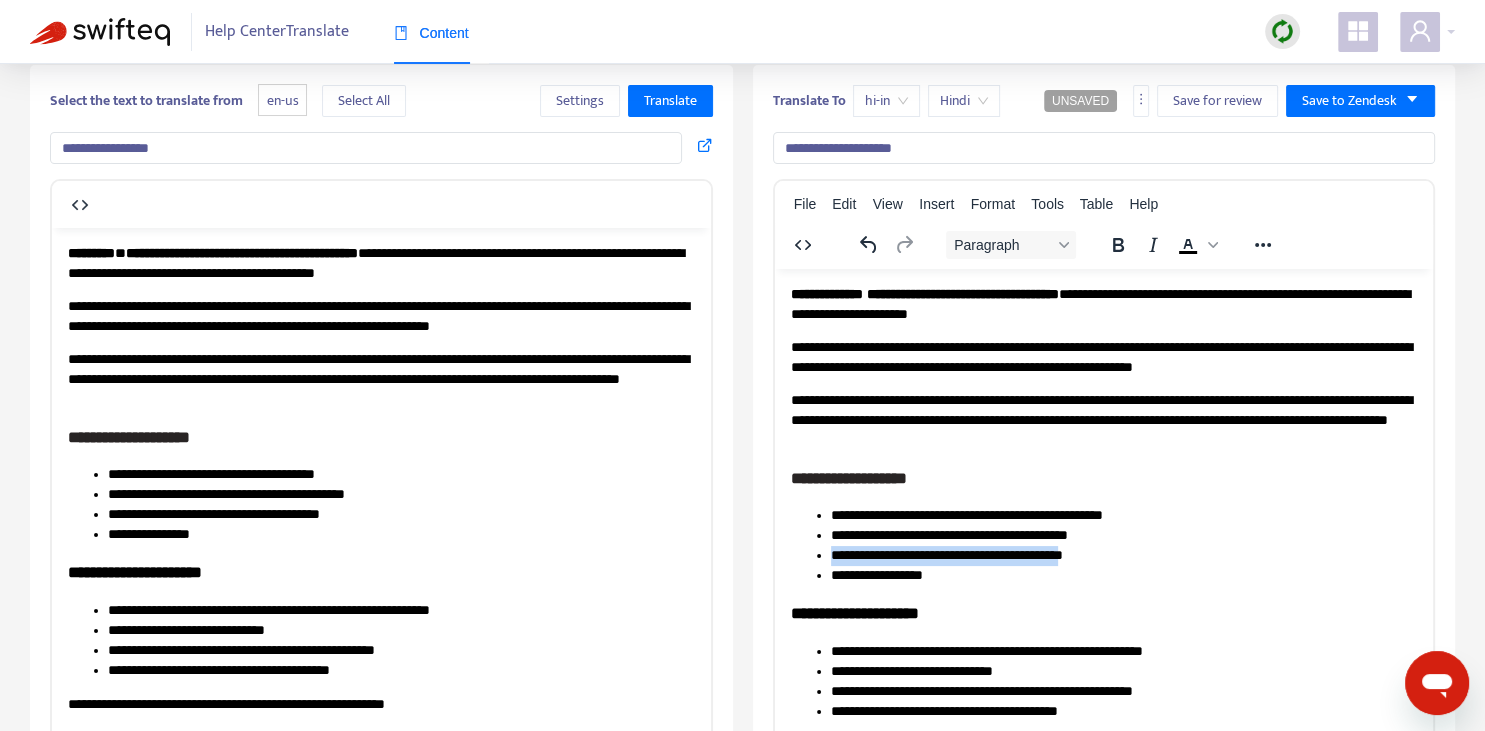 drag, startPoint x: 832, startPoint y: 556, endPoint x: 1082, endPoint y: 560, distance: 250.032 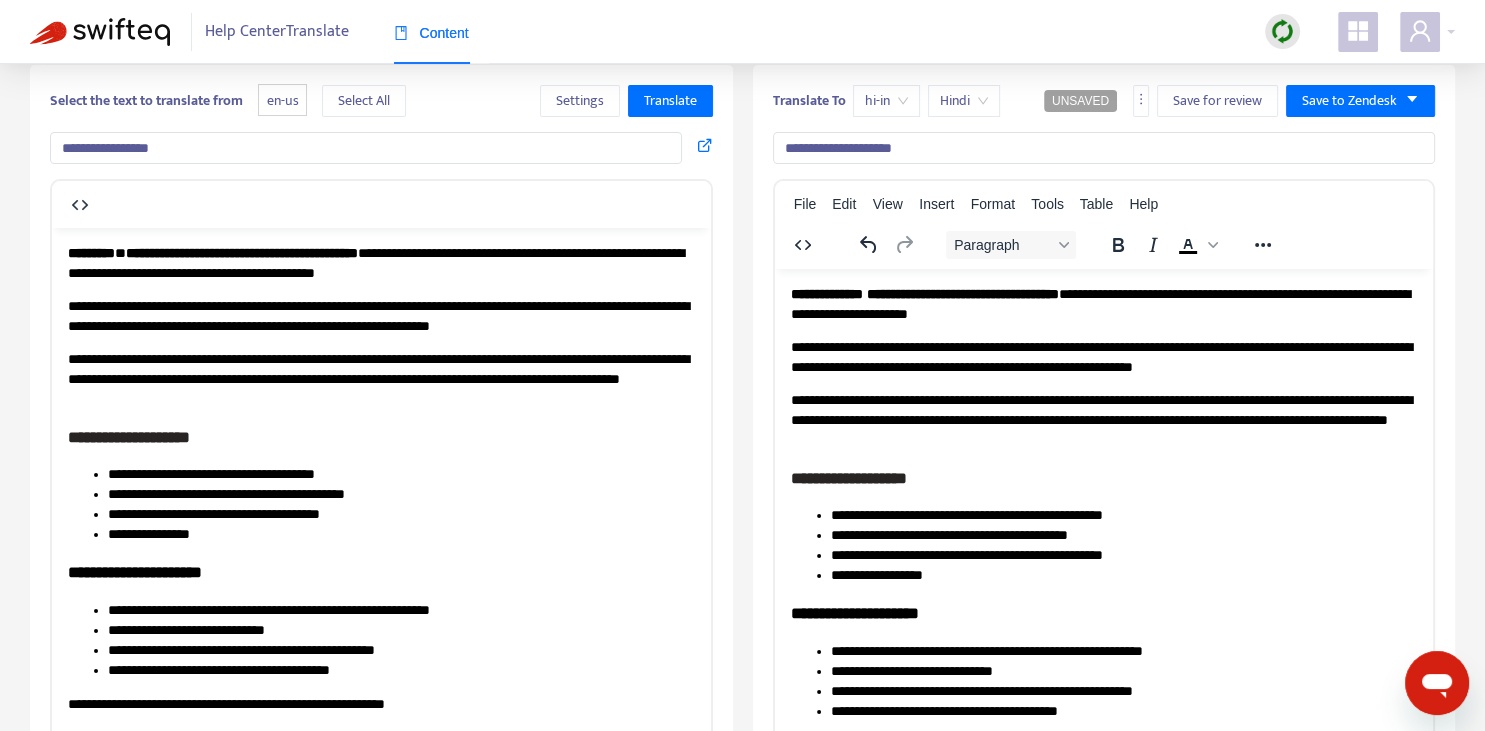 click on "**********" at bounding box center (1103, 419) 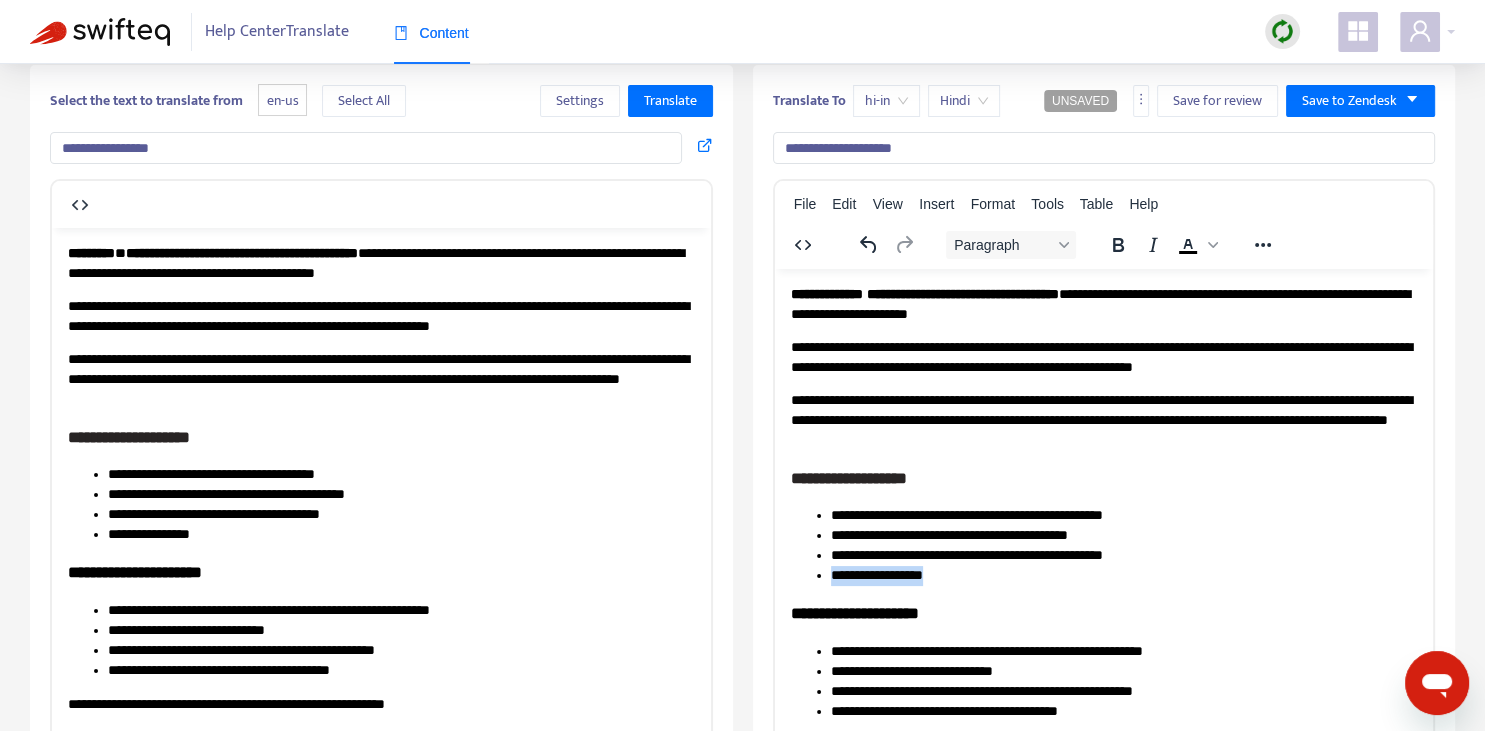 drag, startPoint x: 833, startPoint y: 573, endPoint x: 927, endPoint y: 578, distance: 94.13288 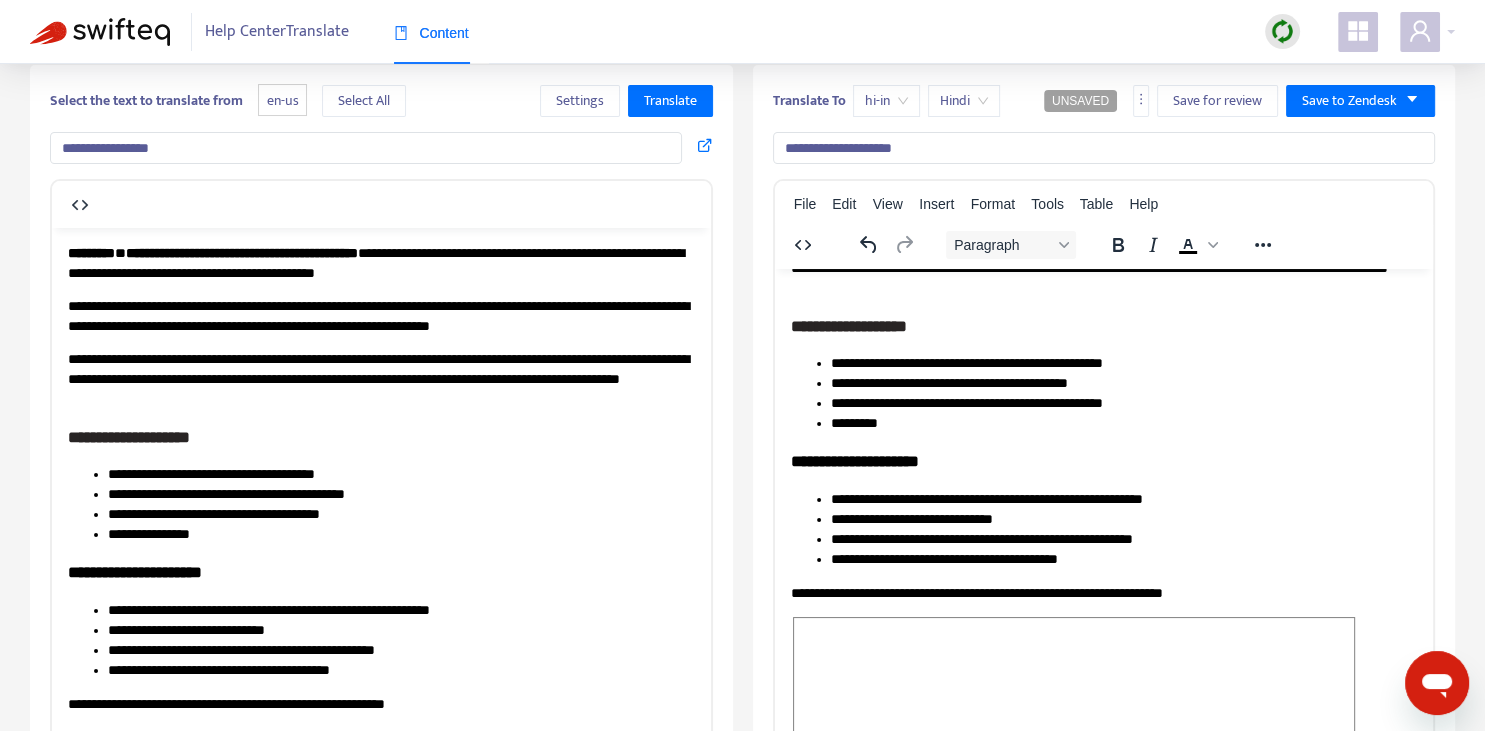 scroll, scrollTop: 153, scrollLeft: 0, axis: vertical 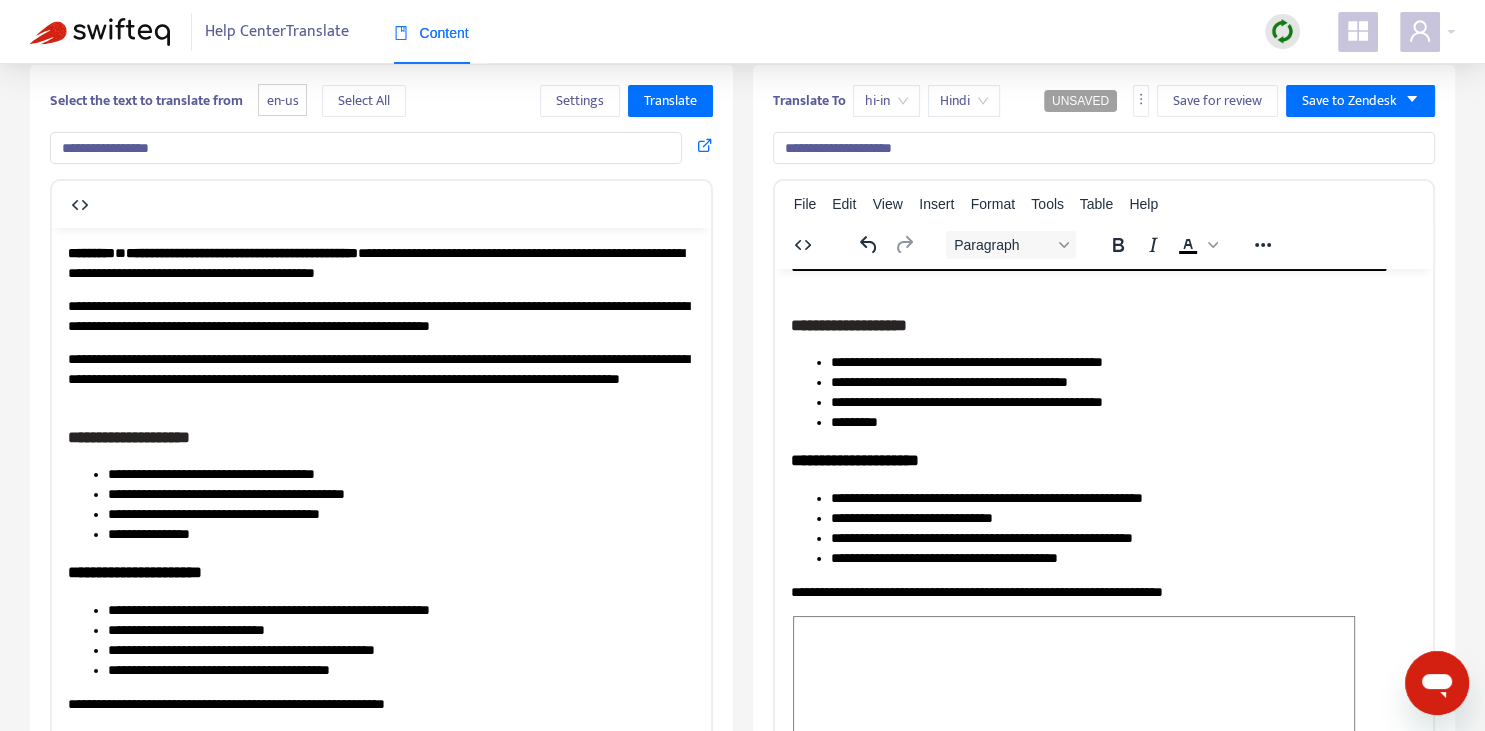 click on "**********" at bounding box center (1103, 459) 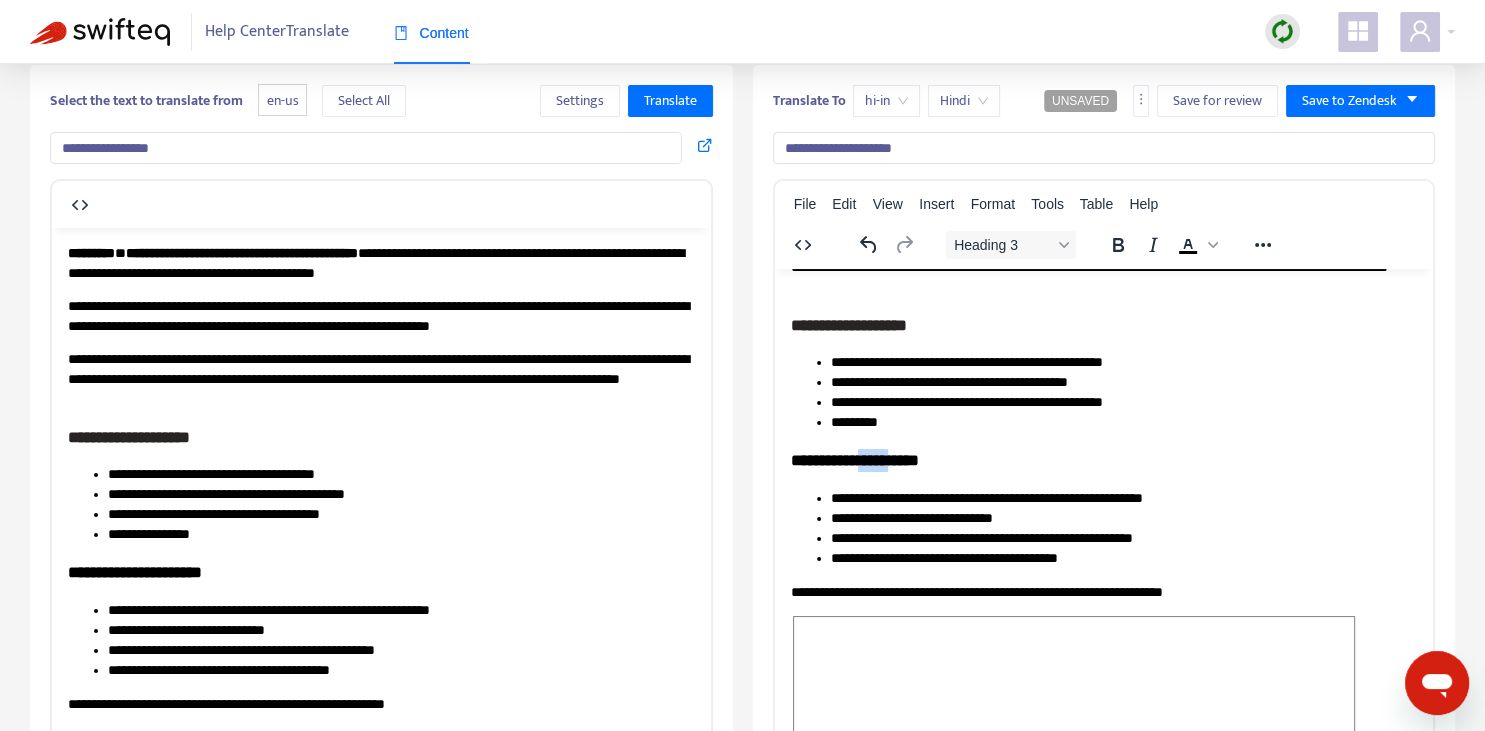 click on "**********" at bounding box center [1103, 459] 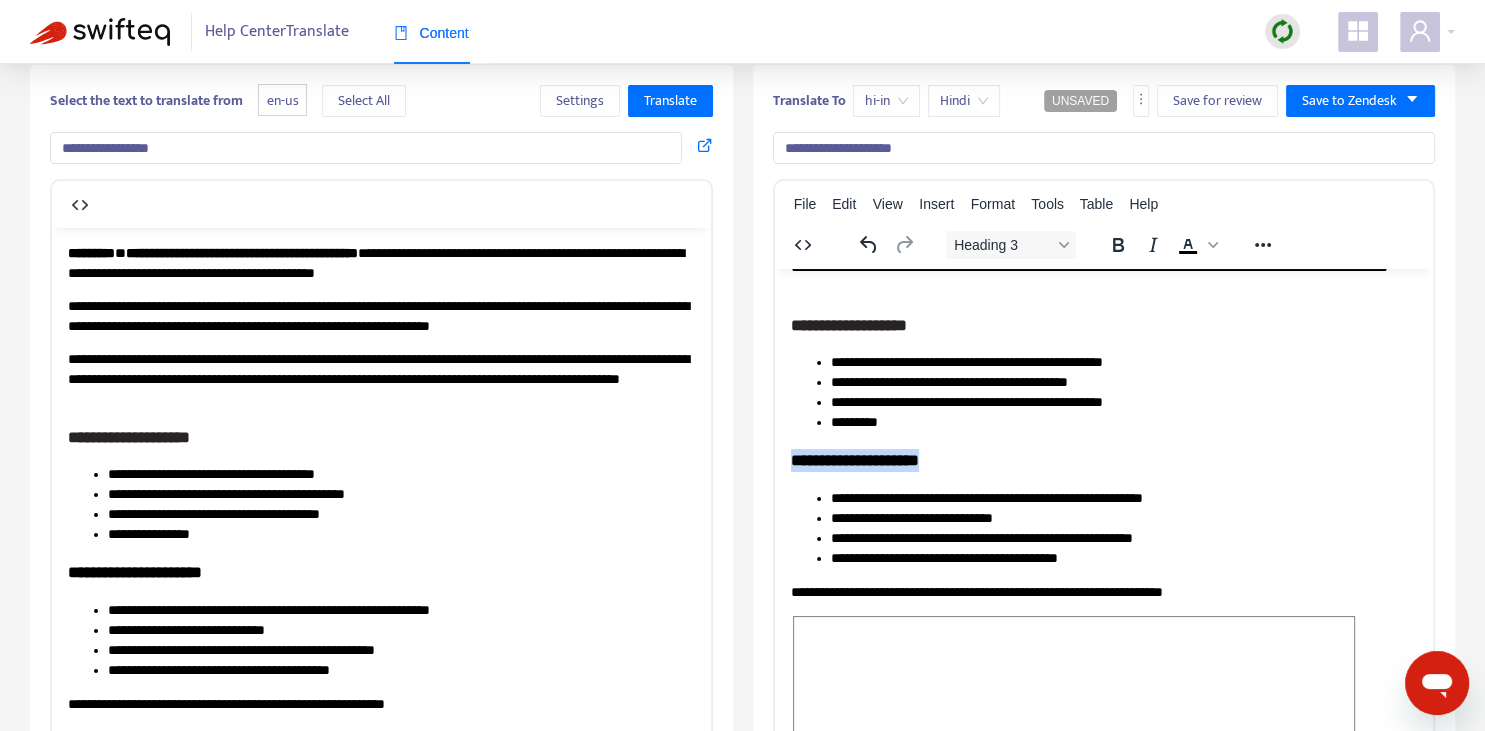 click on "**********" at bounding box center (1103, 459) 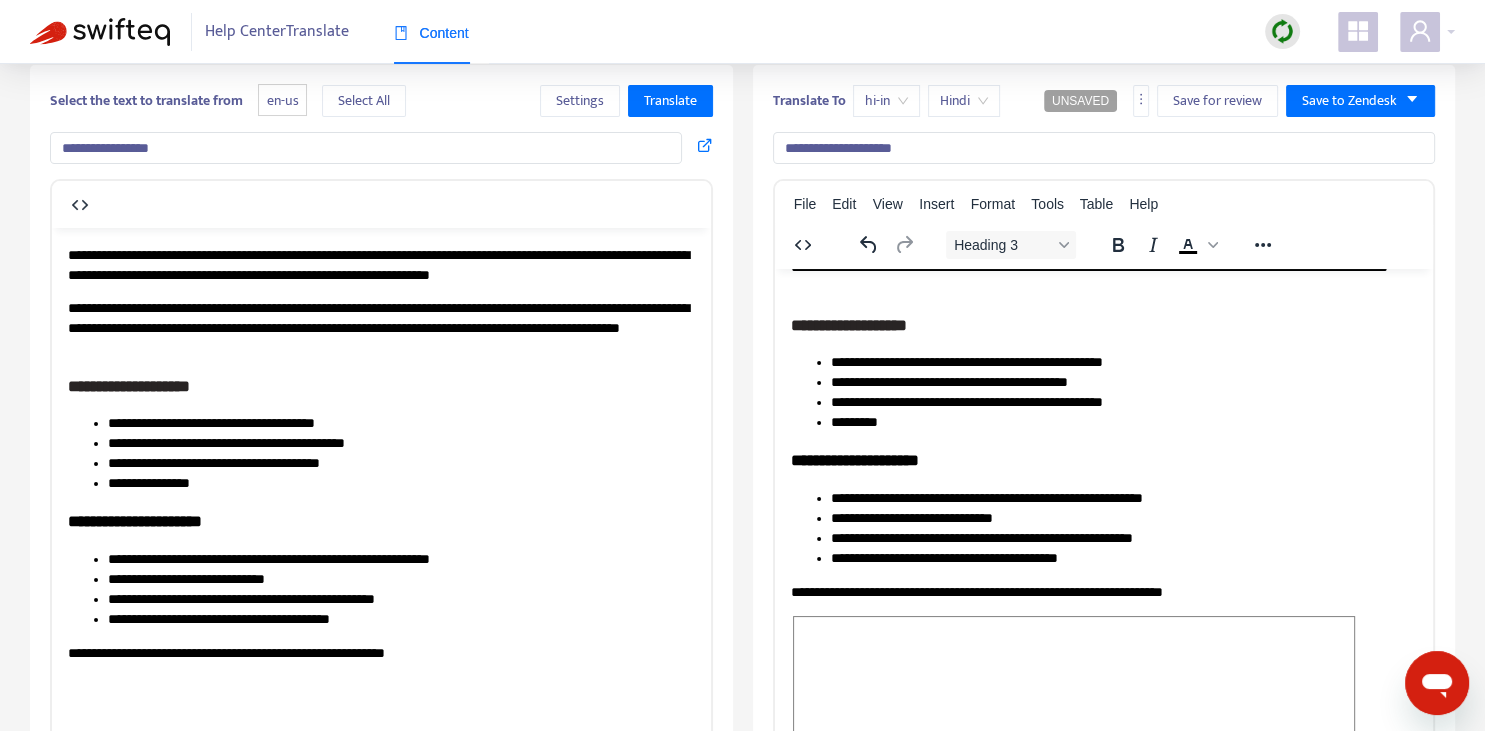 scroll, scrollTop: 112, scrollLeft: 0, axis: vertical 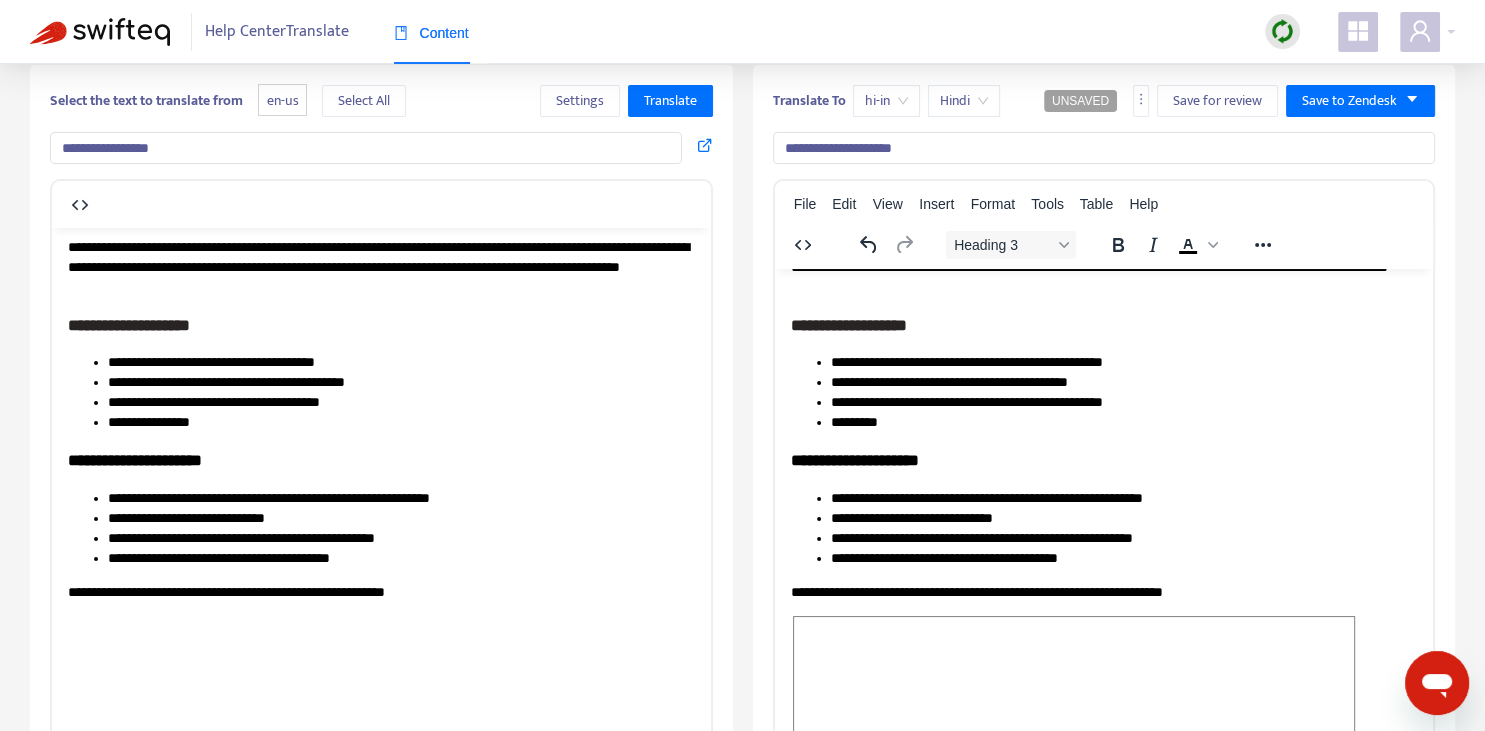 click on "**********" at bounding box center [1103, 459] 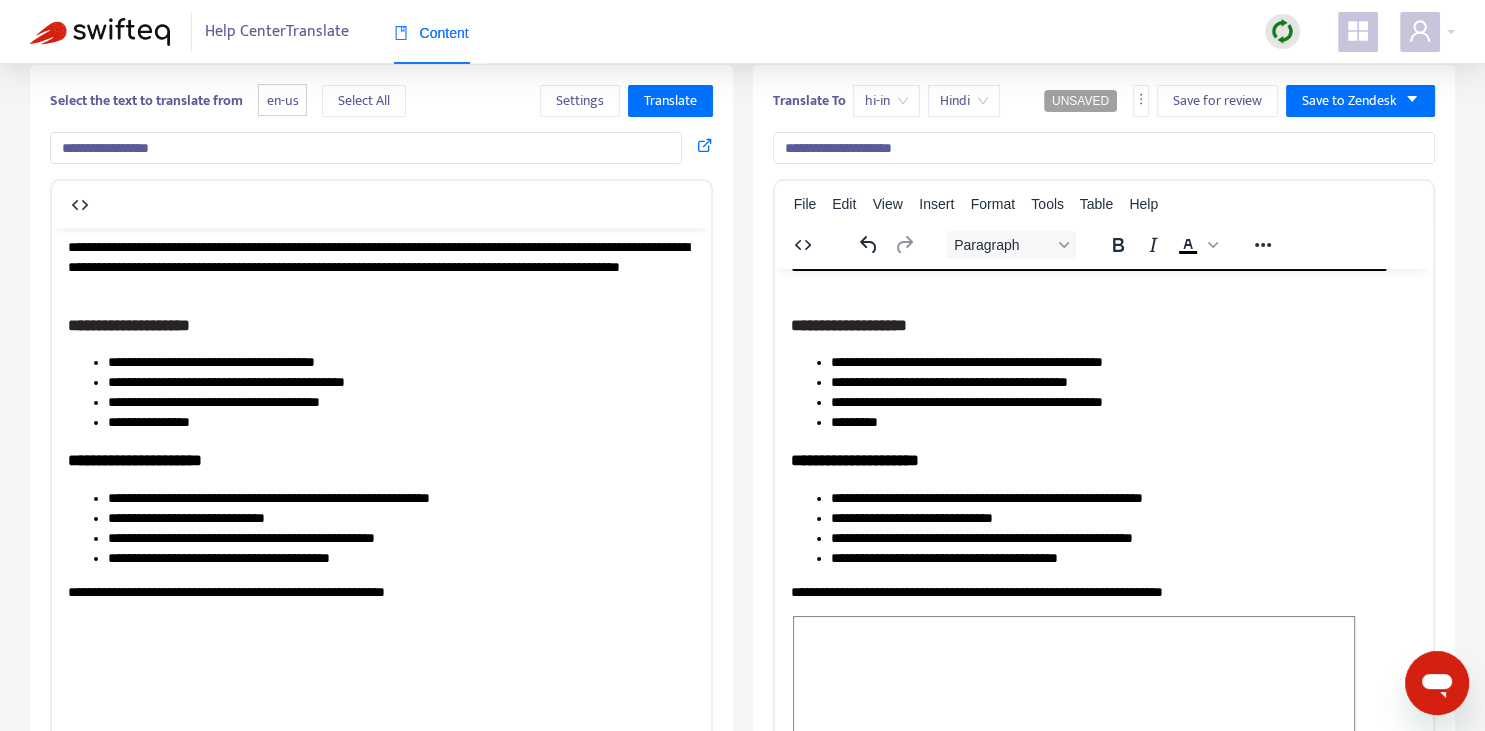 click on "**********" at bounding box center [1123, 498] 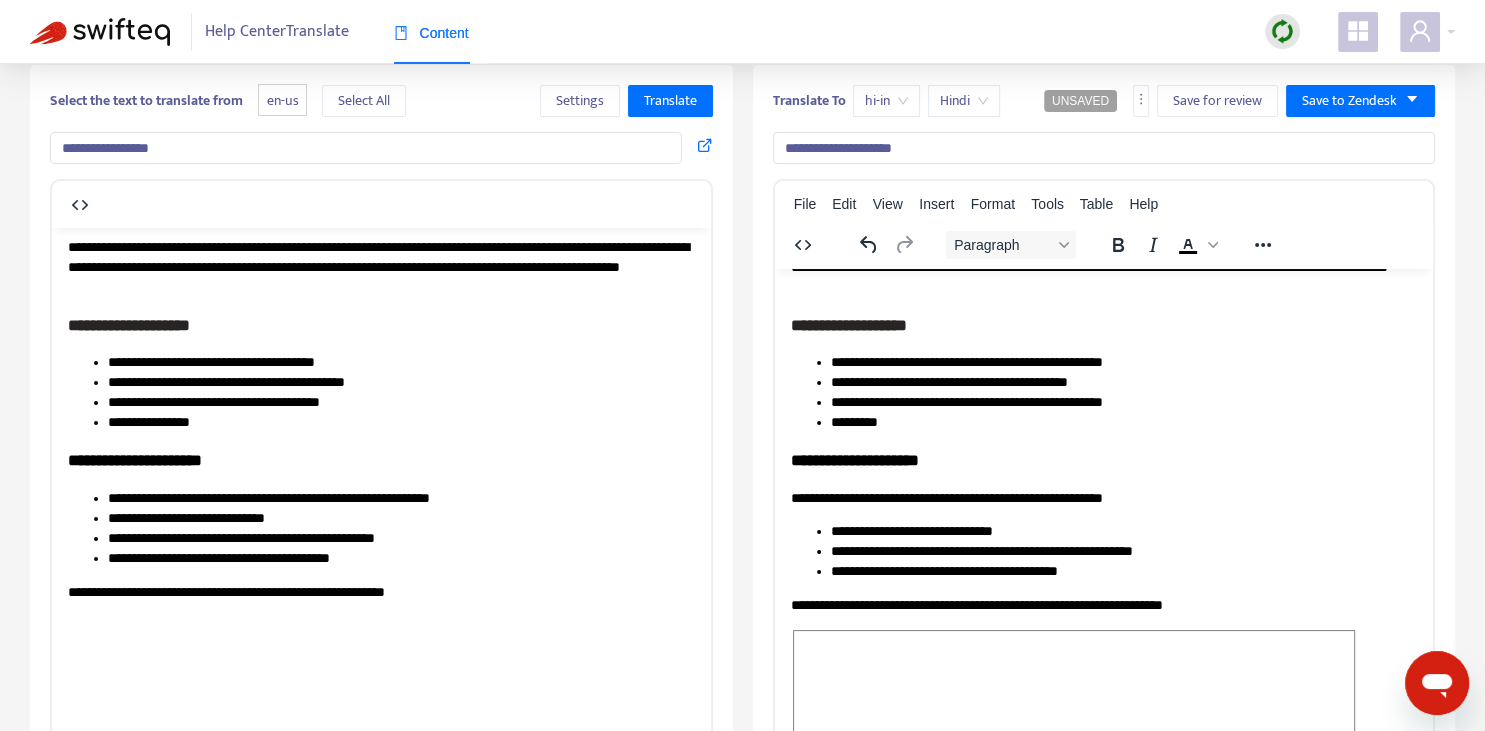 click on "**********" at bounding box center (1103, 541) 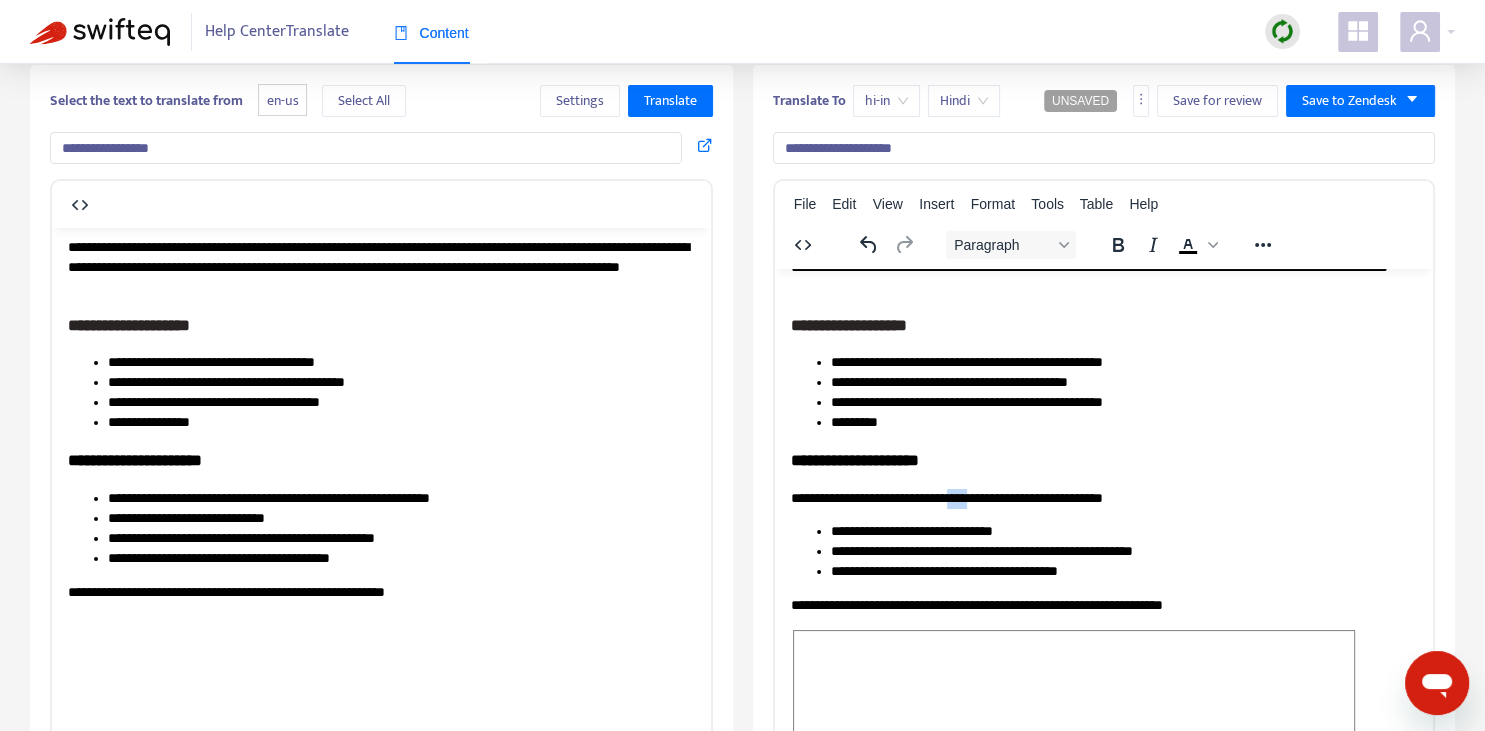 click on "**********" at bounding box center (1103, 498) 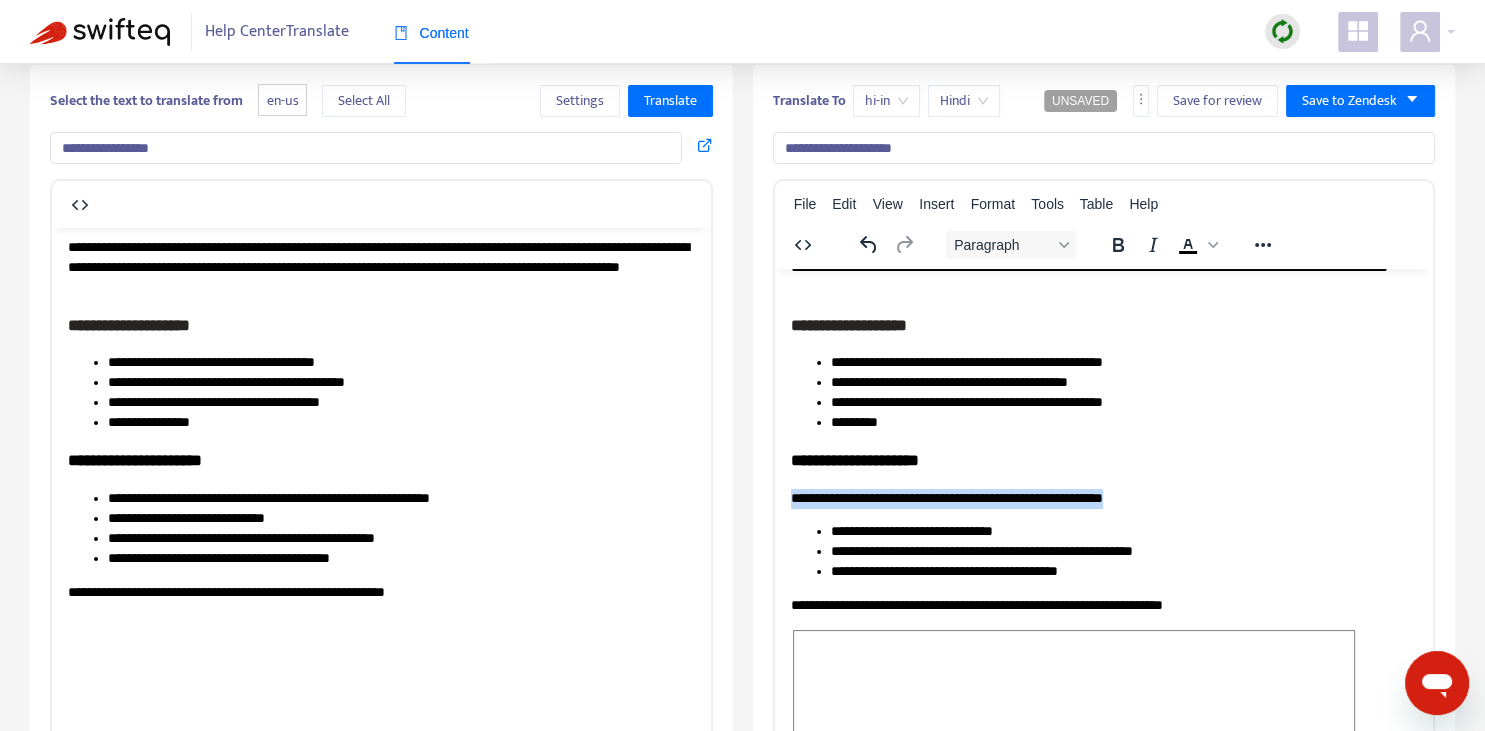 click on "**********" at bounding box center (1103, 498) 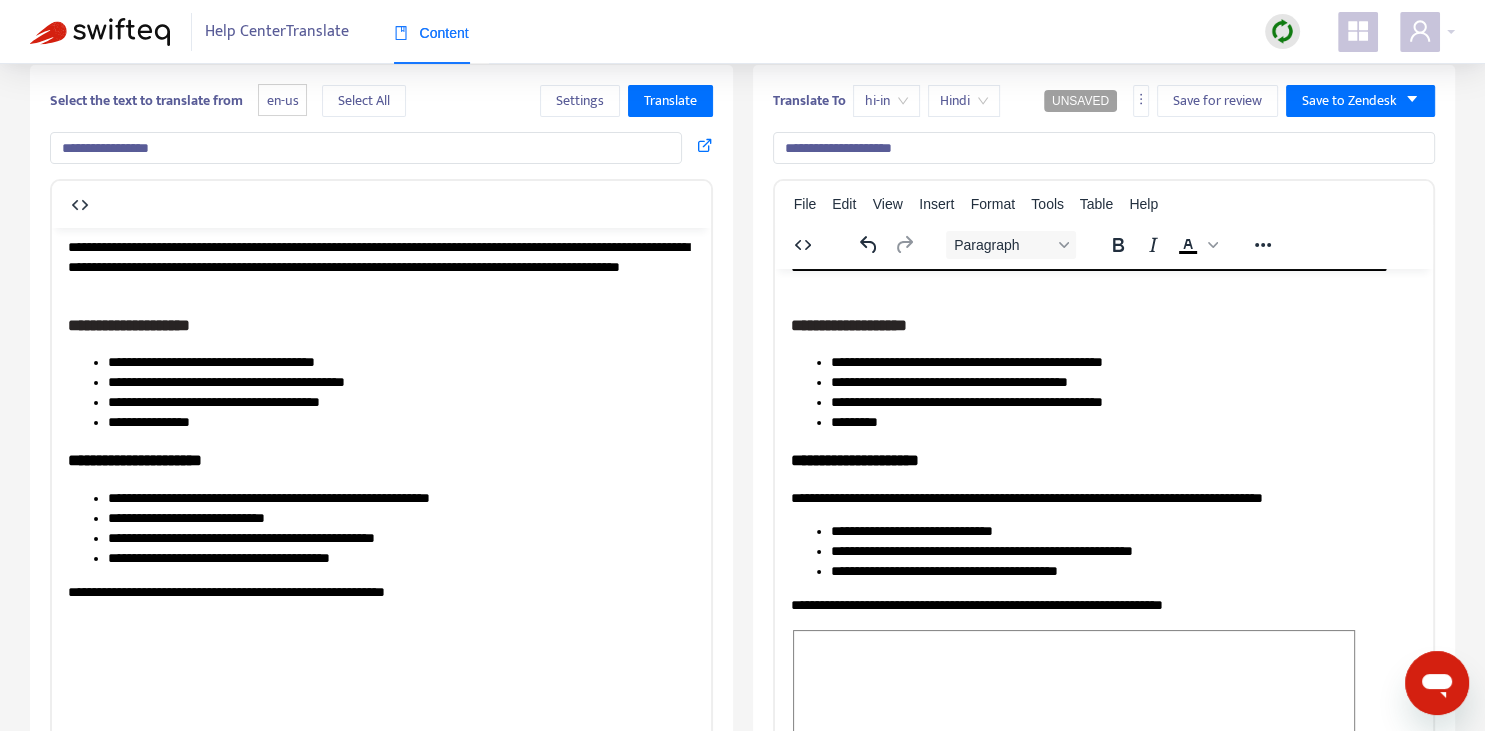 click on "**********" at bounding box center [1103, 459] 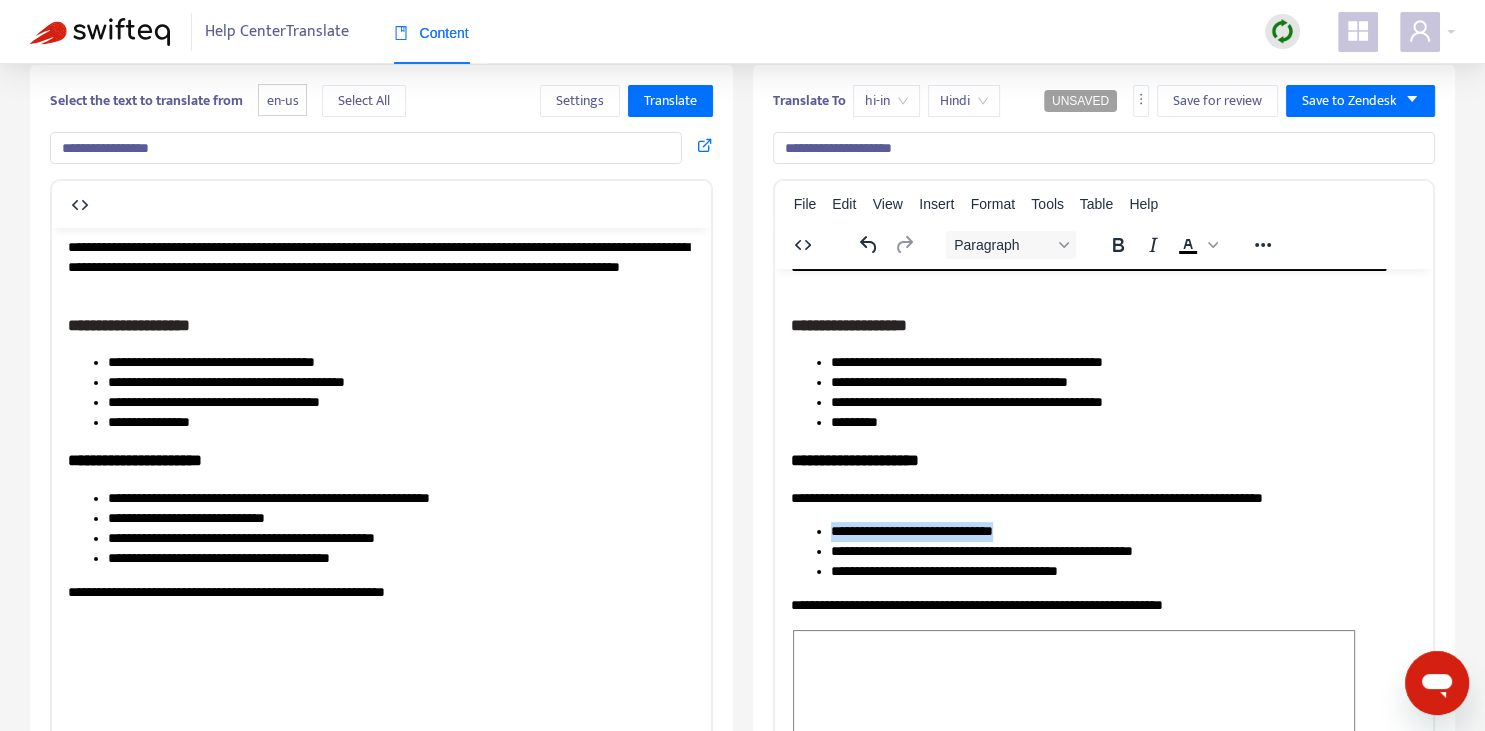 drag, startPoint x: 834, startPoint y: 529, endPoint x: 991, endPoint y: 533, distance: 157.05095 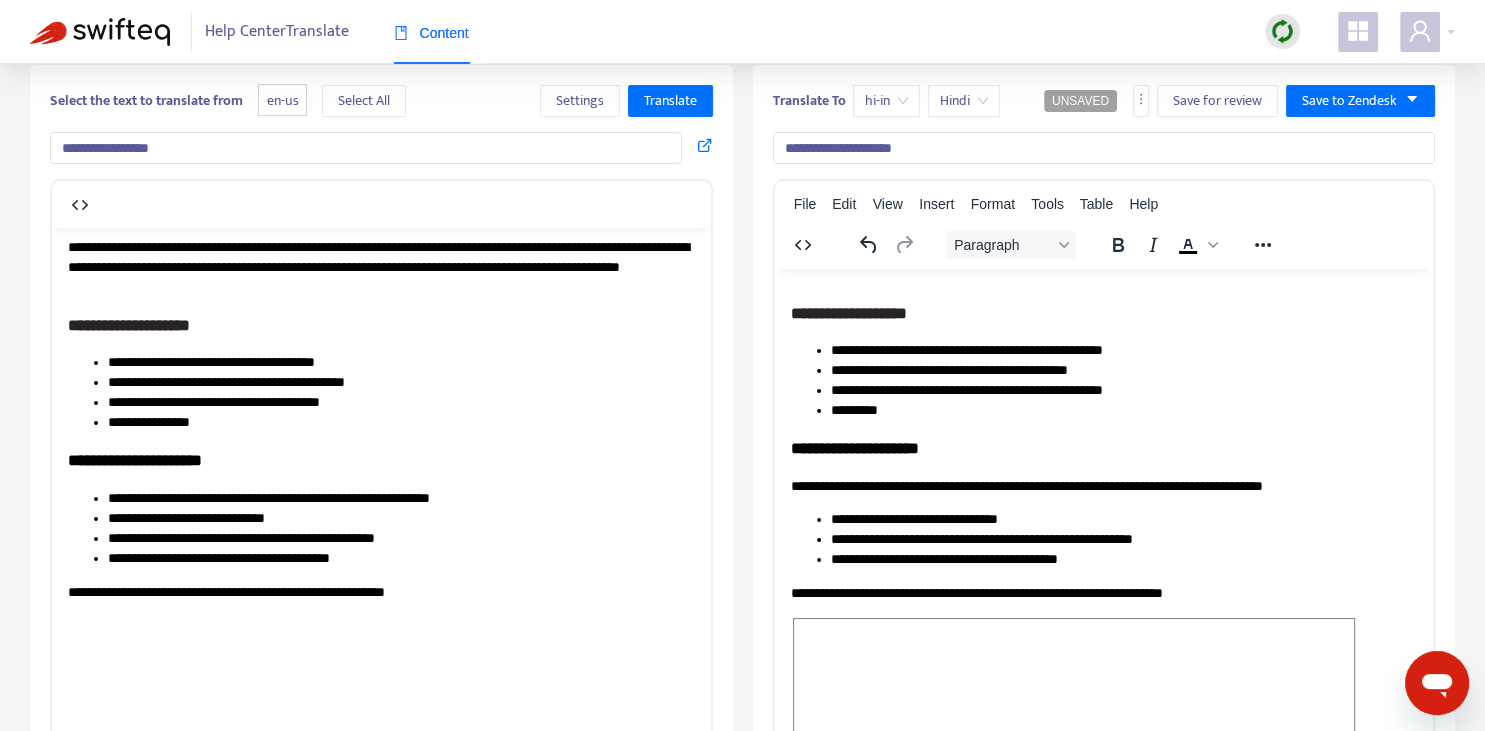 scroll, scrollTop: 167, scrollLeft: 0, axis: vertical 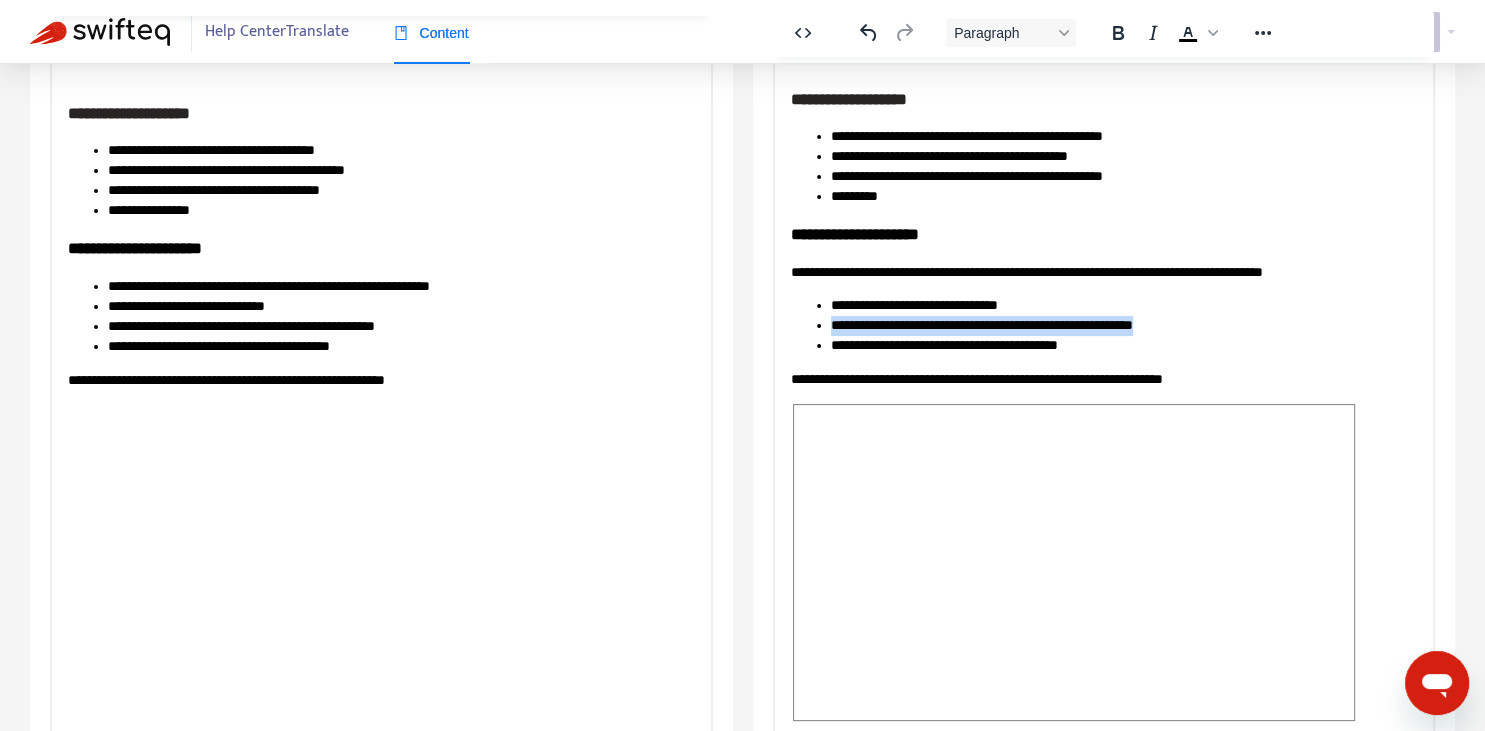 drag, startPoint x: 834, startPoint y: 318, endPoint x: 1125, endPoint y: 332, distance: 291.33658 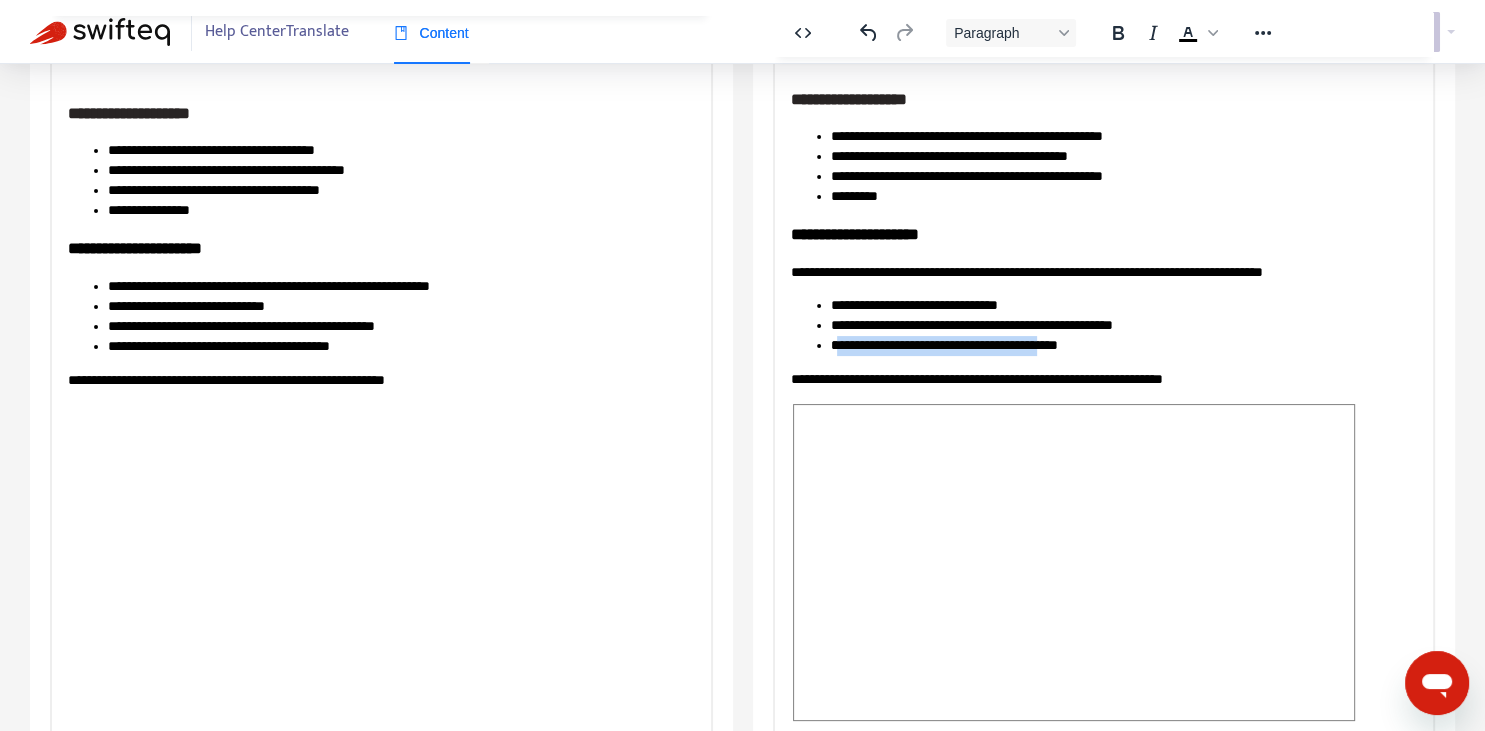 drag, startPoint x: 836, startPoint y: 347, endPoint x: 1042, endPoint y: 349, distance: 206.0097 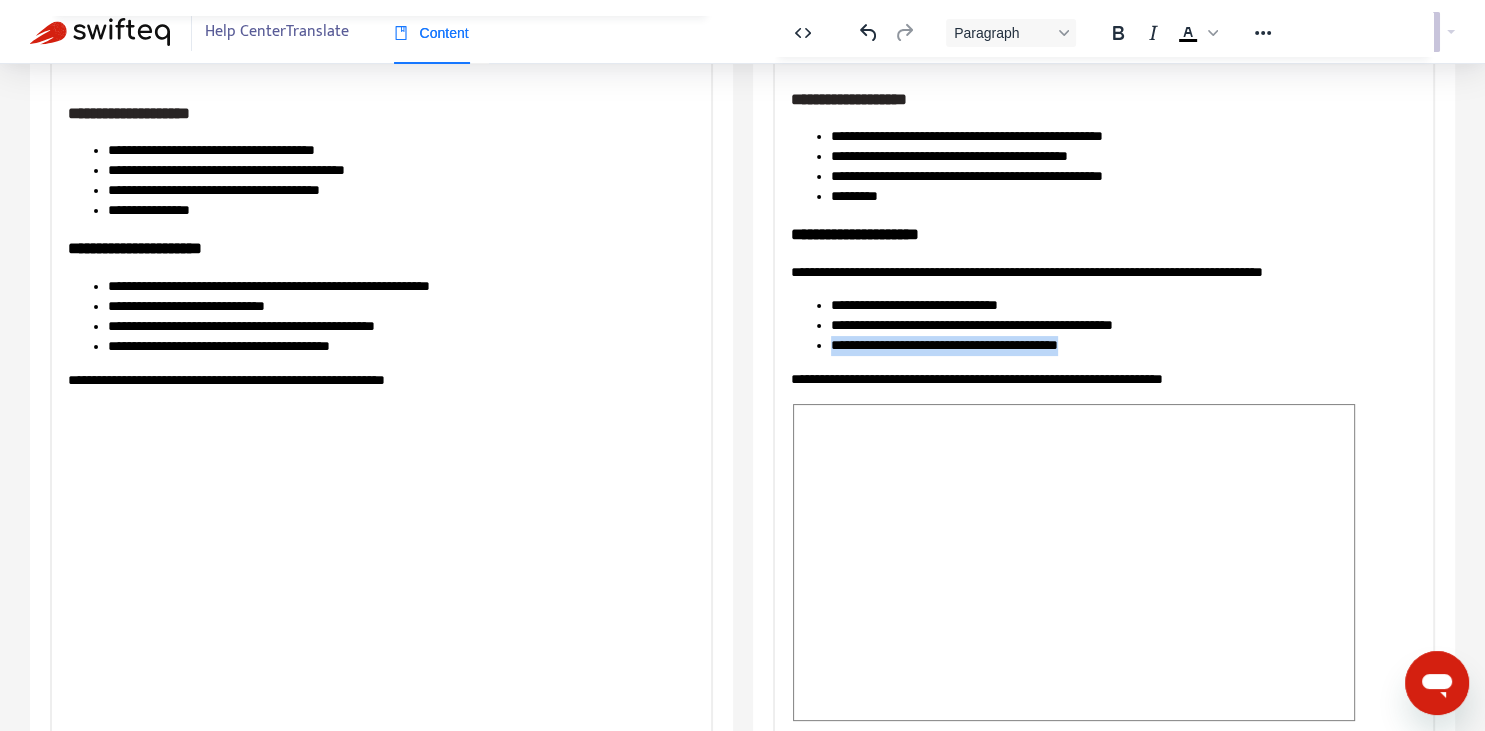 drag, startPoint x: 830, startPoint y: 343, endPoint x: 1059, endPoint y: 350, distance: 229.10696 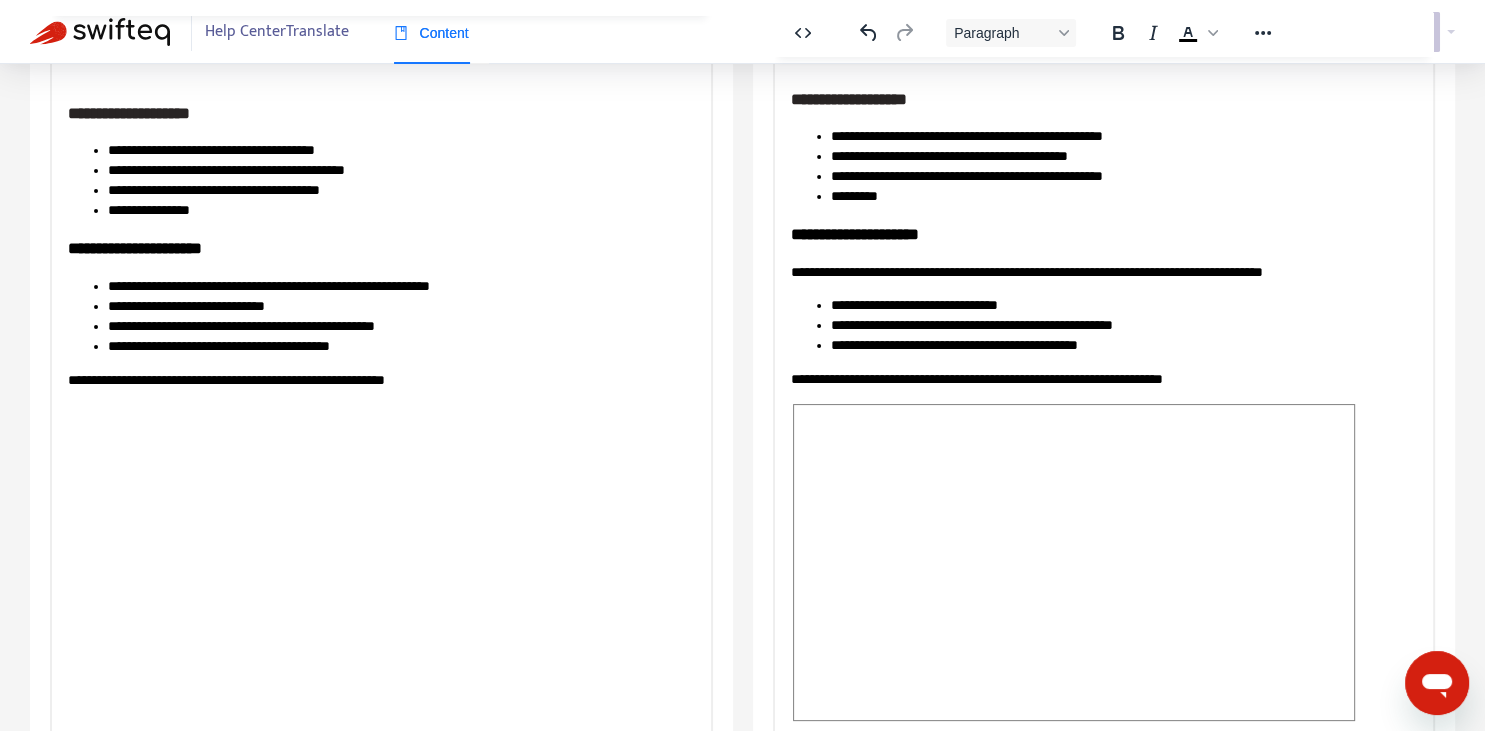 click on "**********" at bounding box center [1103, 379] 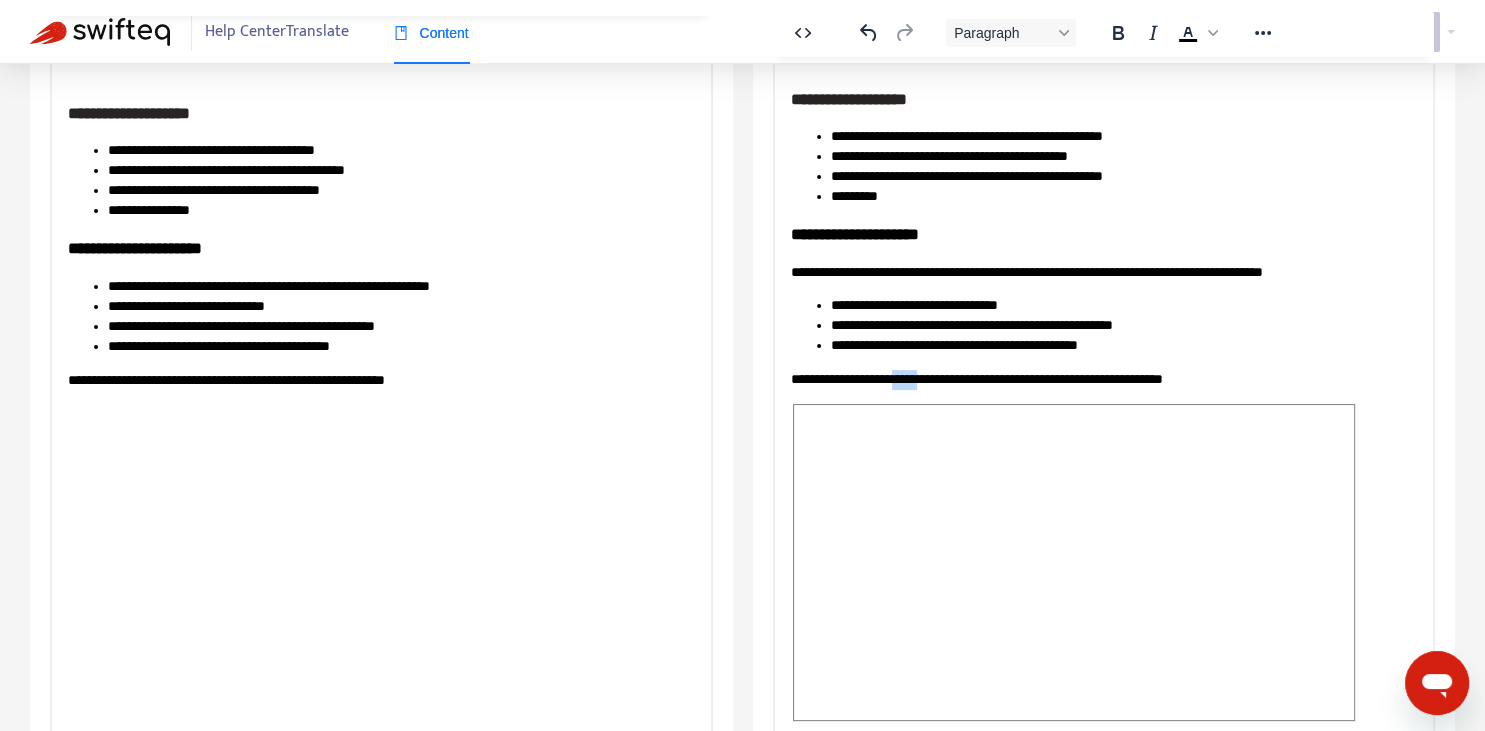 click on "**********" at bounding box center (1103, 379) 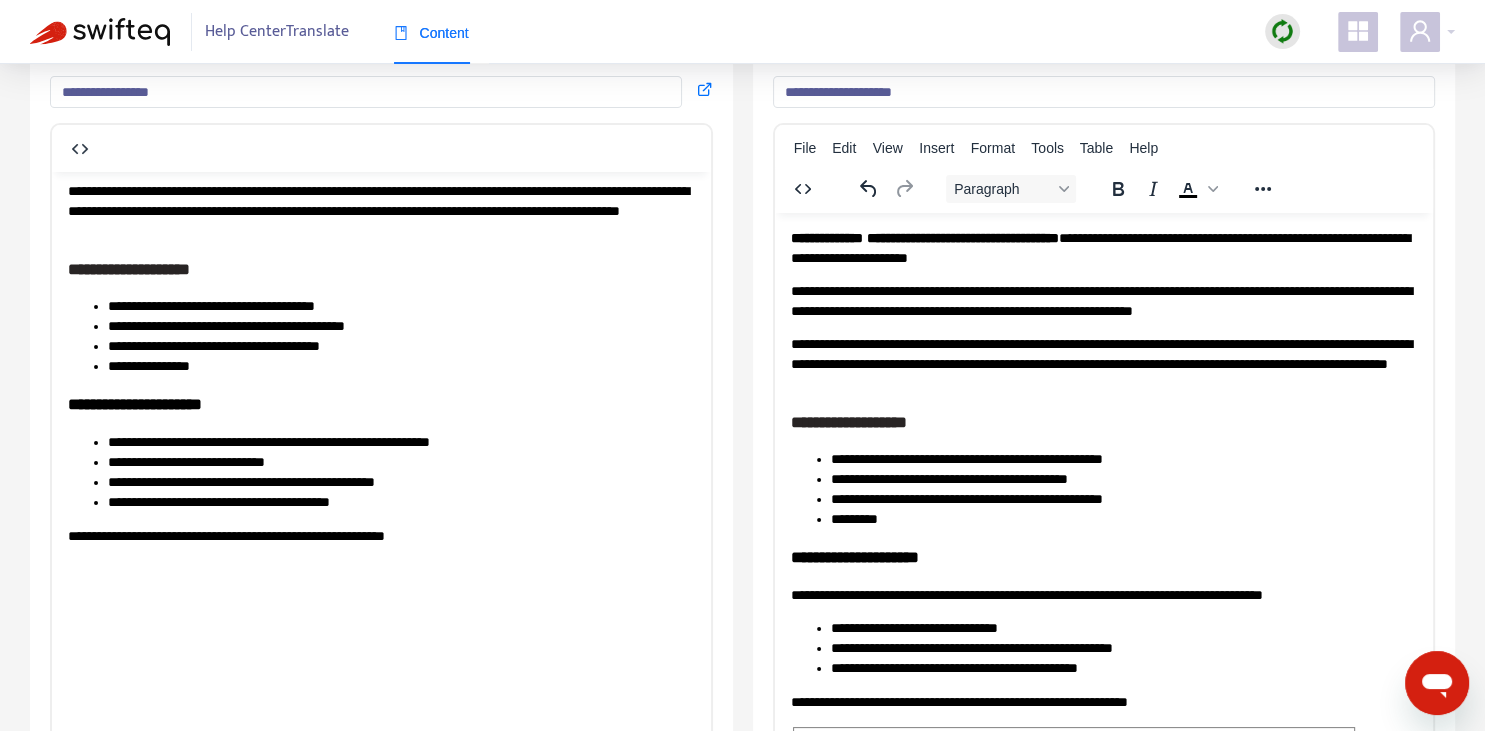 scroll, scrollTop: 0, scrollLeft: 0, axis: both 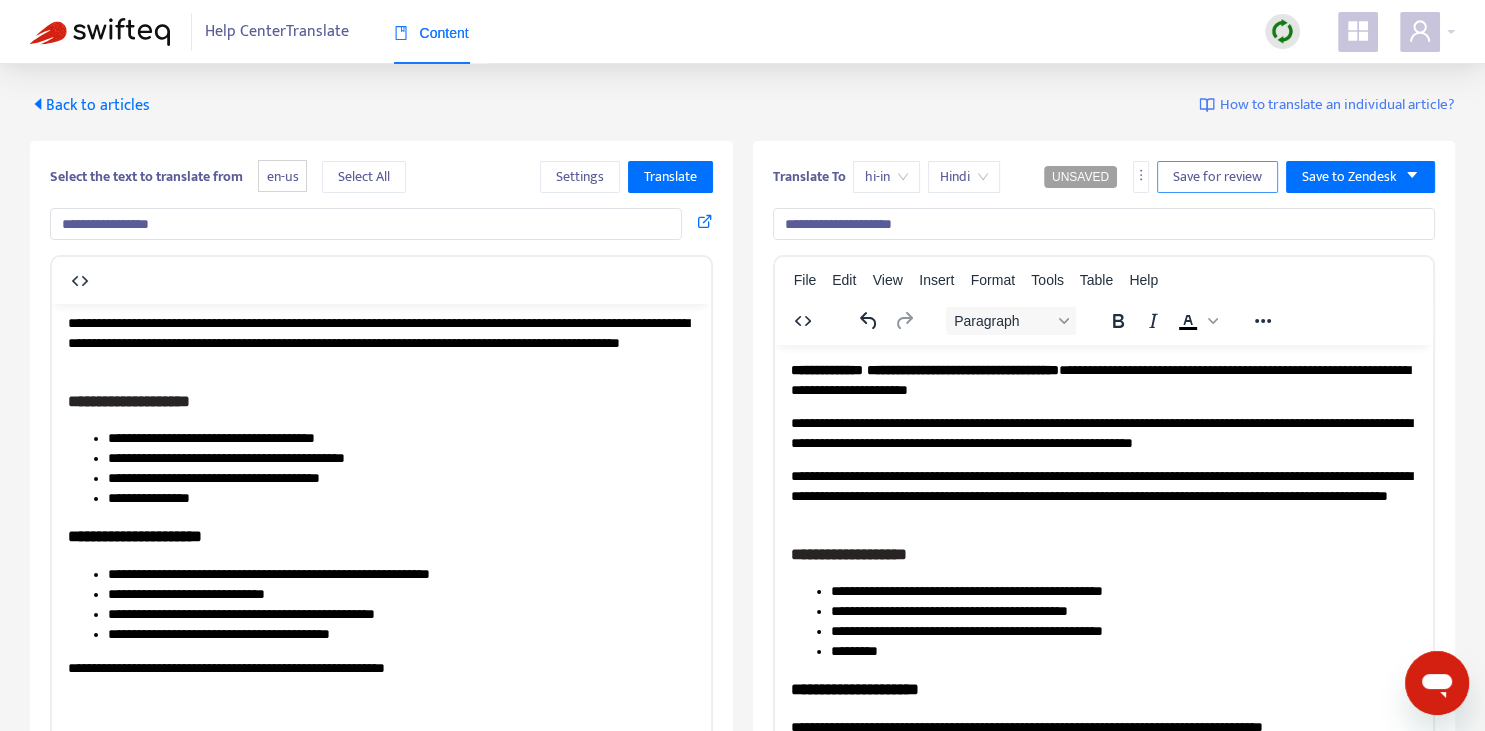 click on "Save for review" at bounding box center (1217, 177) 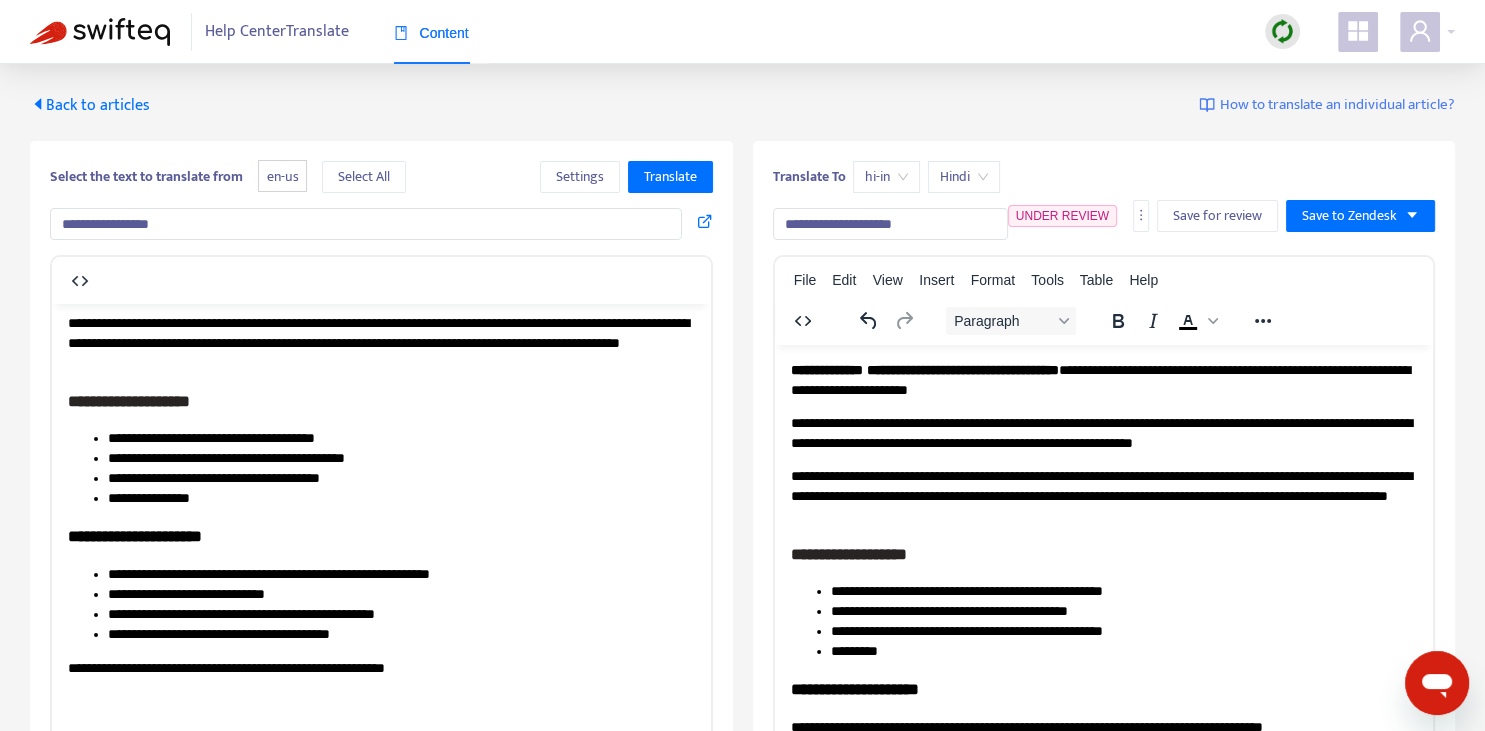 click on "Back to articles" at bounding box center (90, 105) 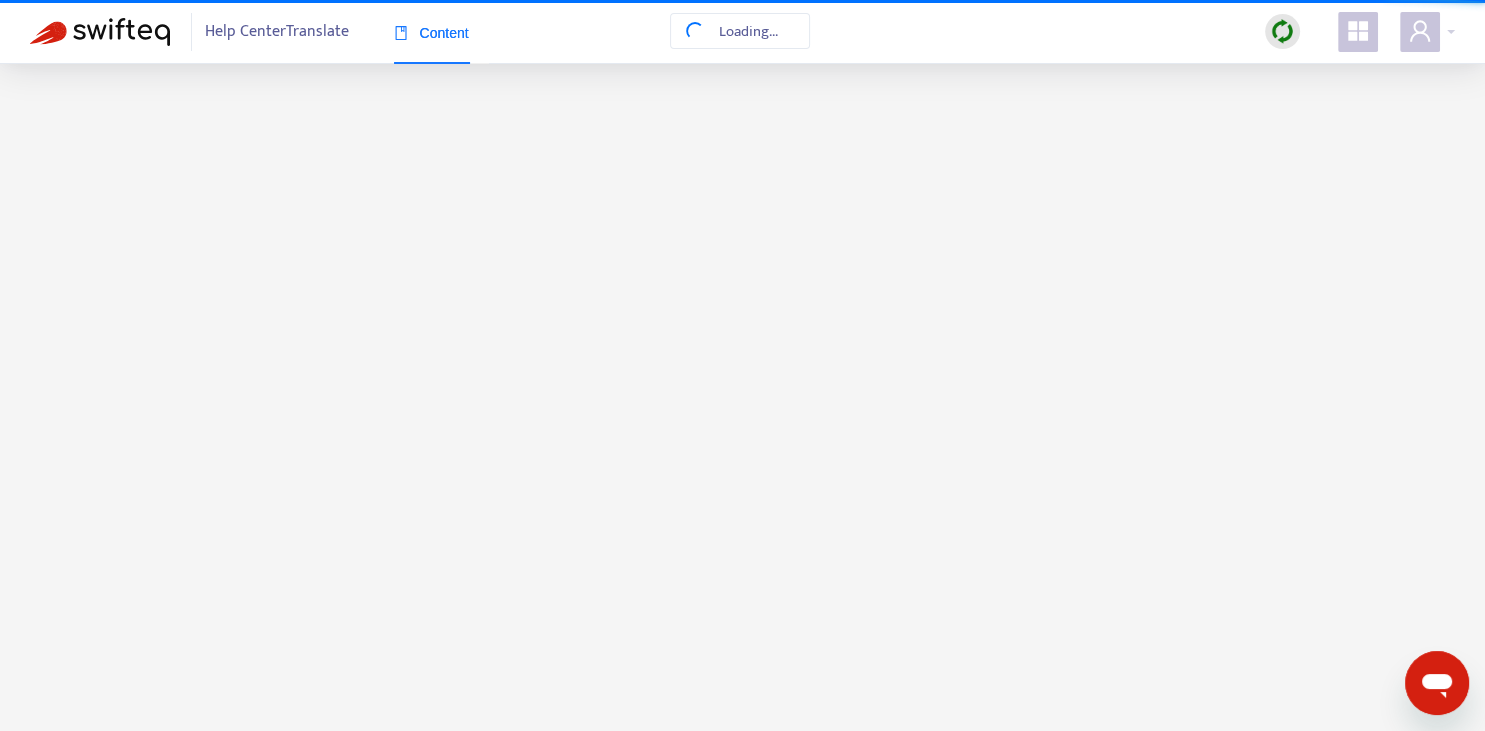 scroll, scrollTop: 111, scrollLeft: 0, axis: vertical 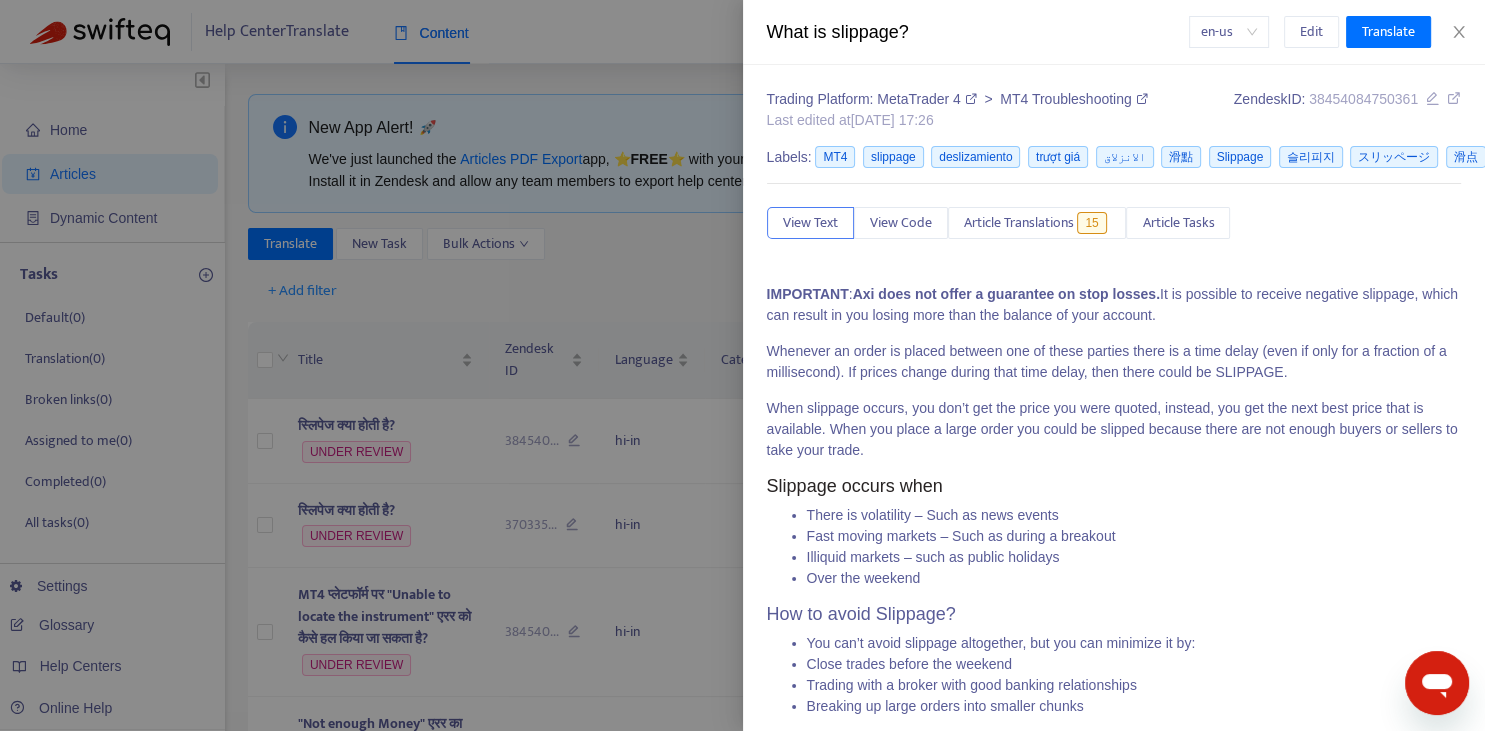click at bounding box center (742, 365) 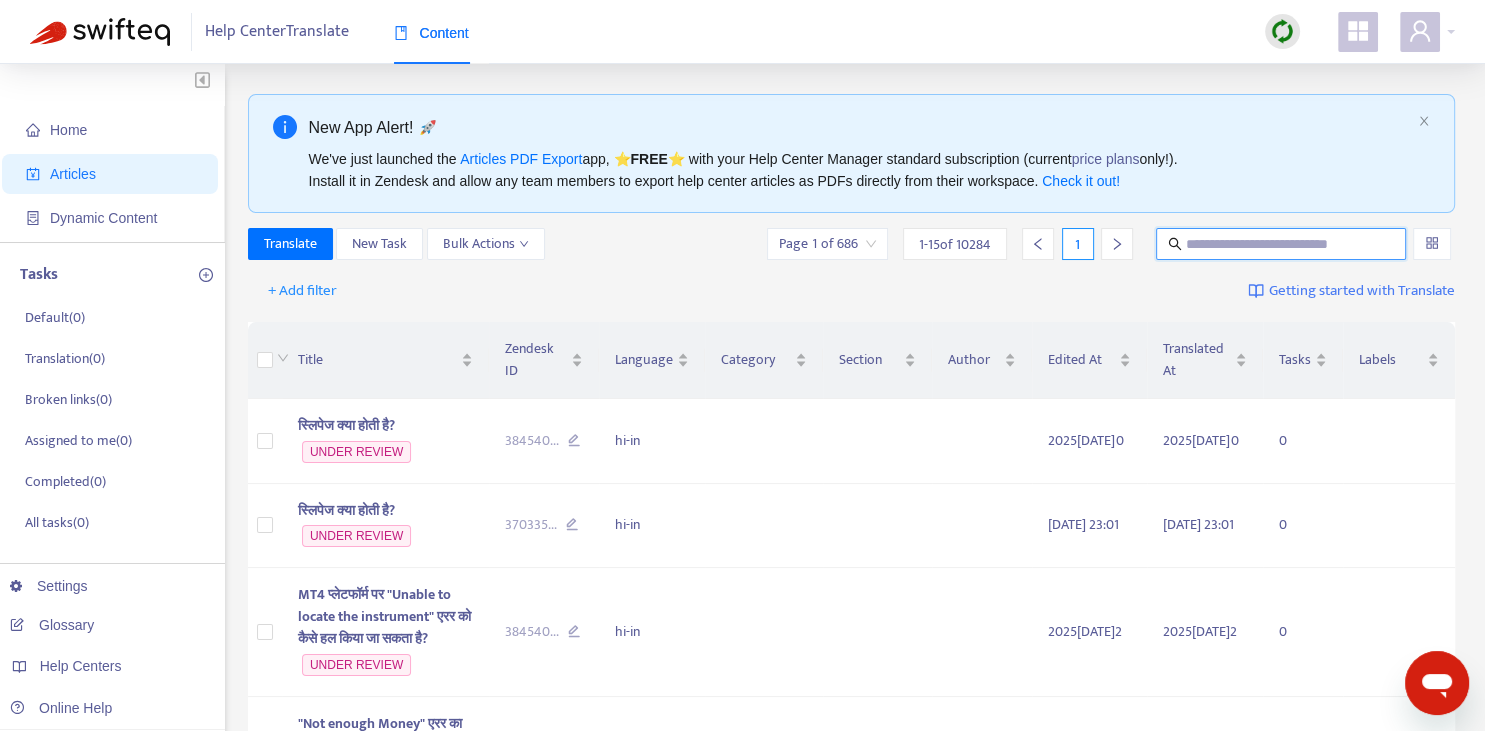 click at bounding box center (1282, 244) 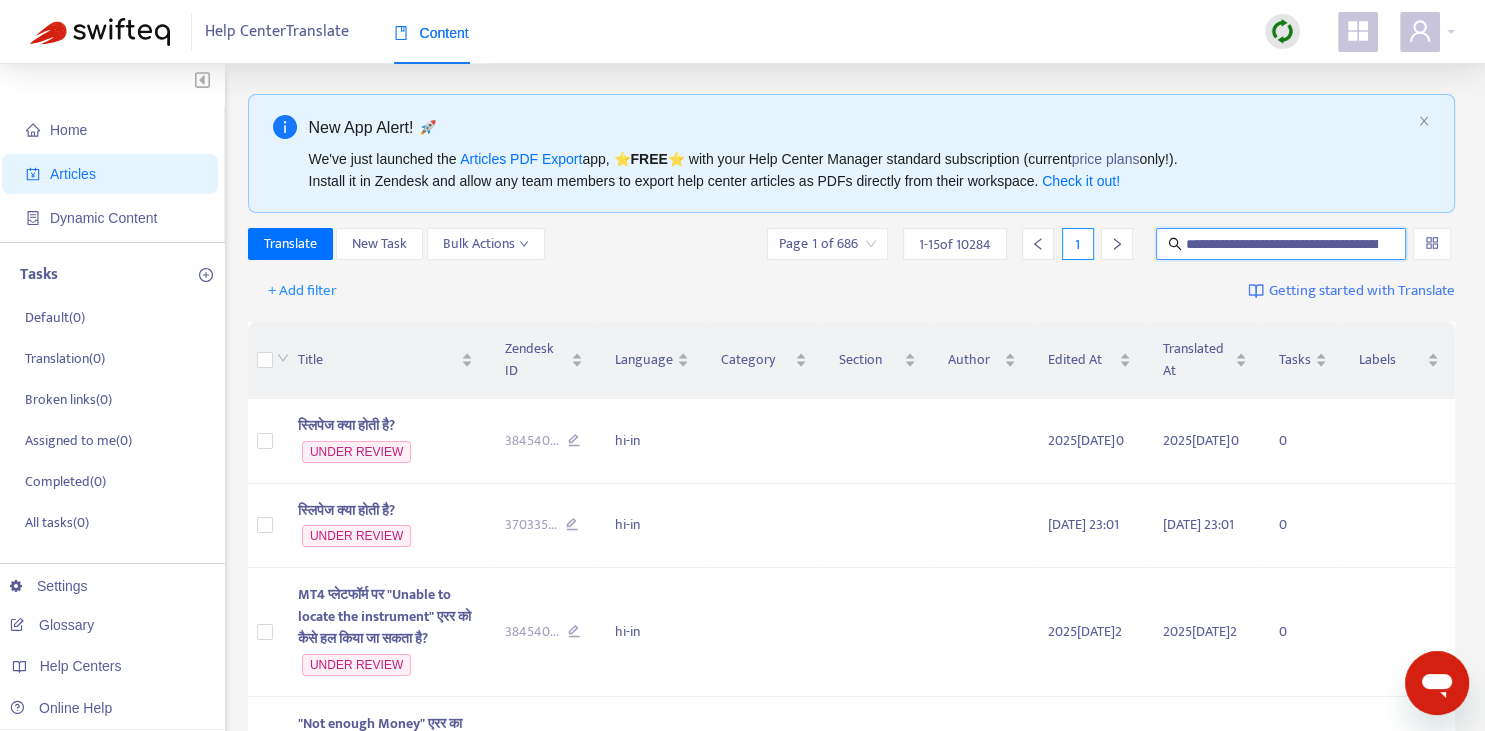 scroll, scrollTop: 0, scrollLeft: 217, axis: horizontal 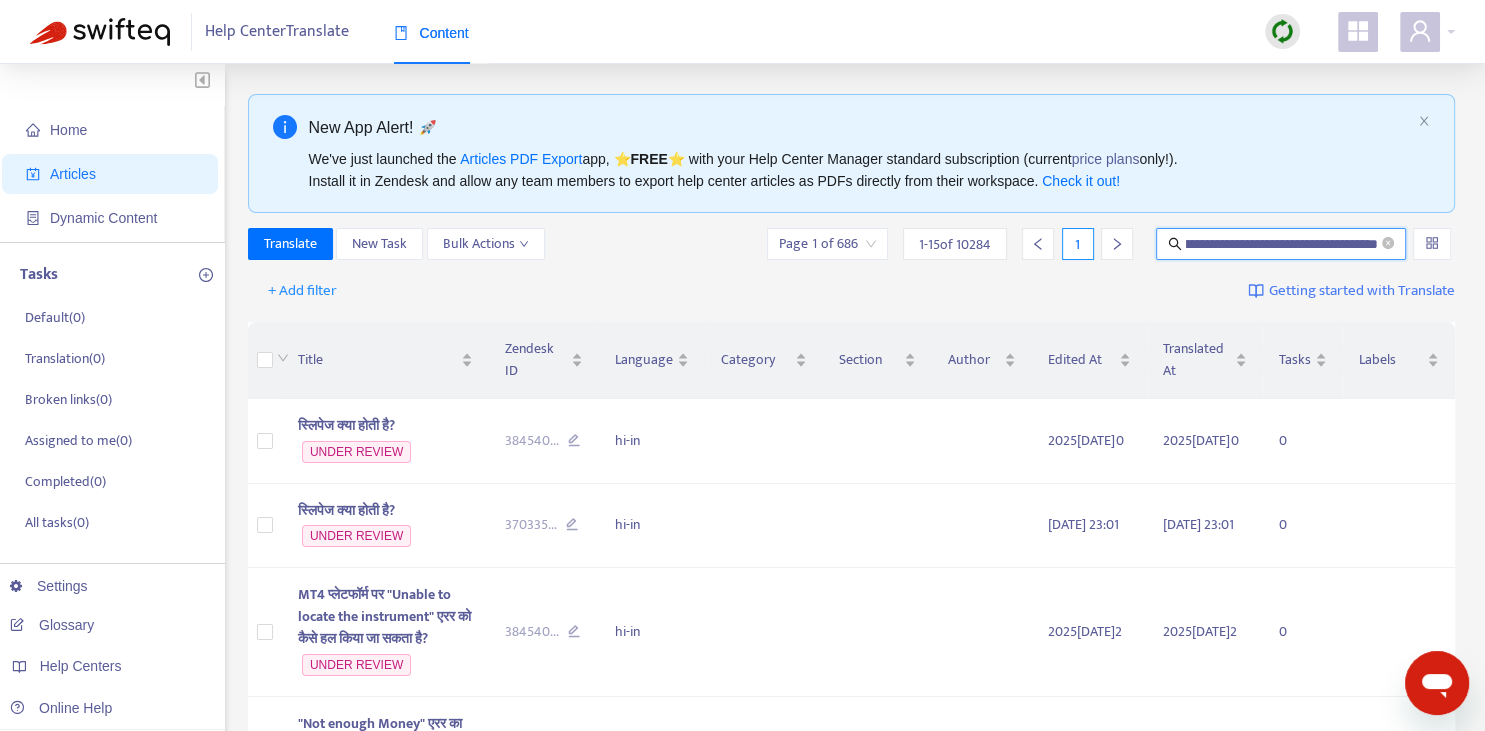 type on "**********" 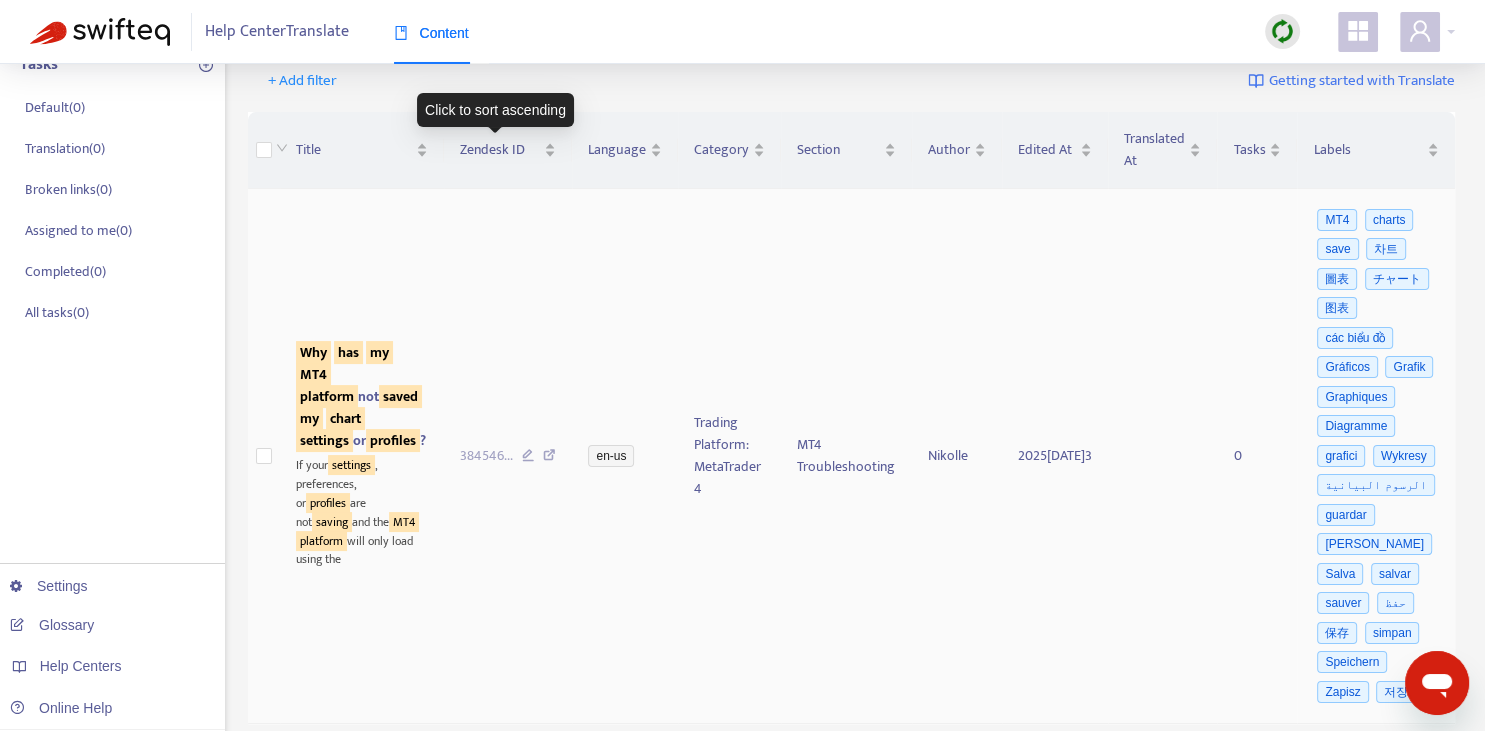 scroll, scrollTop: 211, scrollLeft: 0, axis: vertical 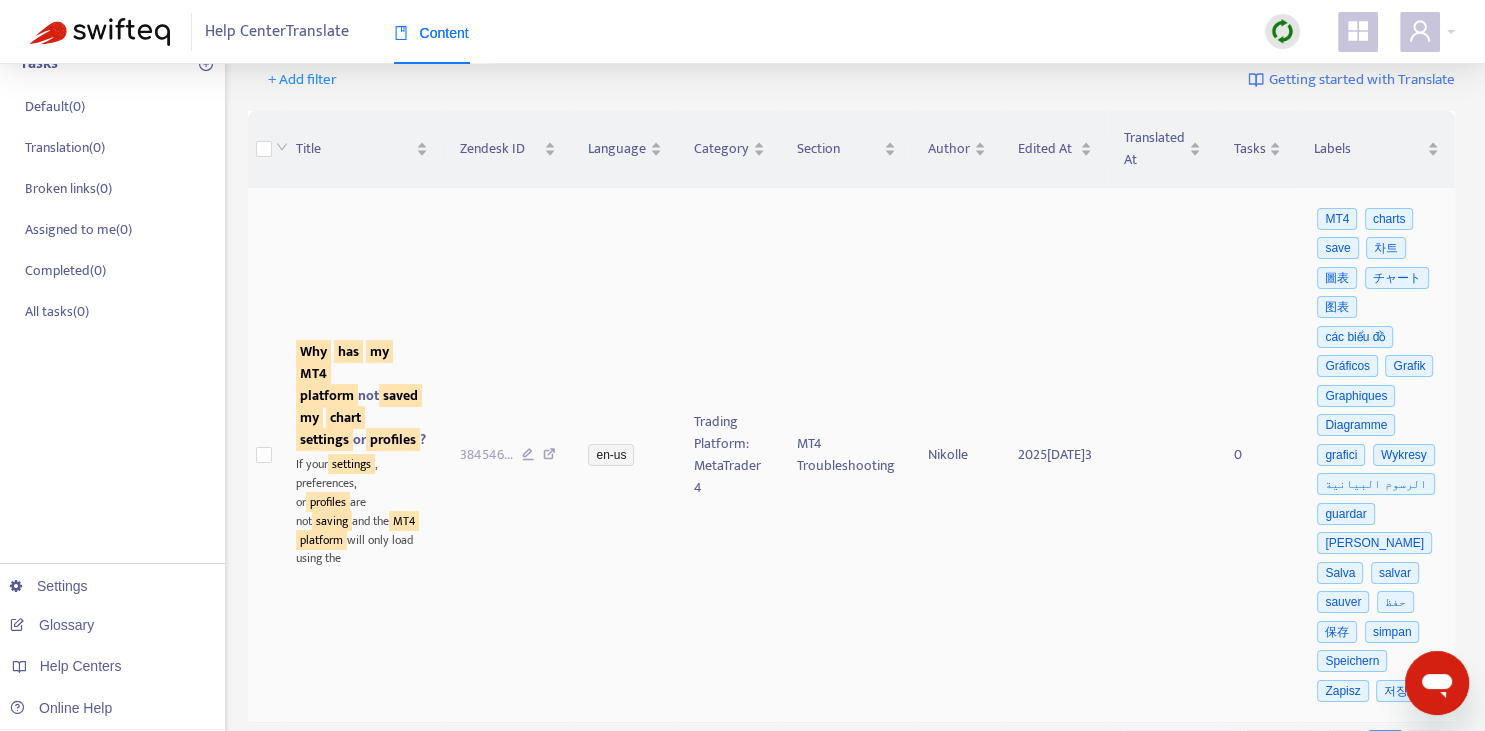 click on "platform" at bounding box center (327, 395) 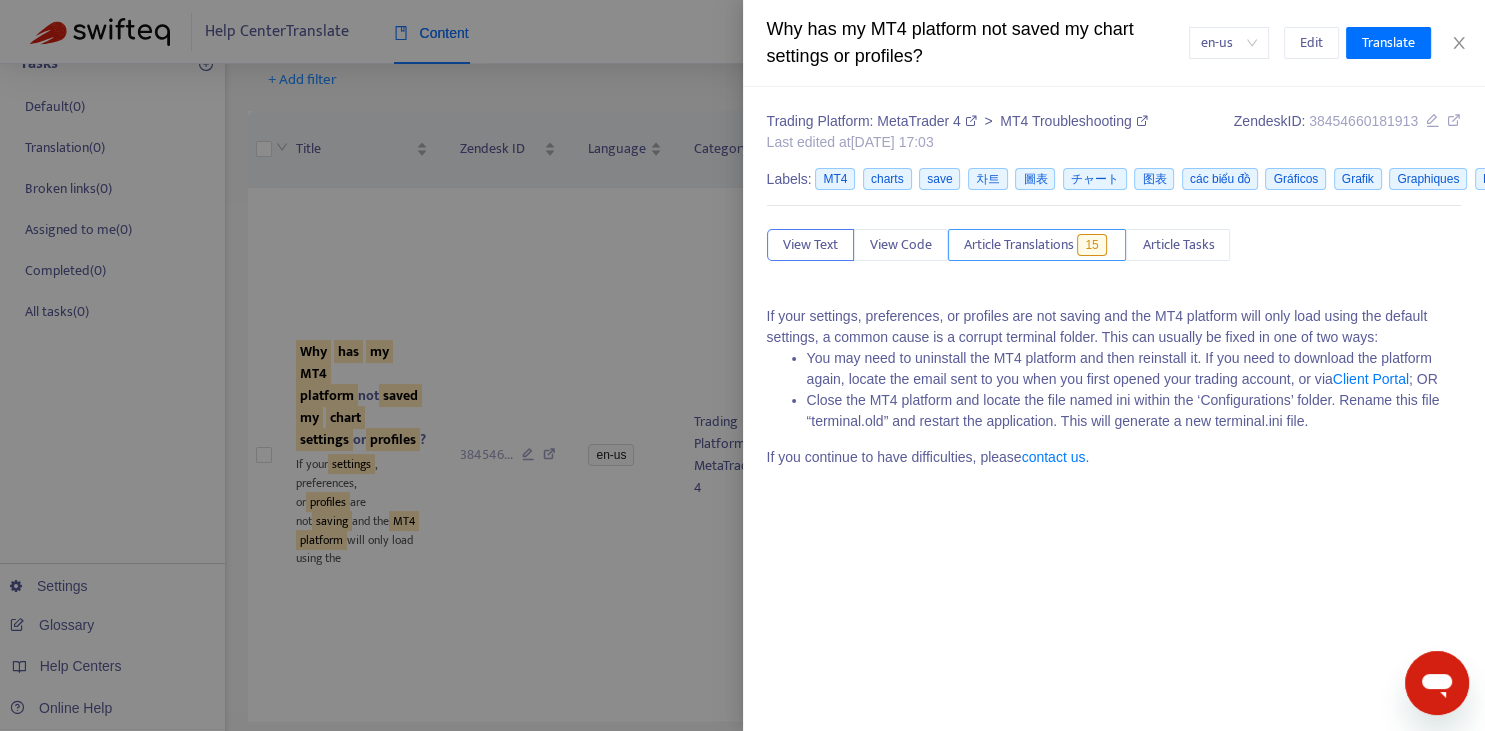 click on "Article Translations" at bounding box center (1019, 245) 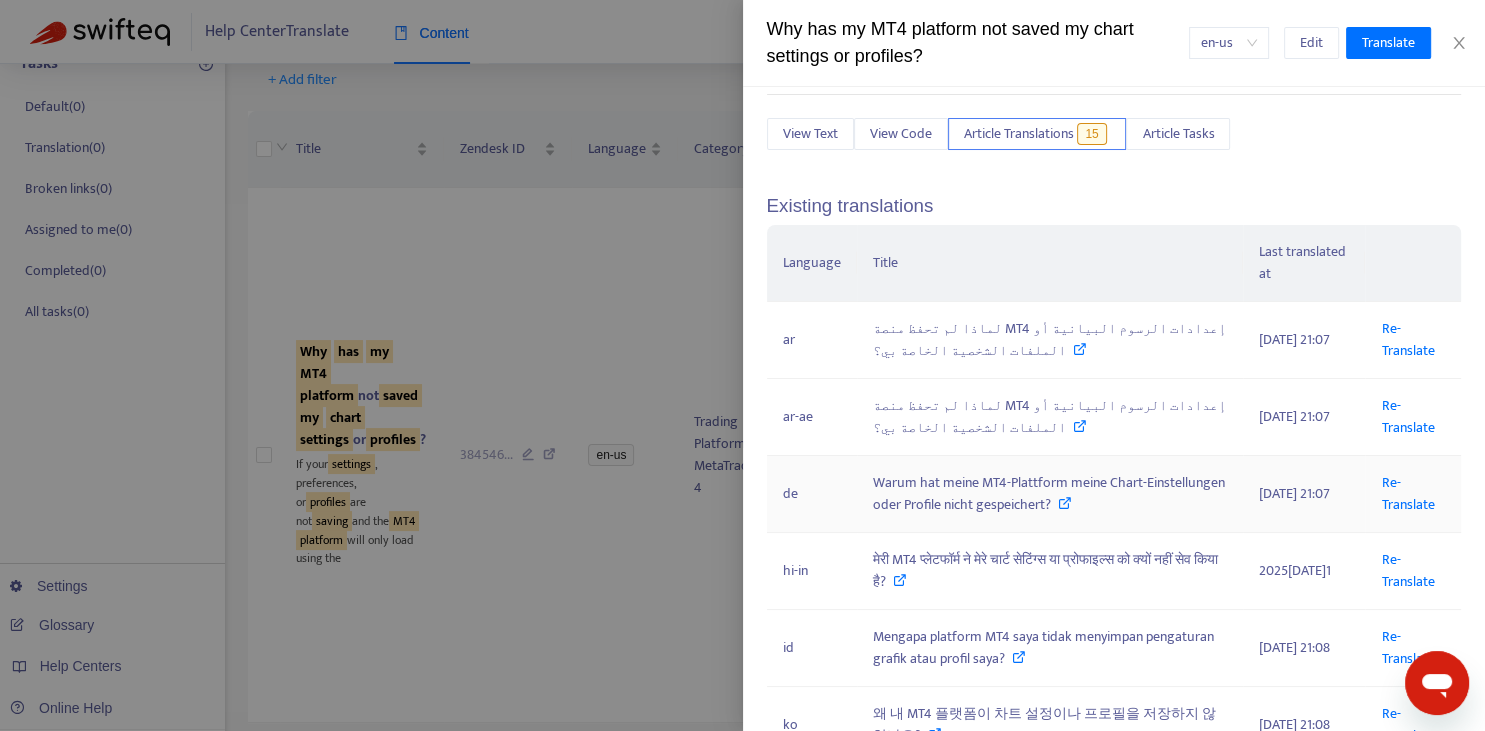 scroll, scrollTop: 147, scrollLeft: 0, axis: vertical 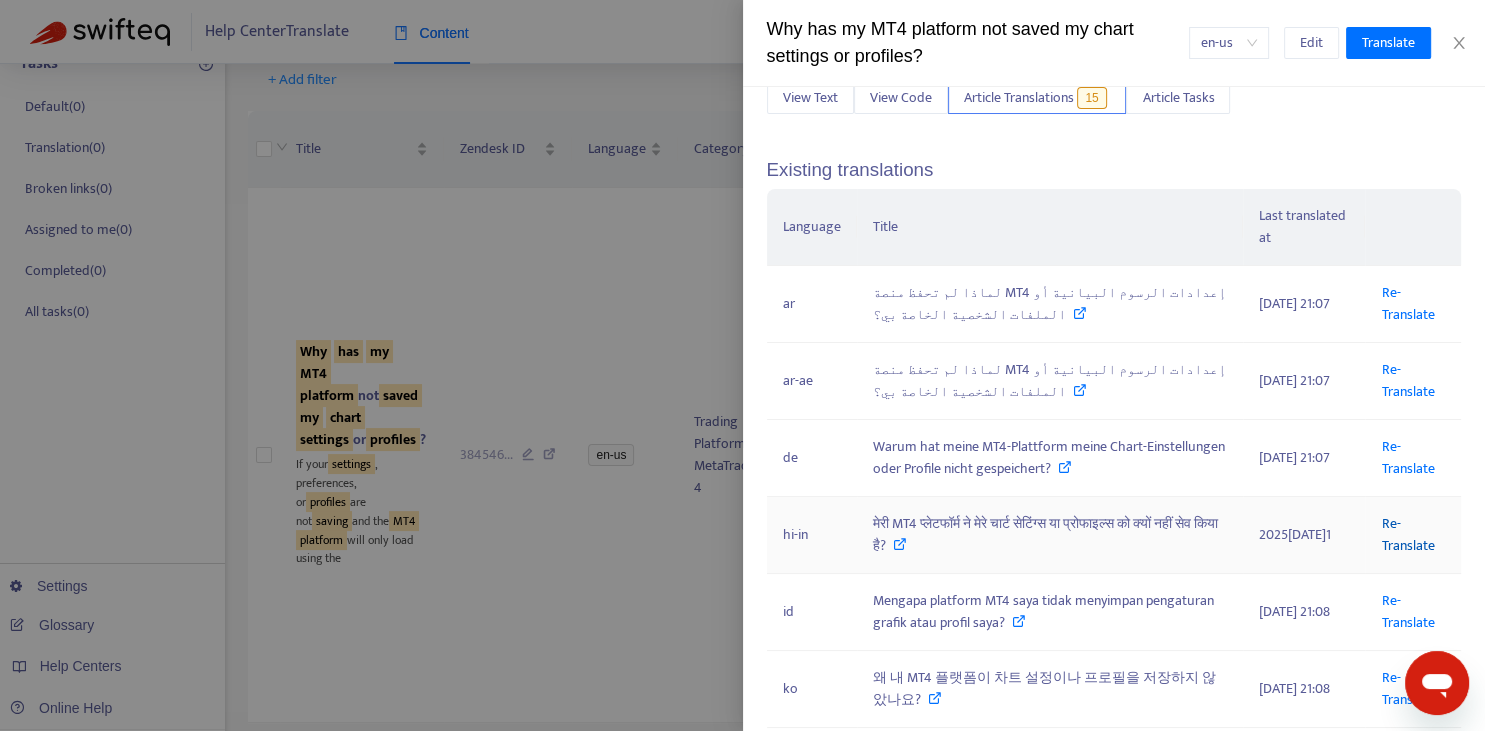 click on "Re-Translate" at bounding box center [1407, 534] 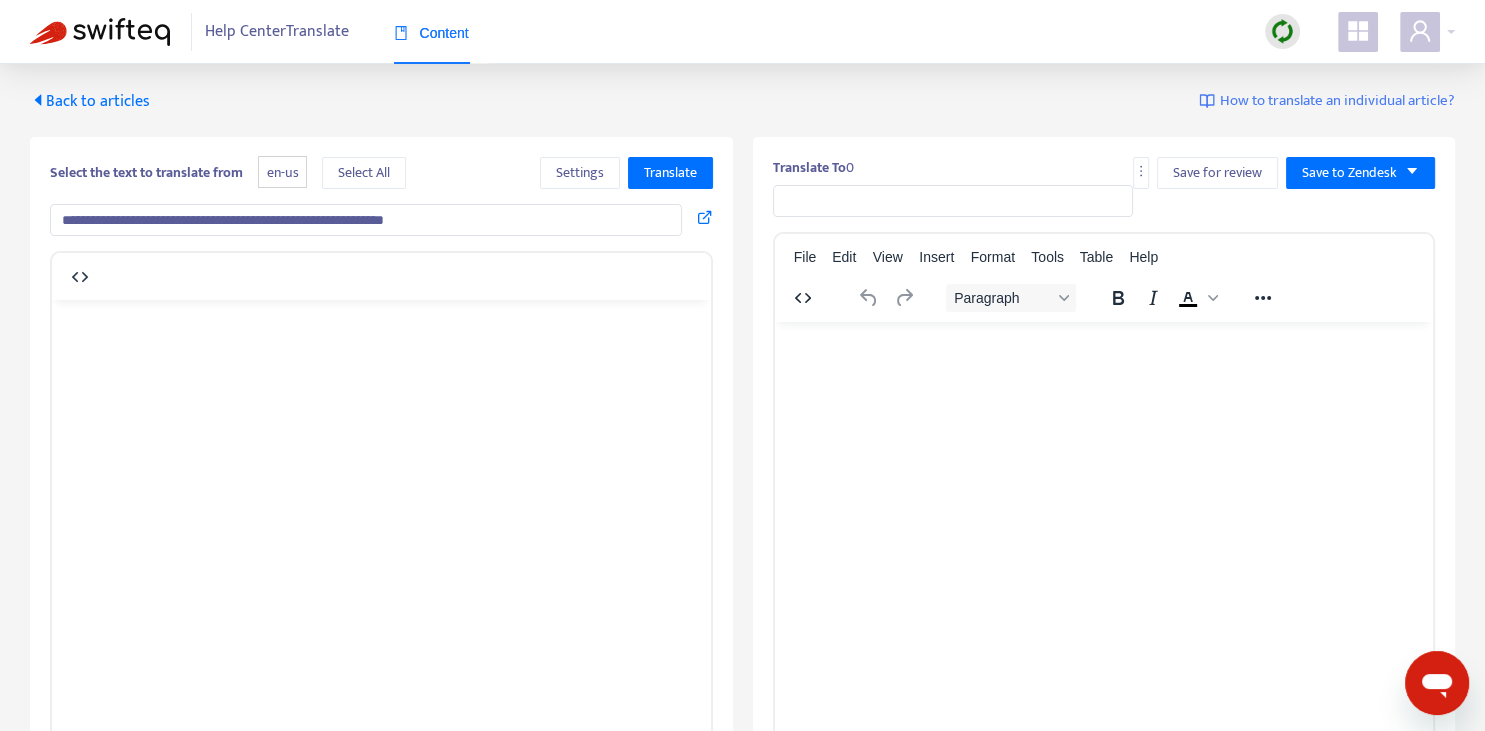 scroll, scrollTop: 0, scrollLeft: 0, axis: both 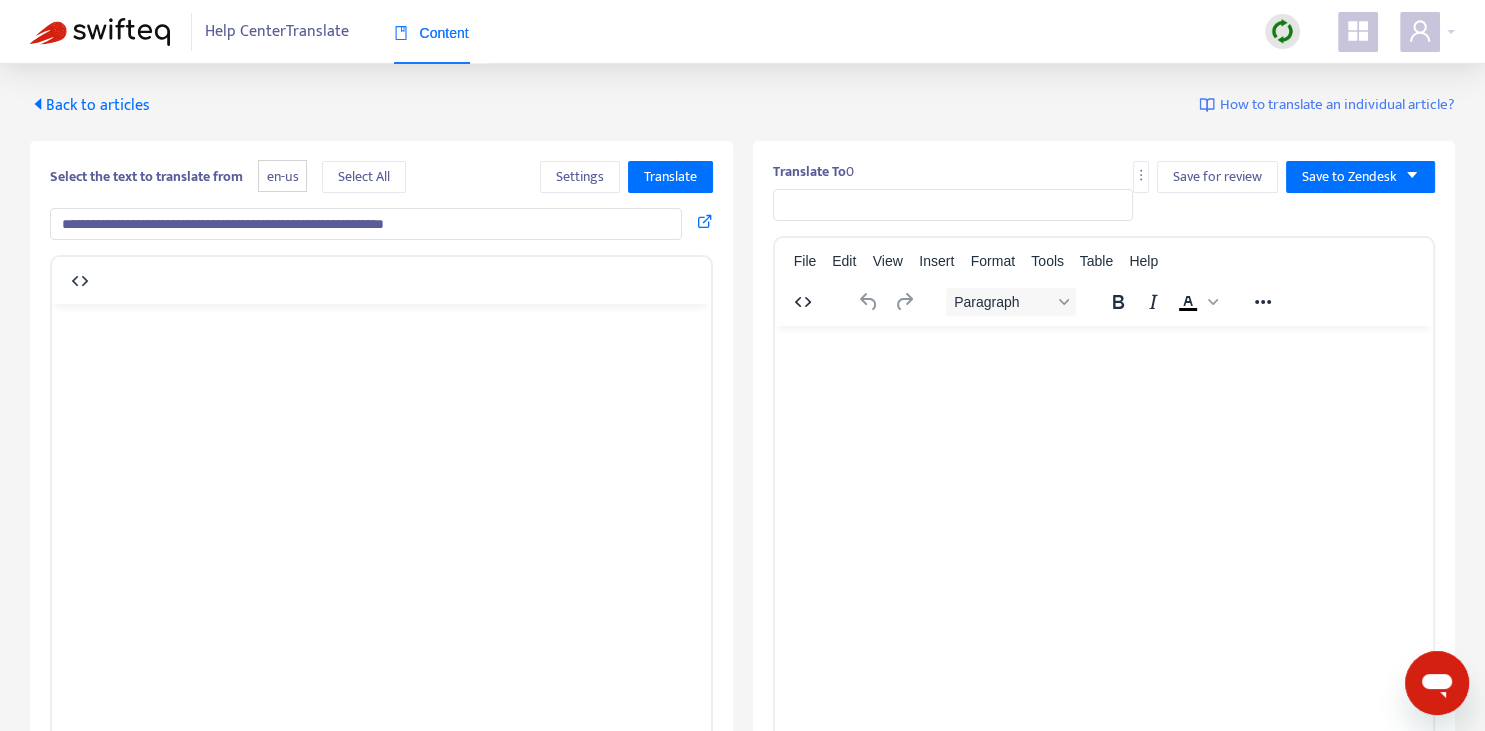 type on "**********" 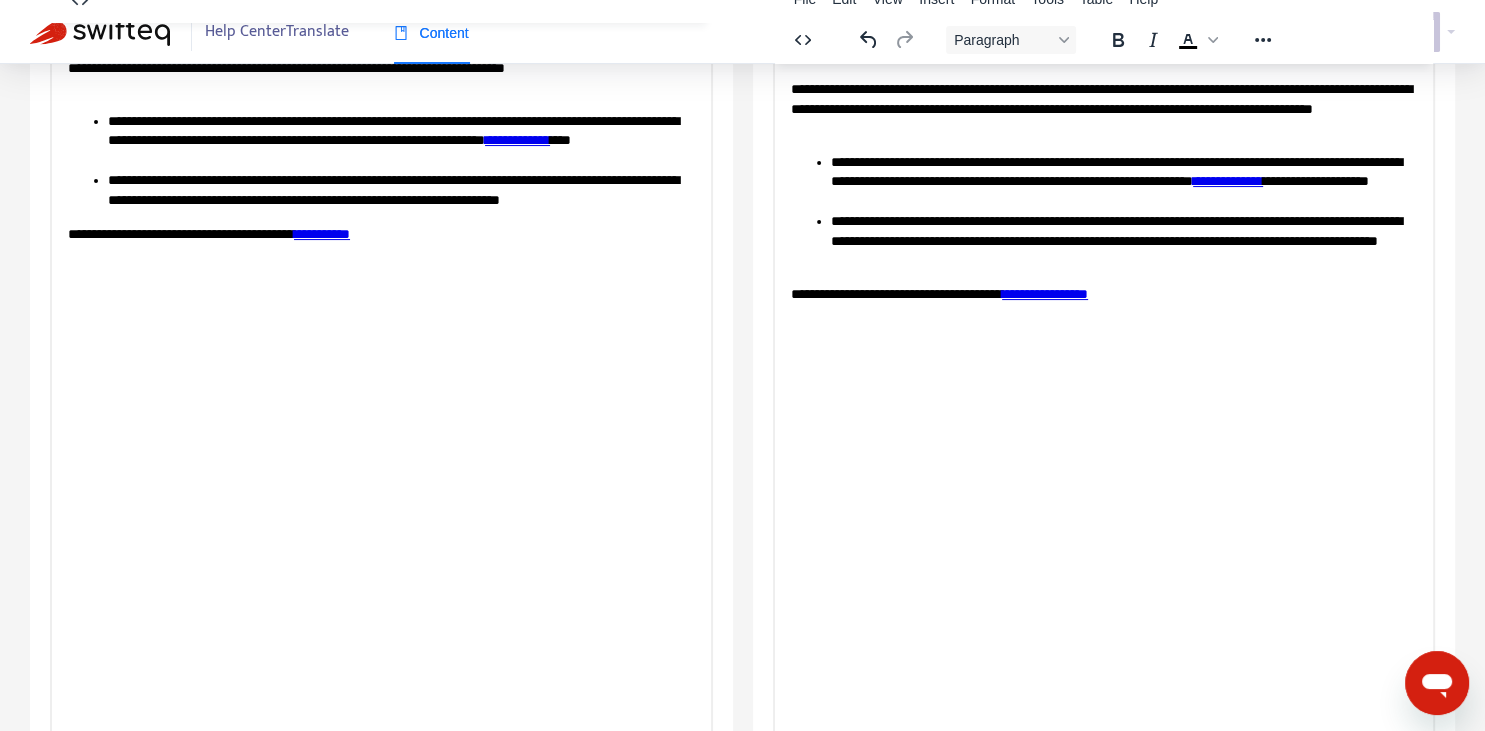 scroll, scrollTop: 343, scrollLeft: 0, axis: vertical 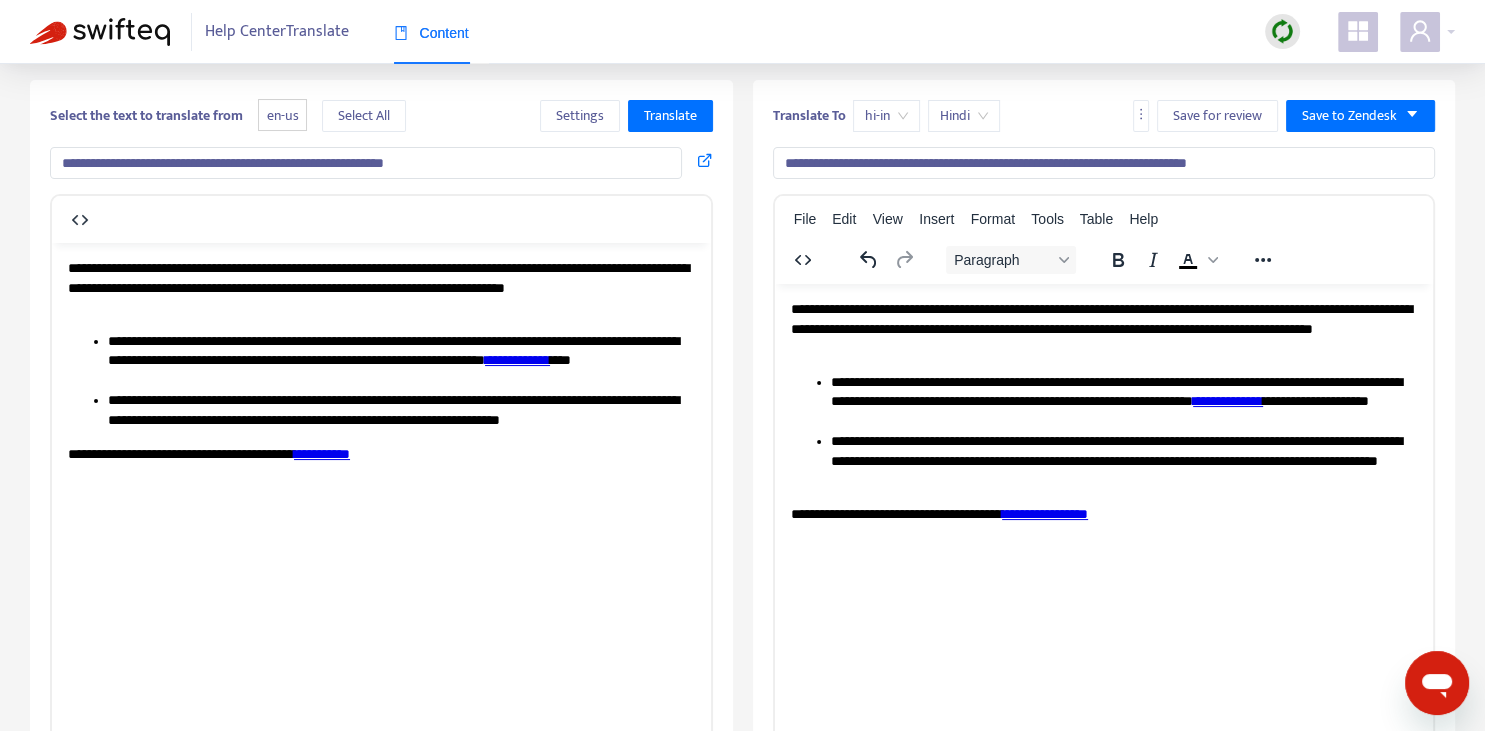 click on "**********" at bounding box center (1123, 401) 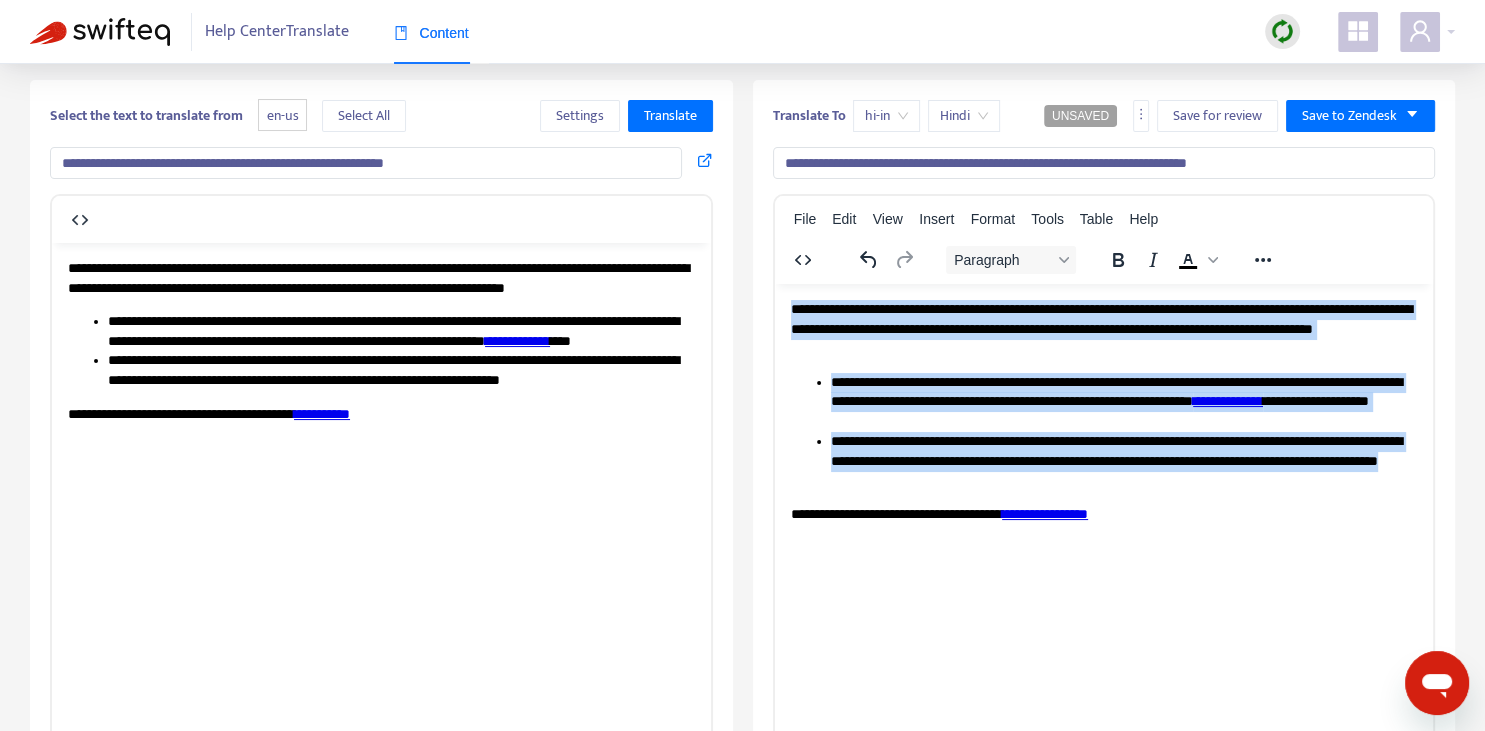 copy on "**********" 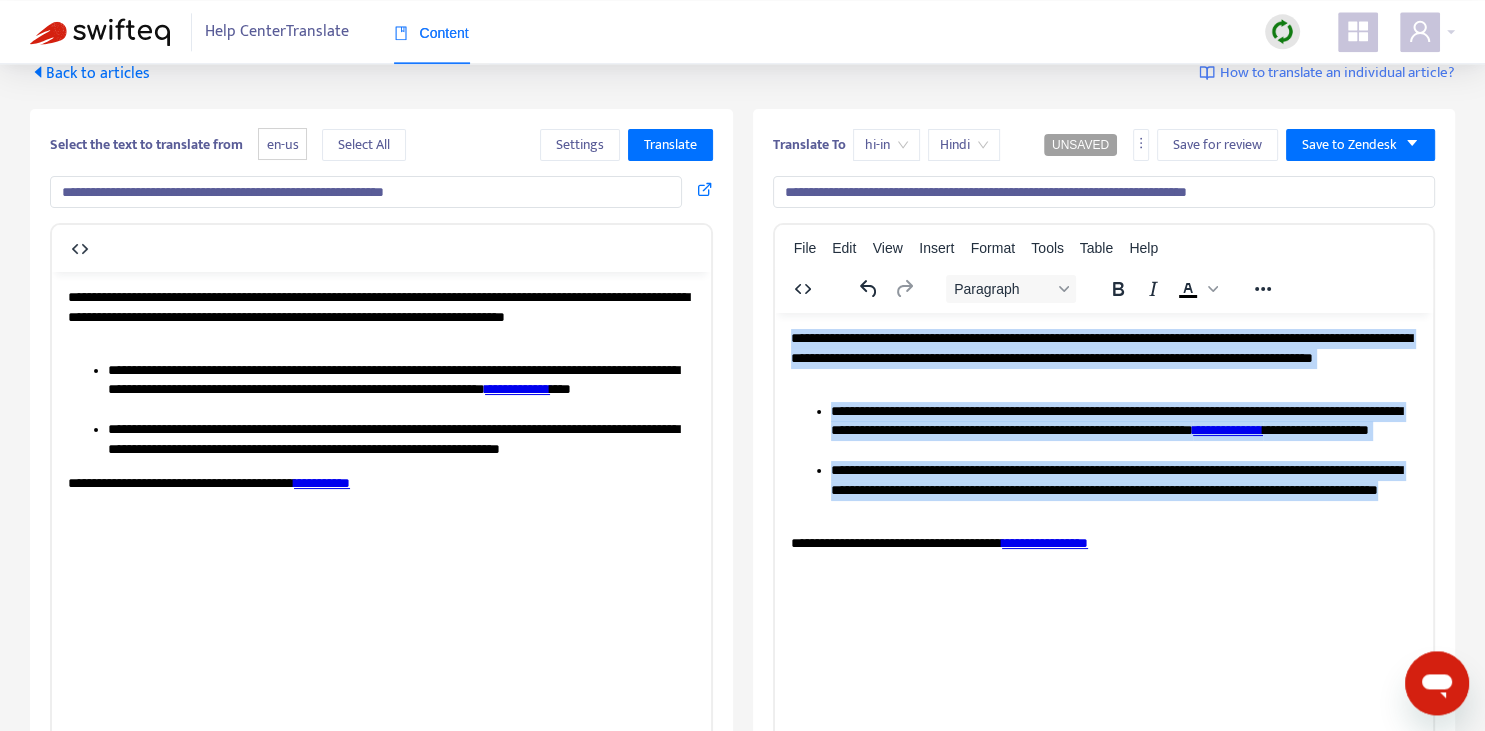 scroll, scrollTop: 0, scrollLeft: 0, axis: both 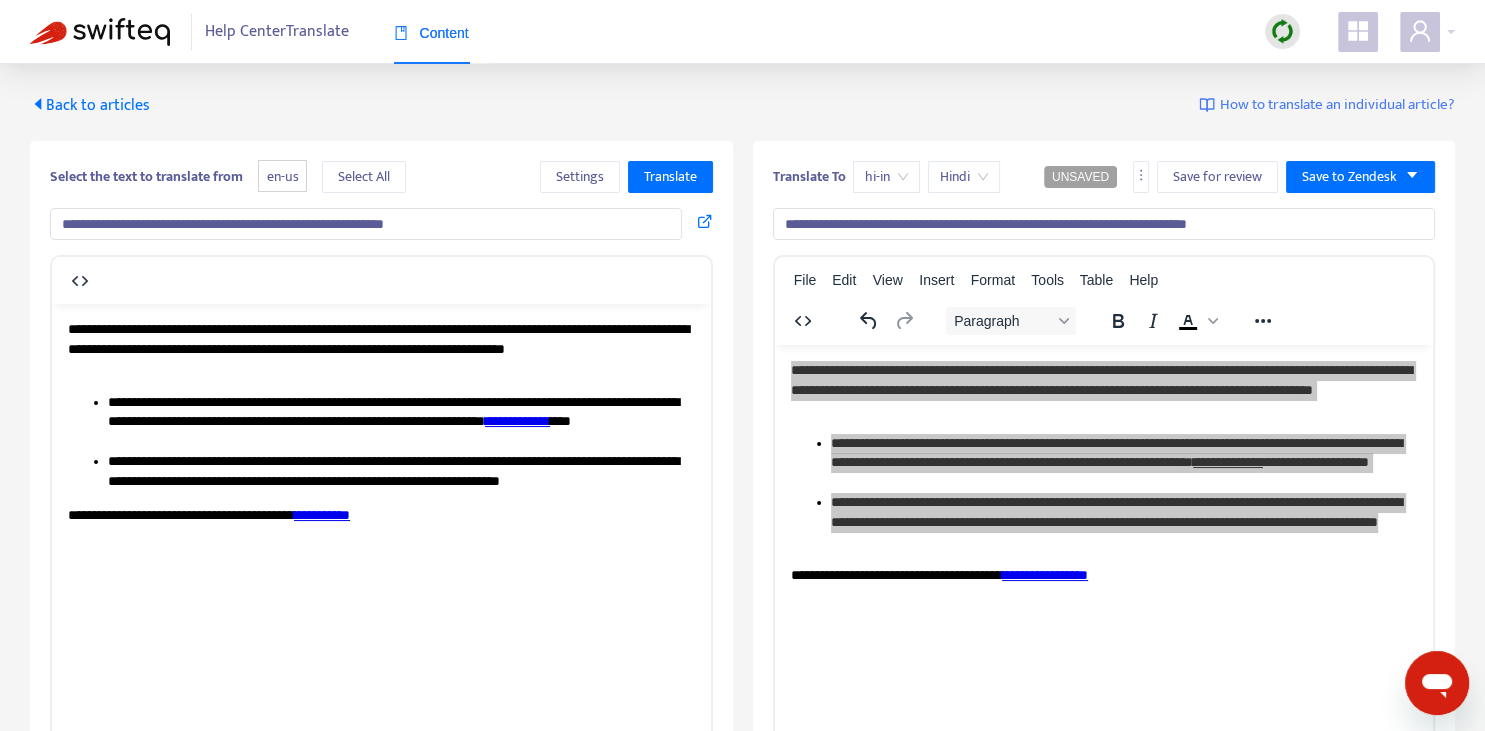 click on "Back to articles" at bounding box center [90, 105] 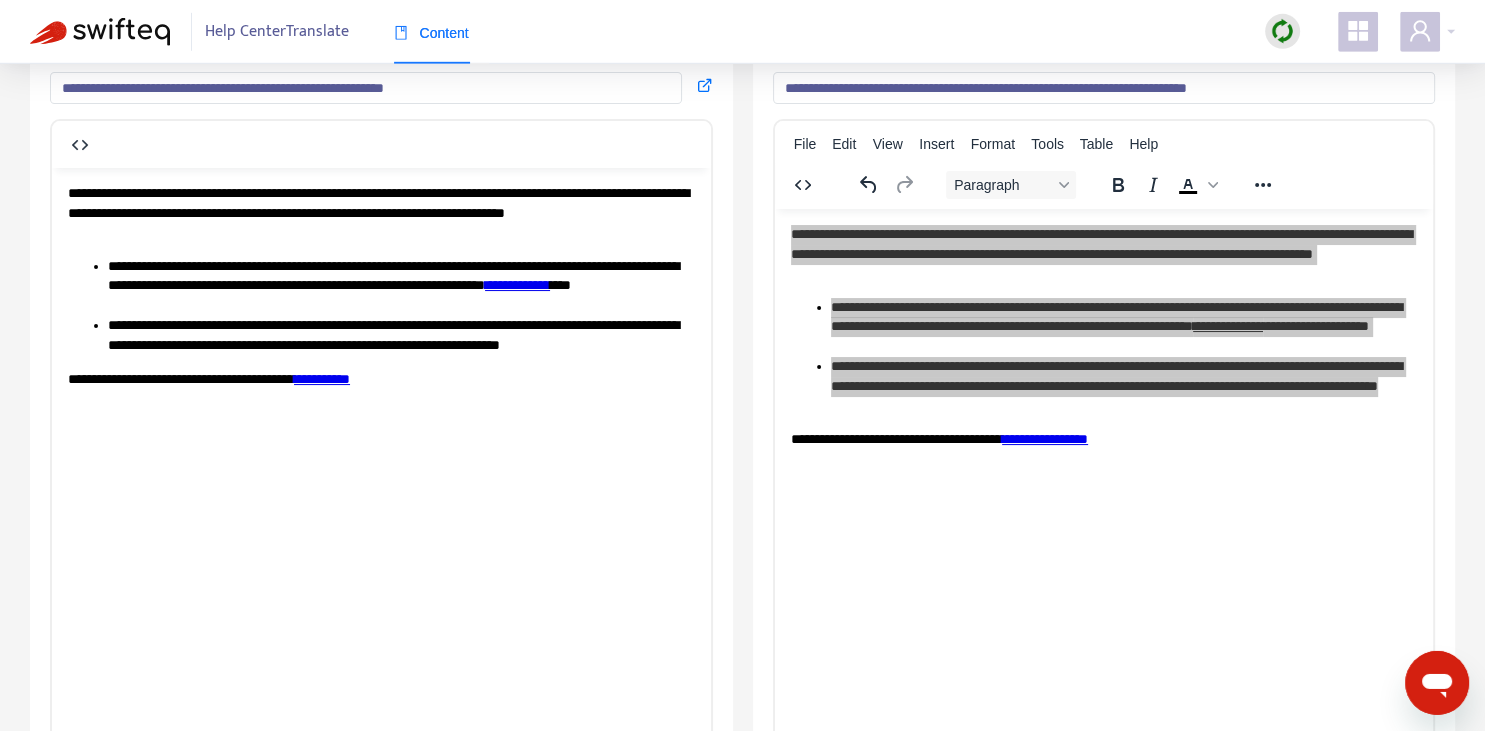 scroll, scrollTop: 211, scrollLeft: 0, axis: vertical 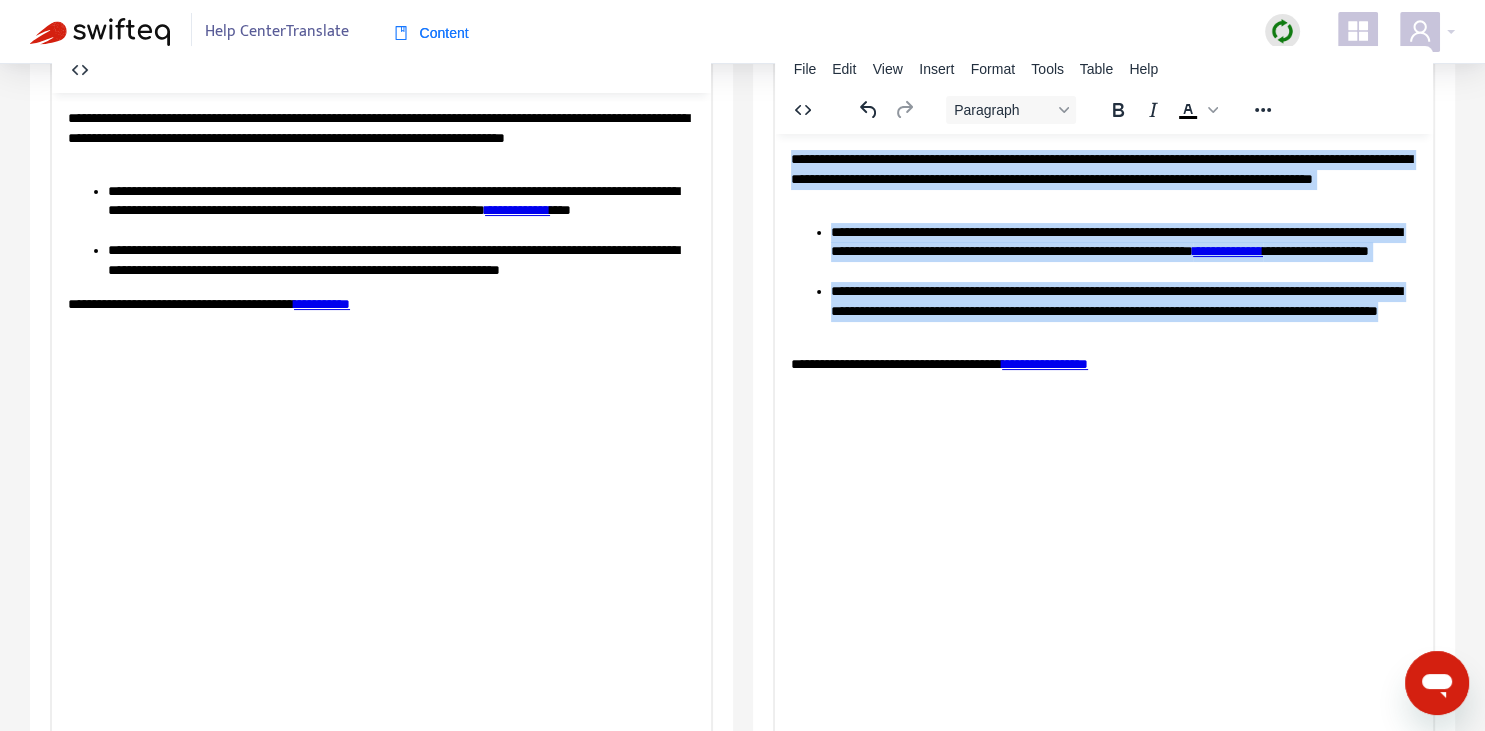 click on "**********" at bounding box center (1123, 251) 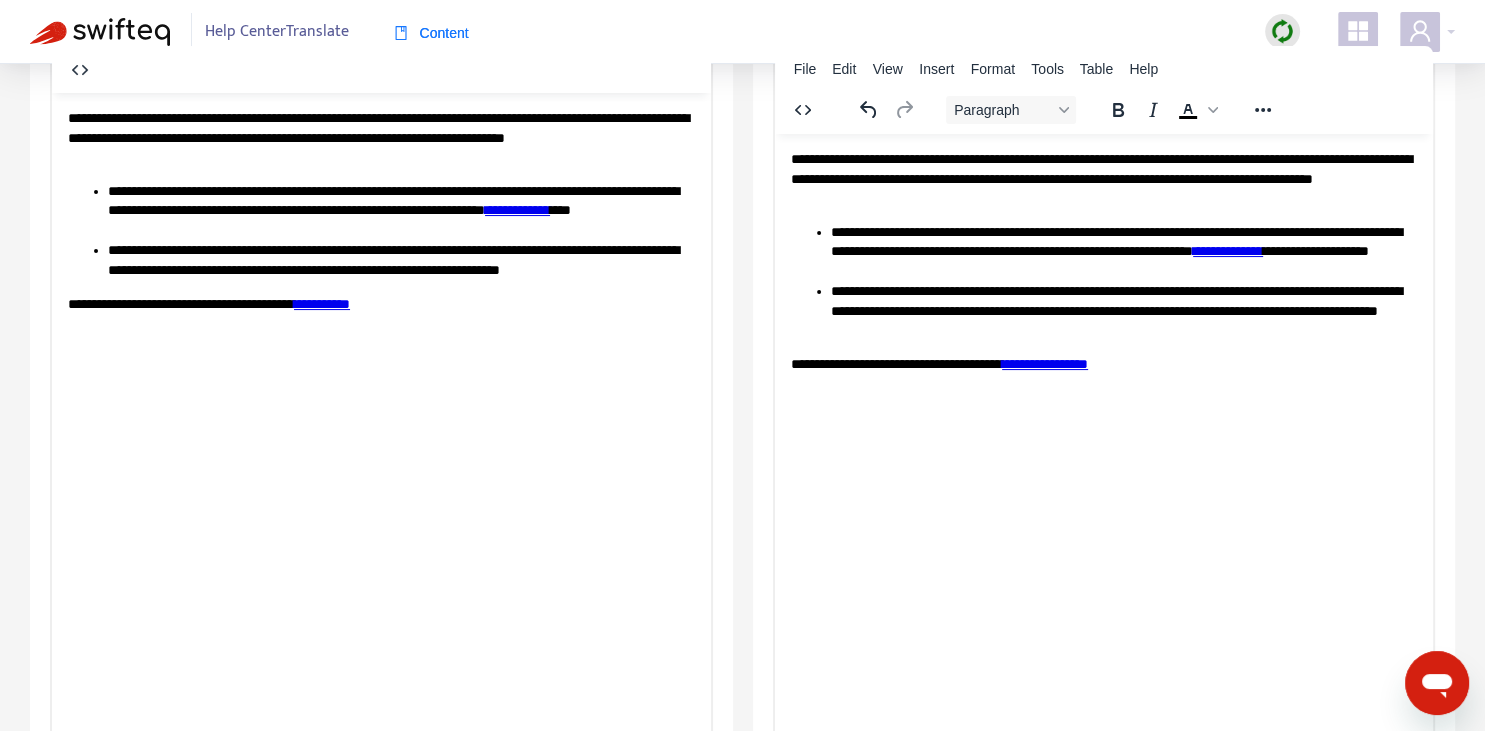scroll, scrollTop: 0, scrollLeft: 0, axis: both 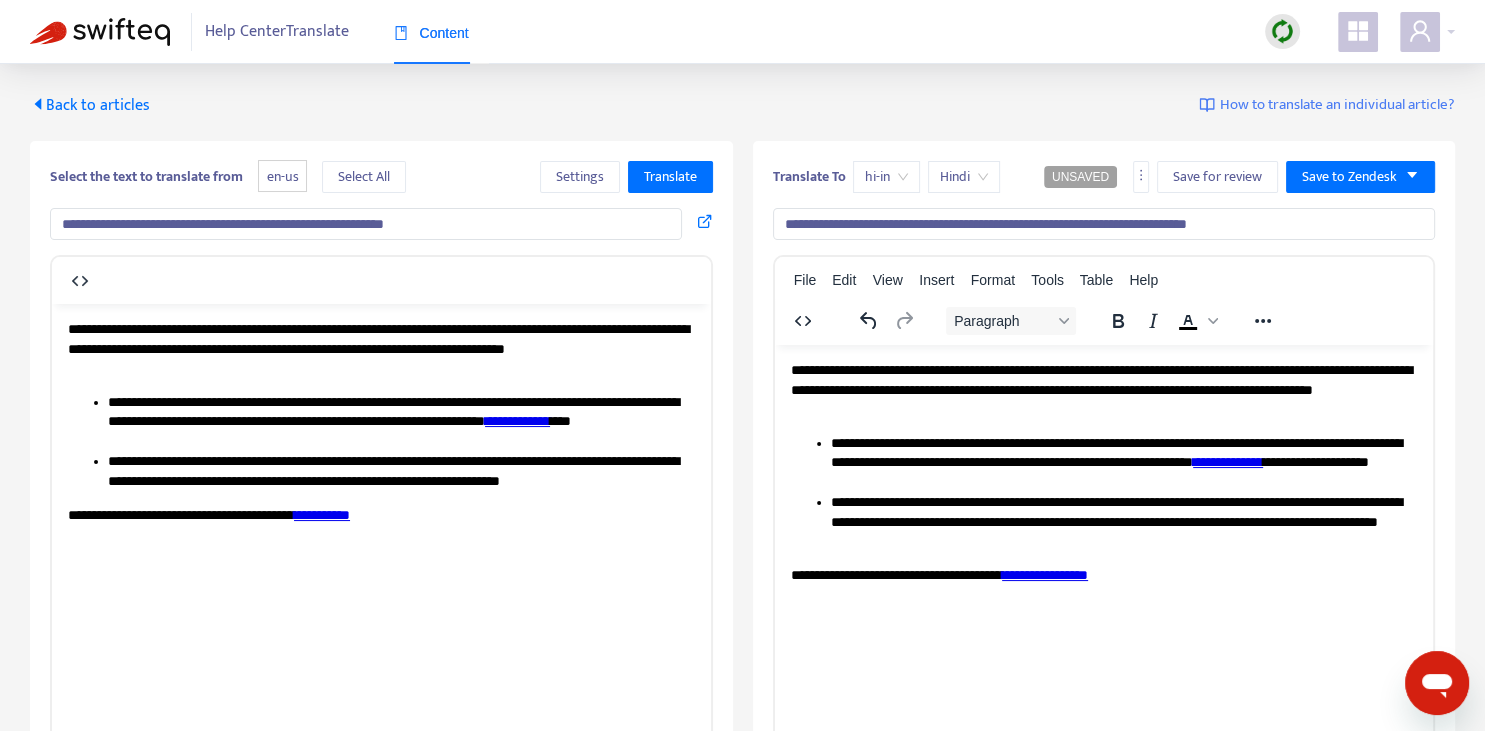click on "**********" at bounding box center [1104, 224] 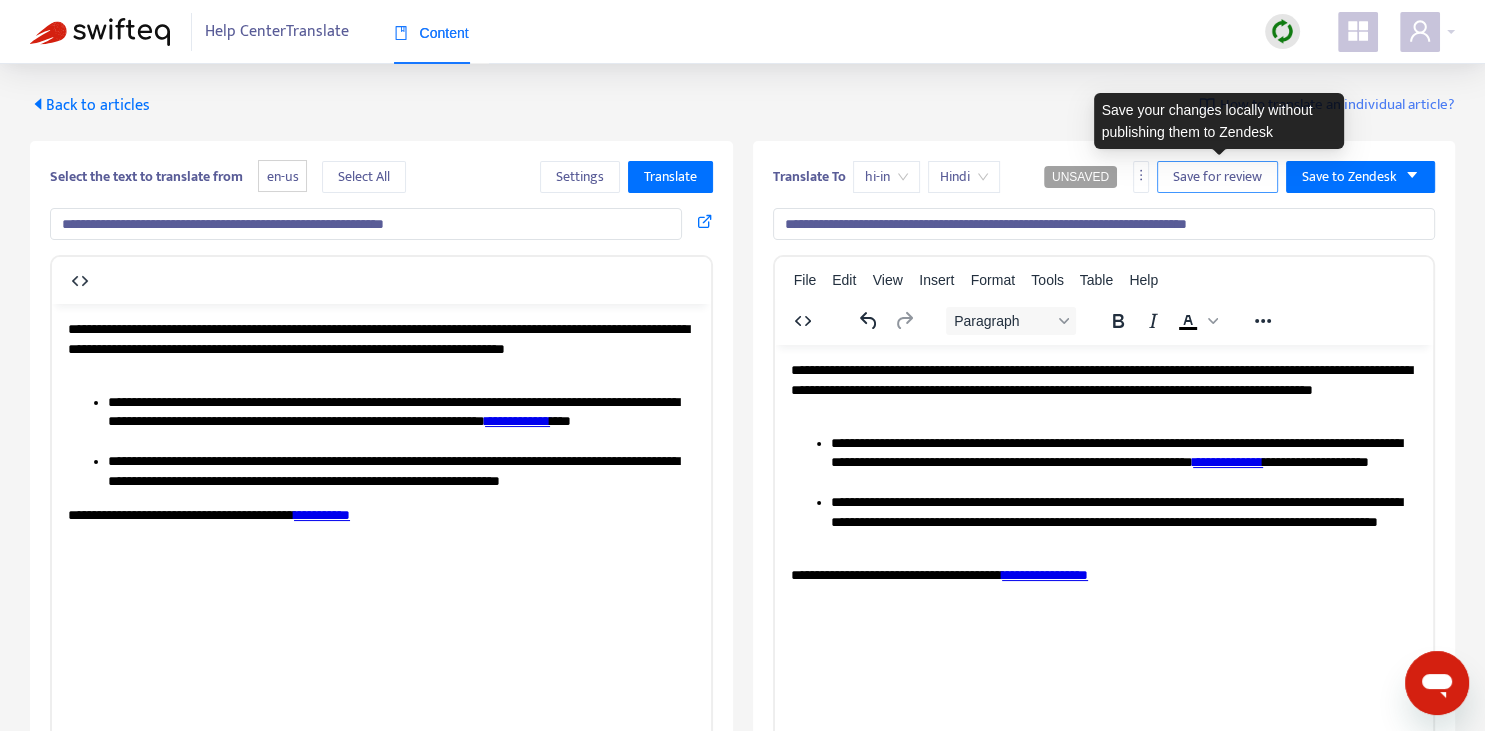 click on "Save for review" at bounding box center (1217, 177) 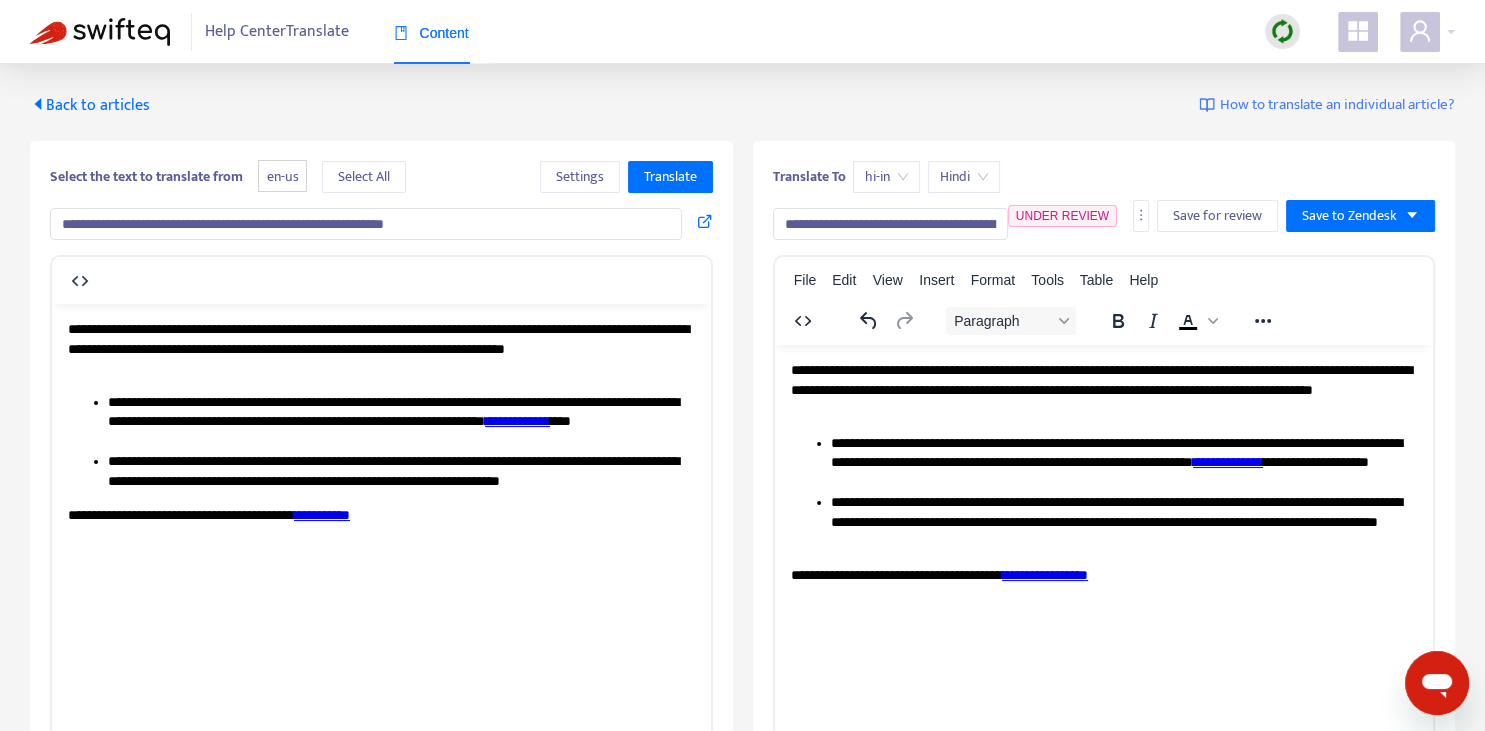 click on "Back to articles" at bounding box center [90, 105] 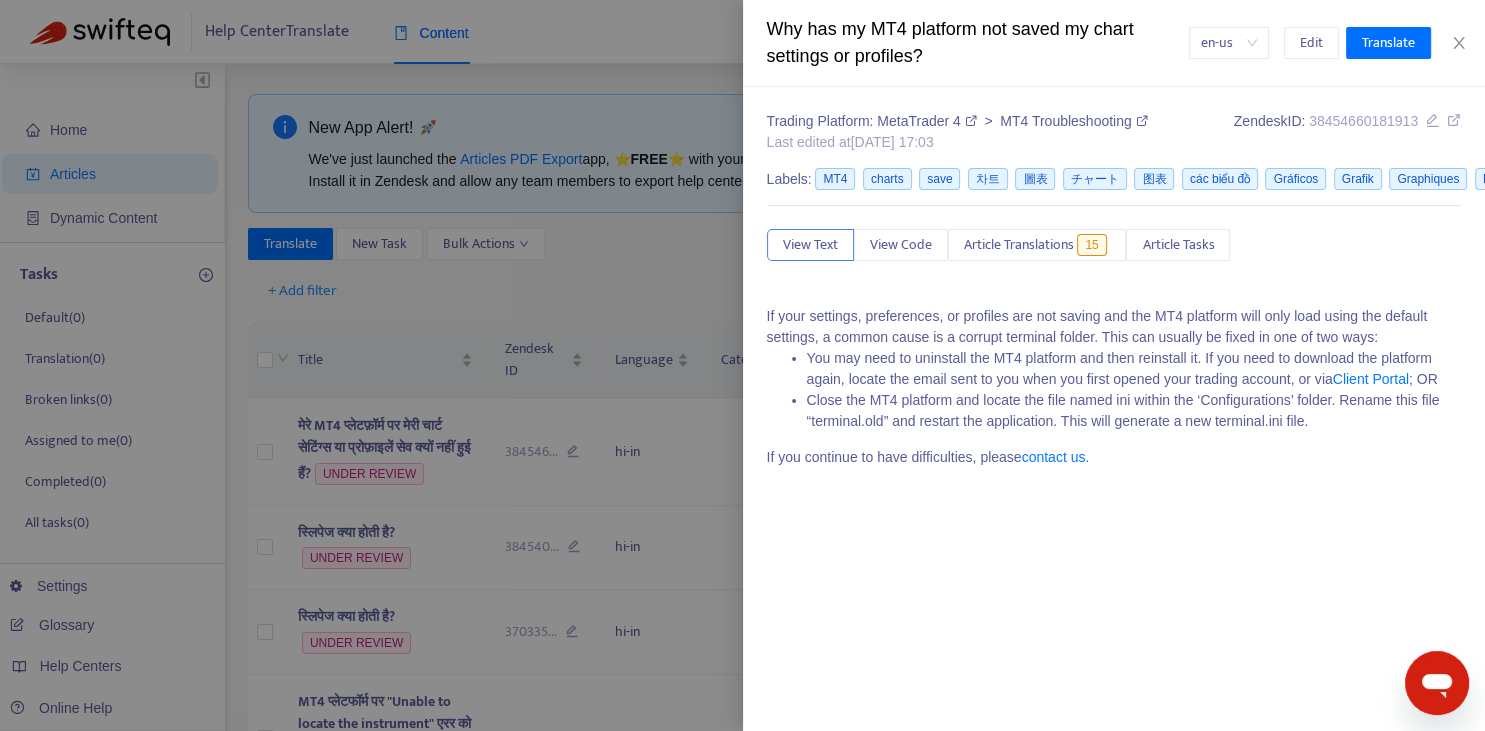 click at bounding box center (742, 365) 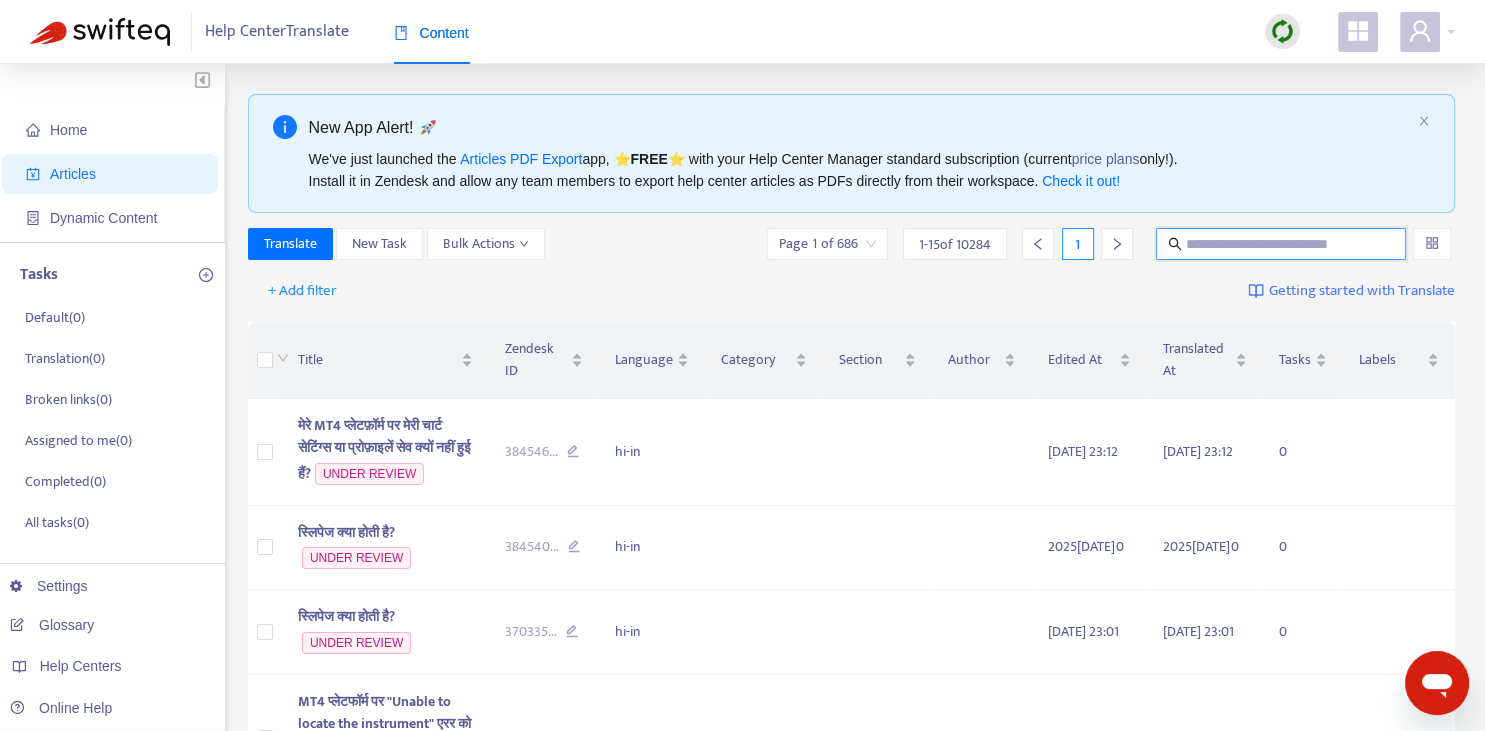 click at bounding box center (1282, 244) 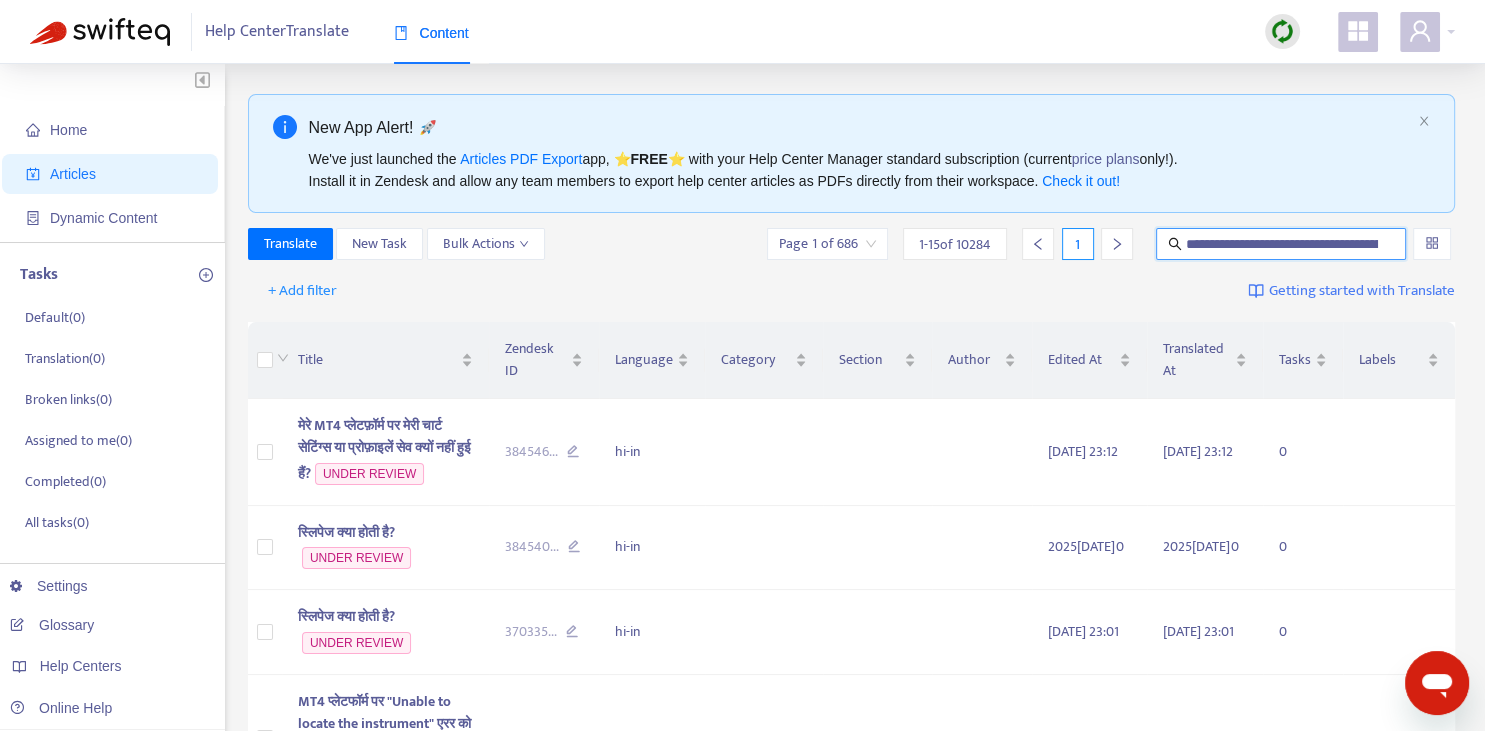 scroll, scrollTop: 0, scrollLeft: 217, axis: horizontal 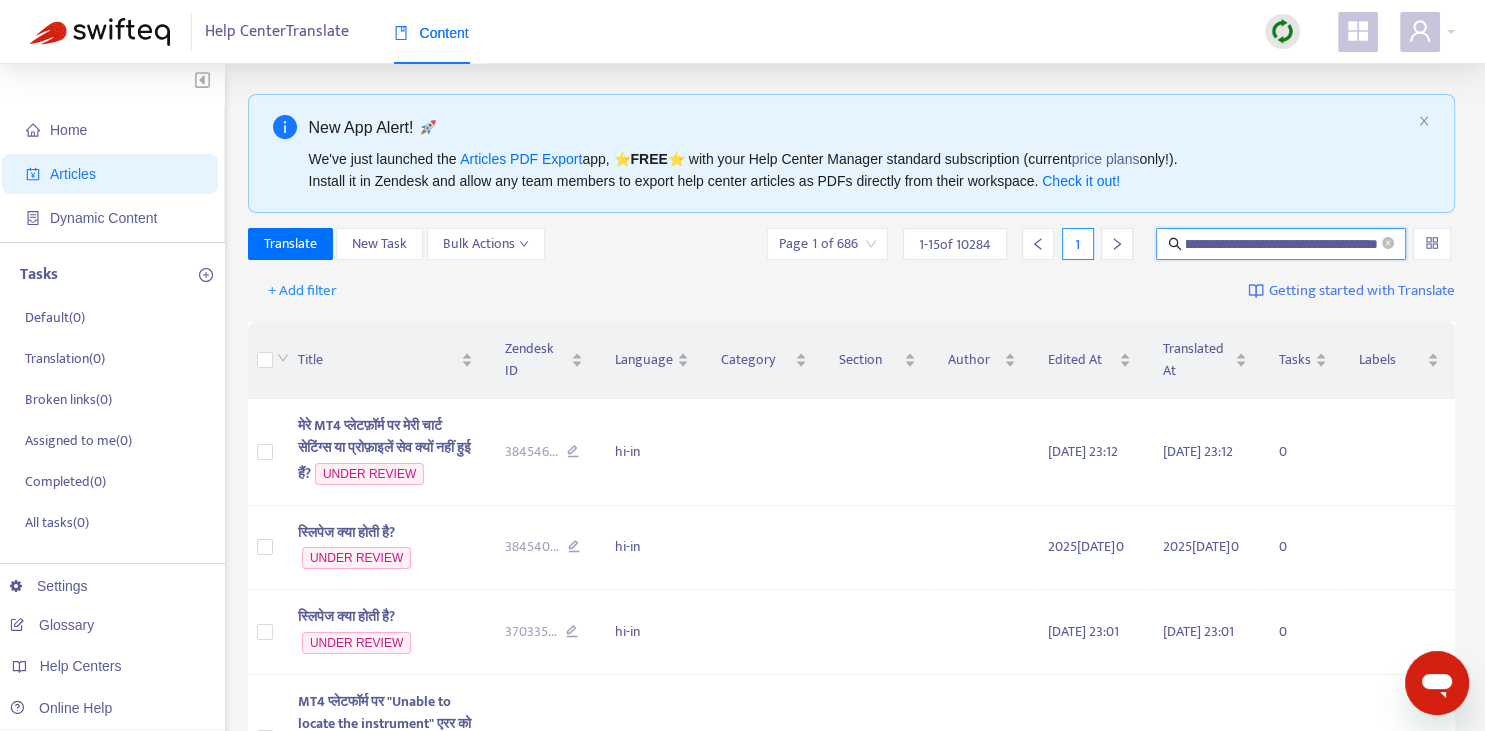 type on "**********" 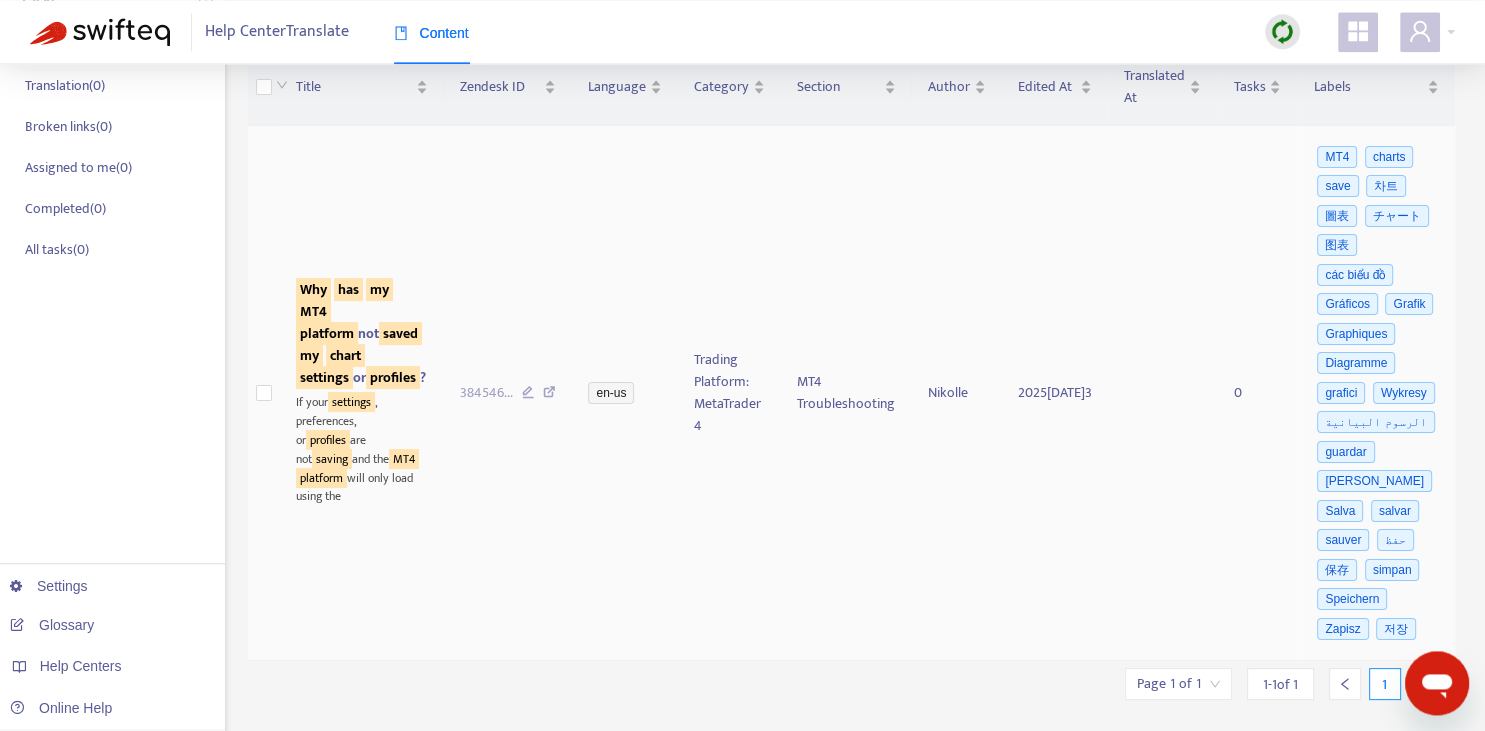 scroll, scrollTop: 251, scrollLeft: 0, axis: vertical 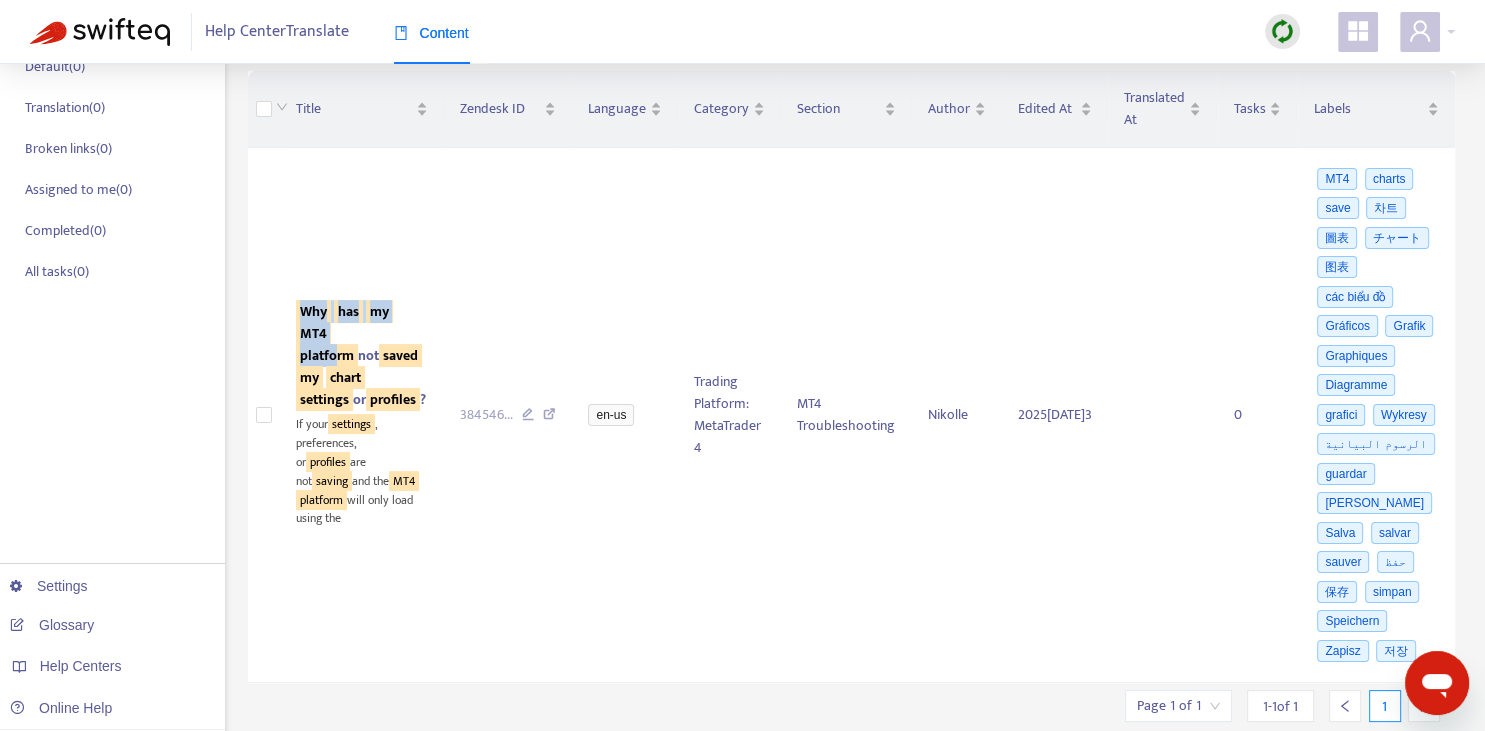 drag, startPoint x: 375, startPoint y: 361, endPoint x: 241, endPoint y: 366, distance: 134.09325 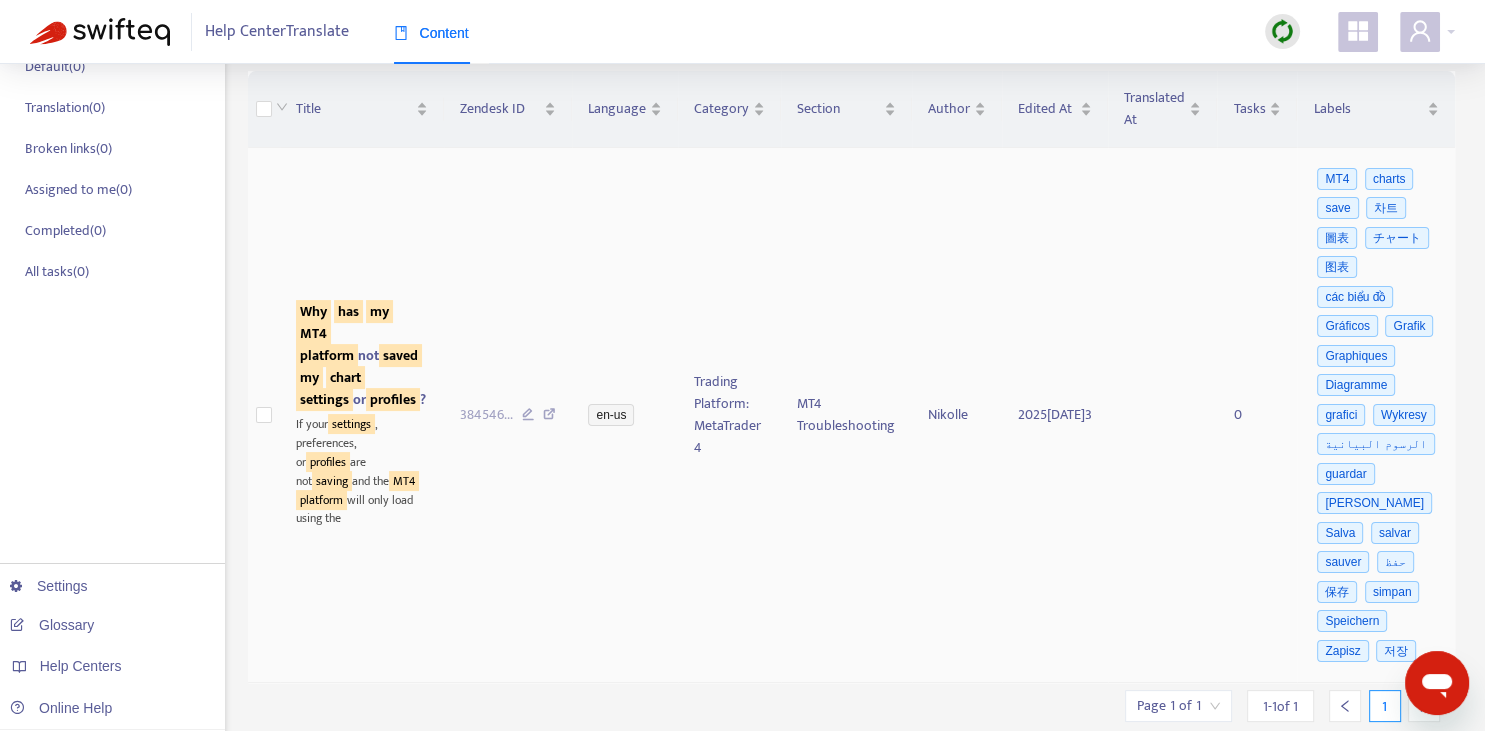 click on "Trading Platform: MetaTrader 4" at bounding box center (729, 415) 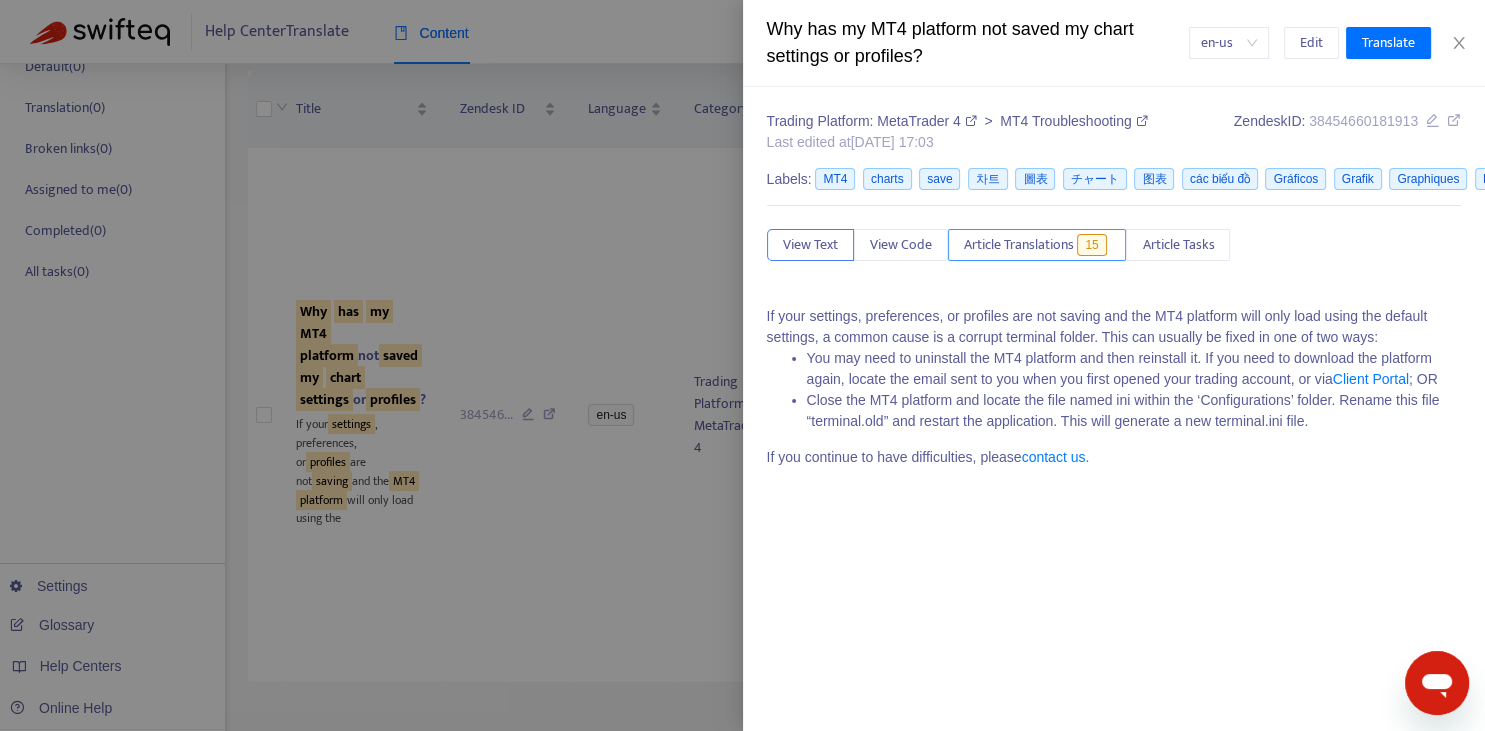 click on "Article Translations" at bounding box center [1019, 245] 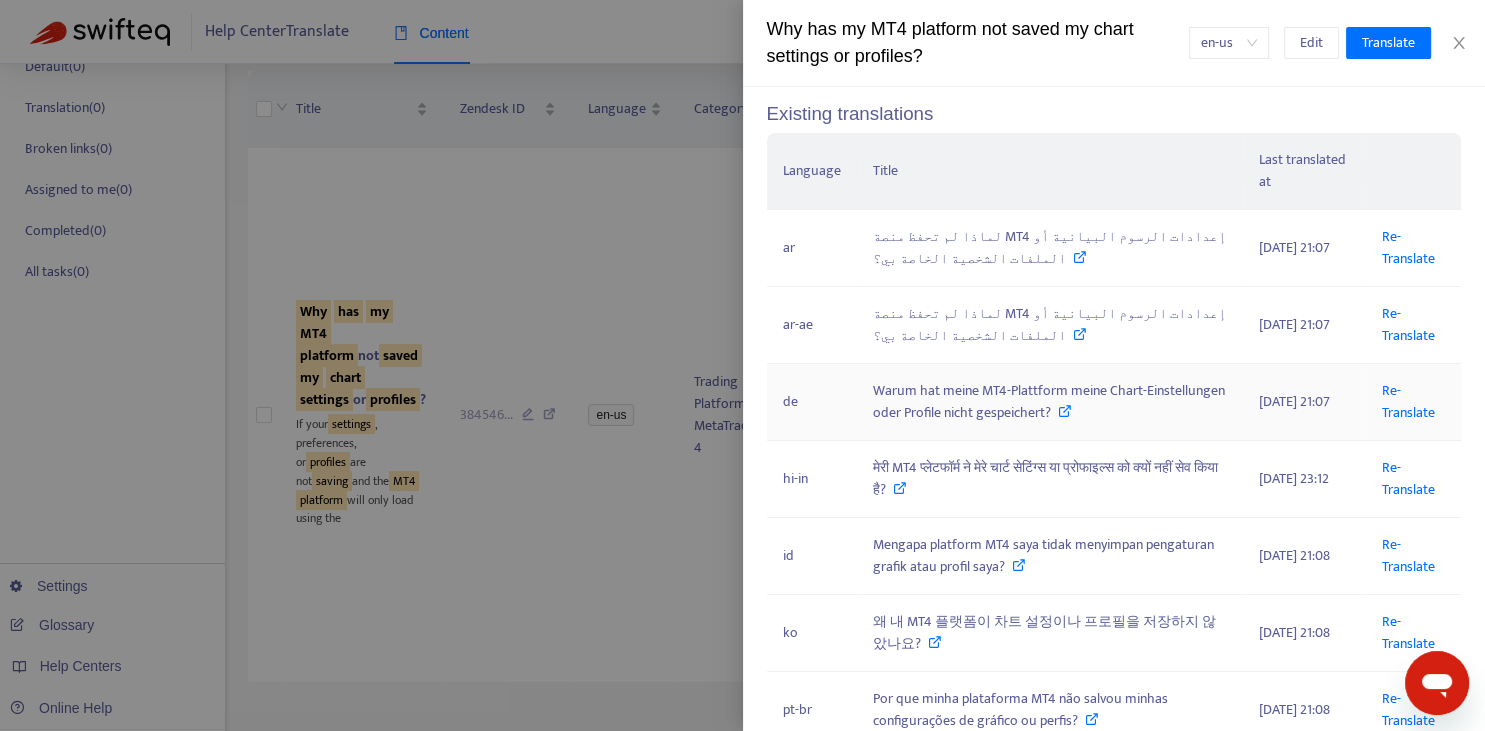 scroll, scrollTop: 294, scrollLeft: 0, axis: vertical 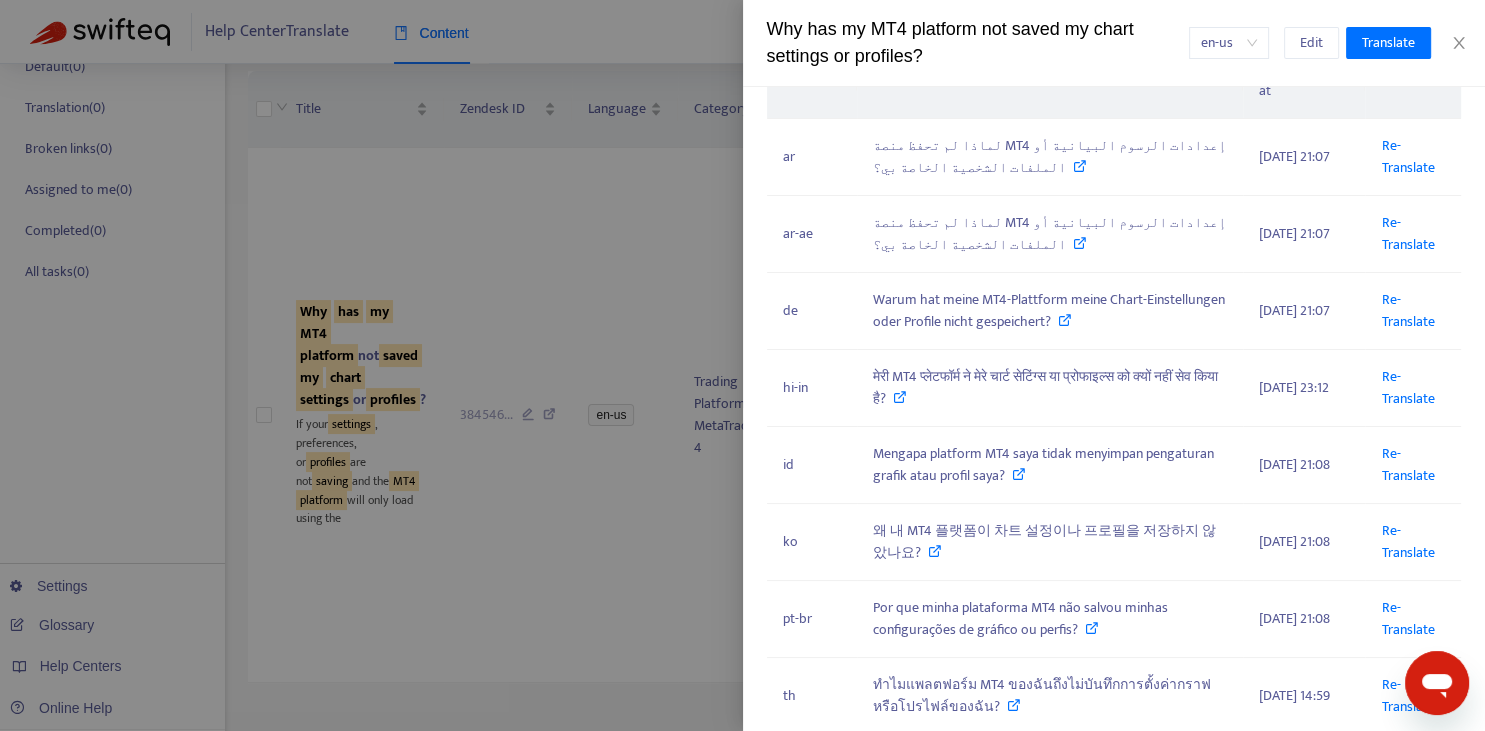 click at bounding box center [742, 365] 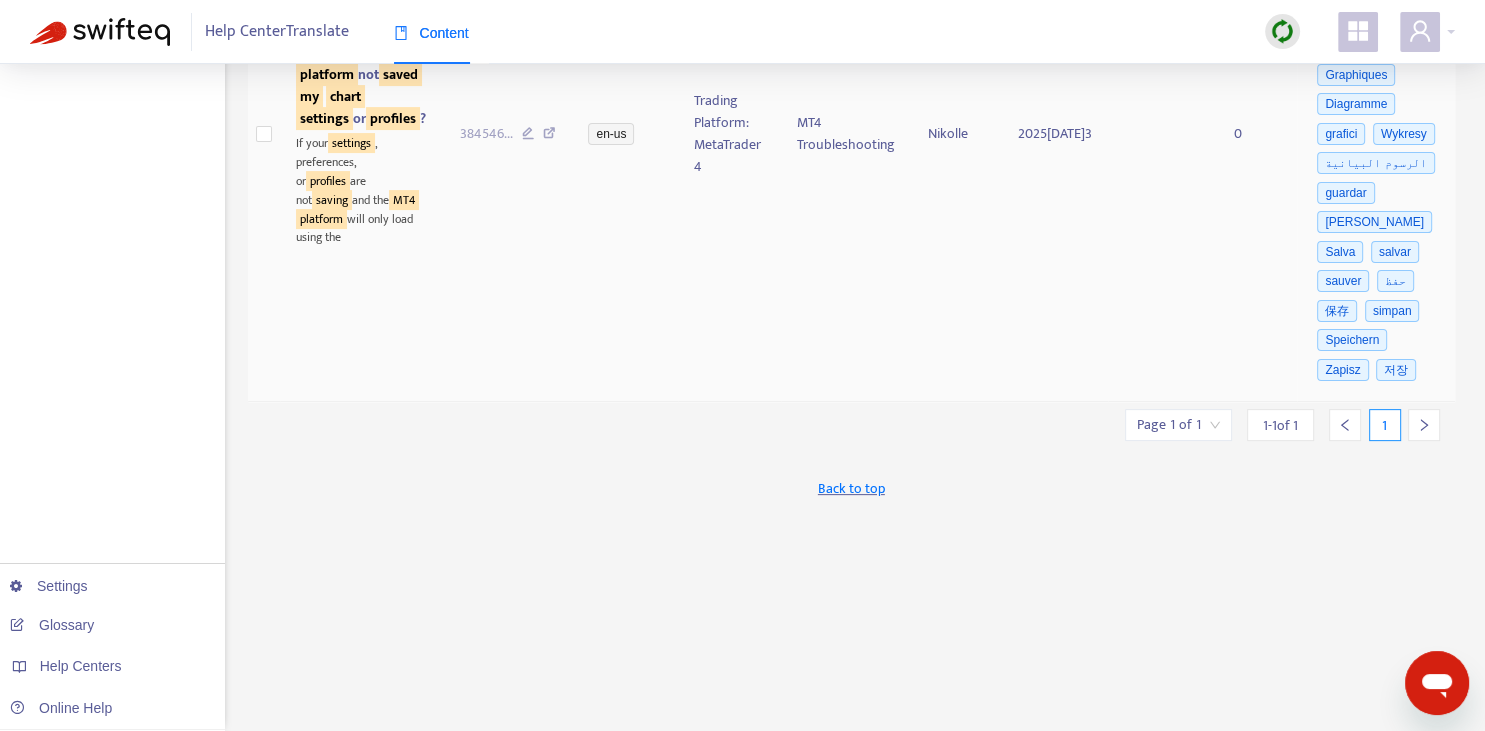 scroll, scrollTop: 251, scrollLeft: 0, axis: vertical 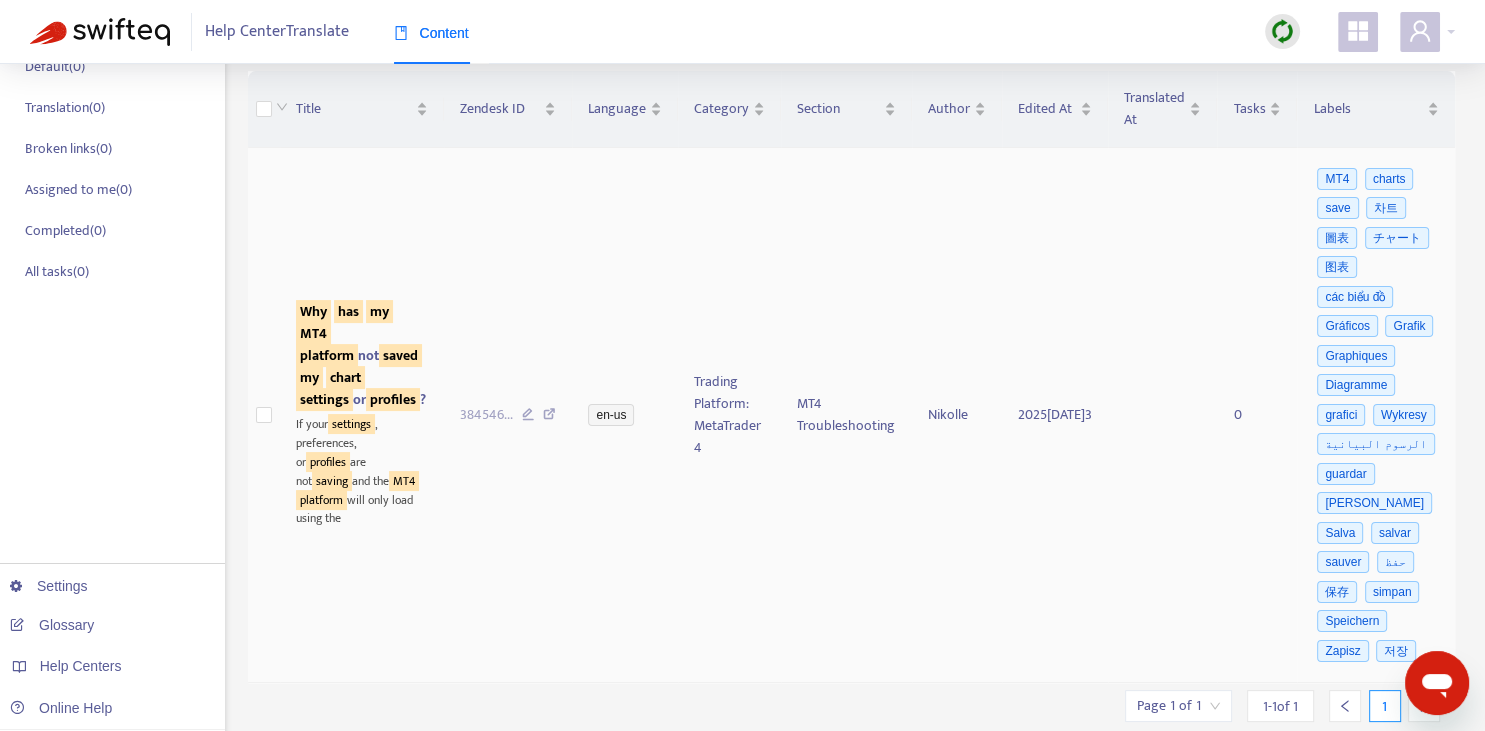 click on "saved" at bounding box center (400, 355) 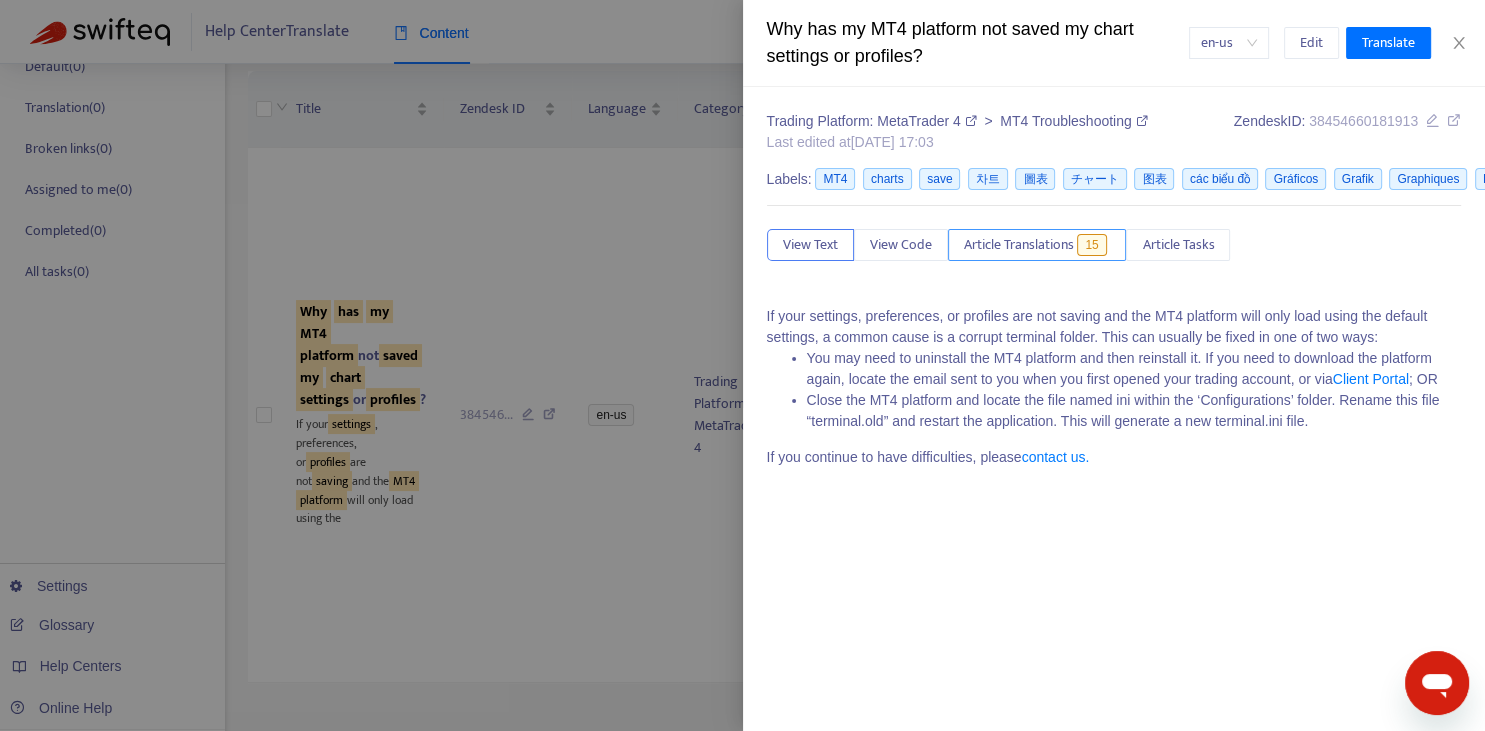 click on "Article Translations" at bounding box center [1019, 245] 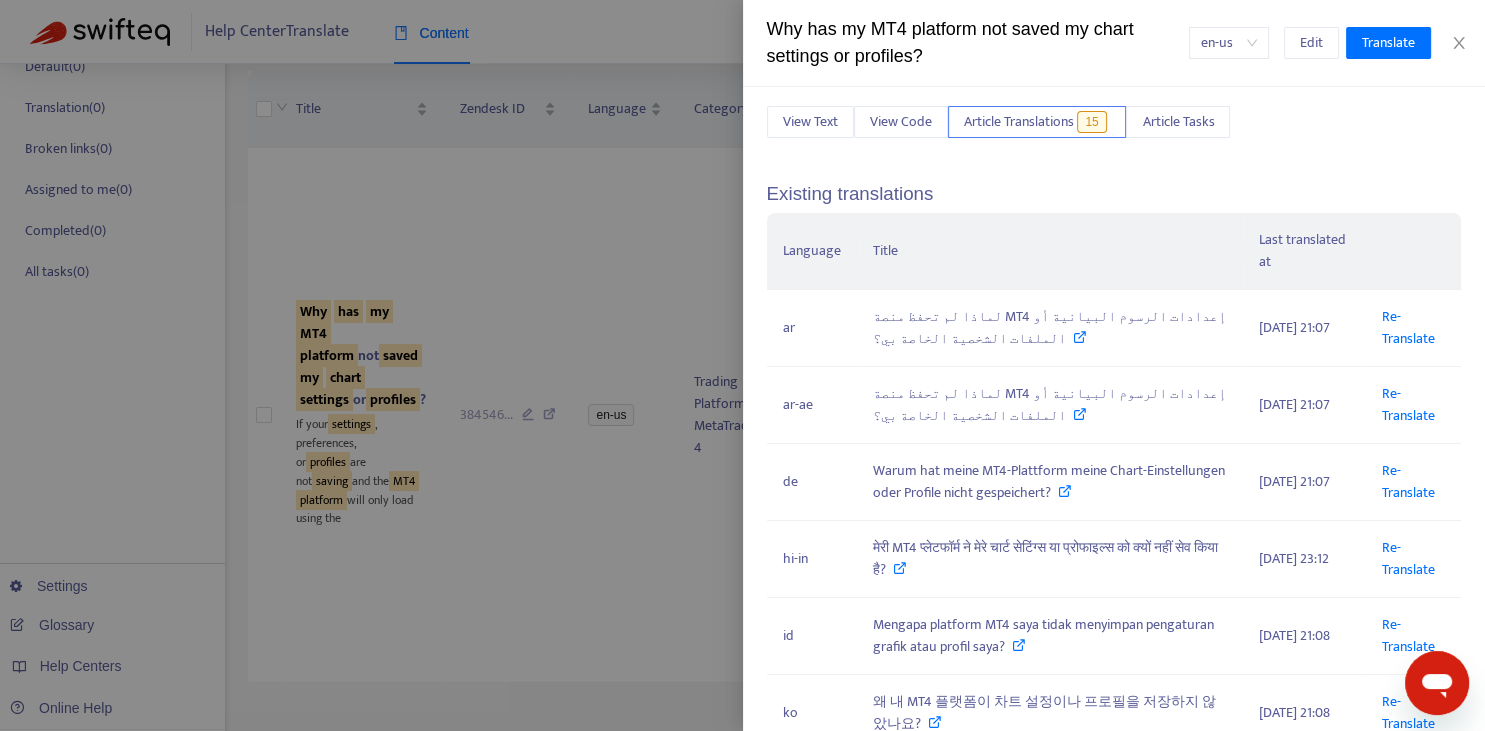 scroll, scrollTop: 147, scrollLeft: 0, axis: vertical 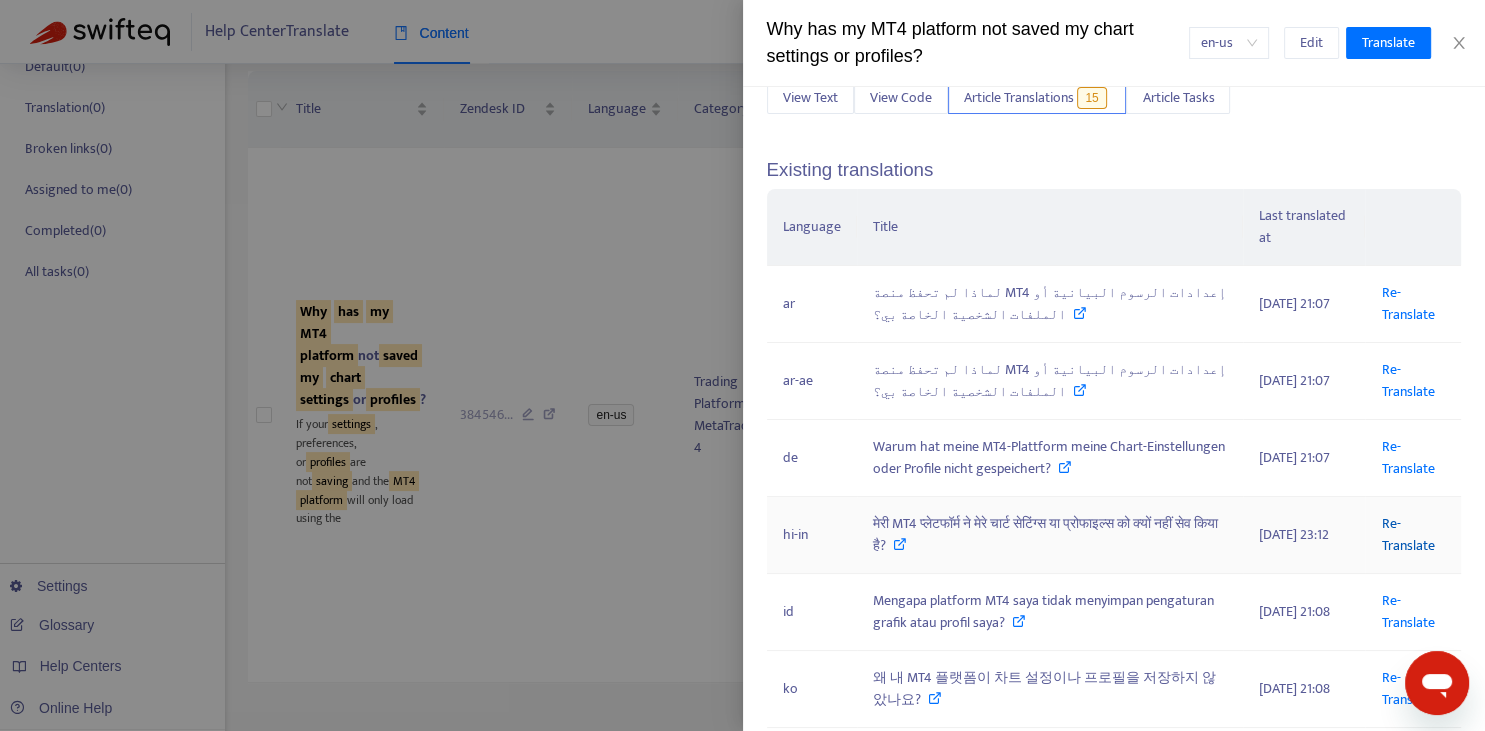 click on "Re-Translate" at bounding box center (1407, 534) 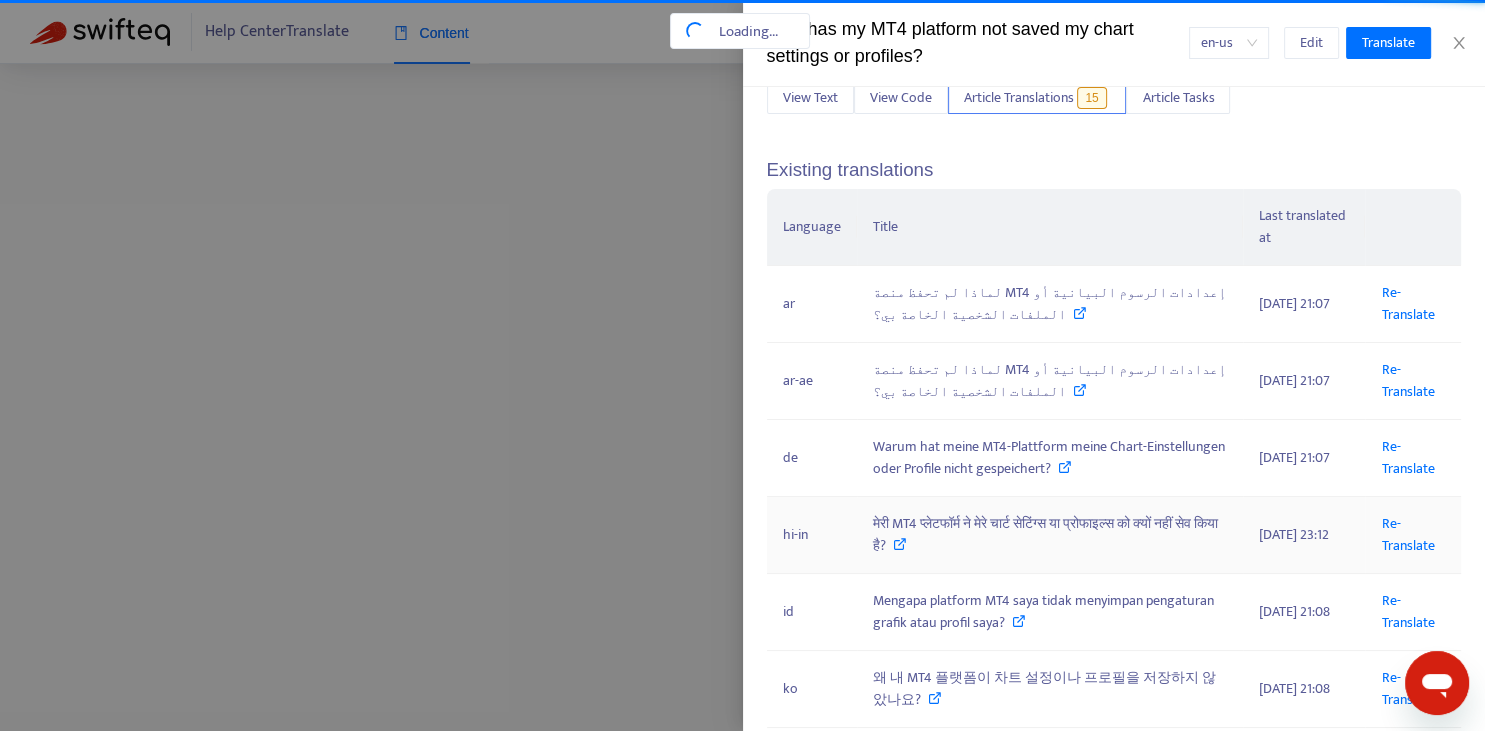 scroll, scrollTop: 0, scrollLeft: 217, axis: horizontal 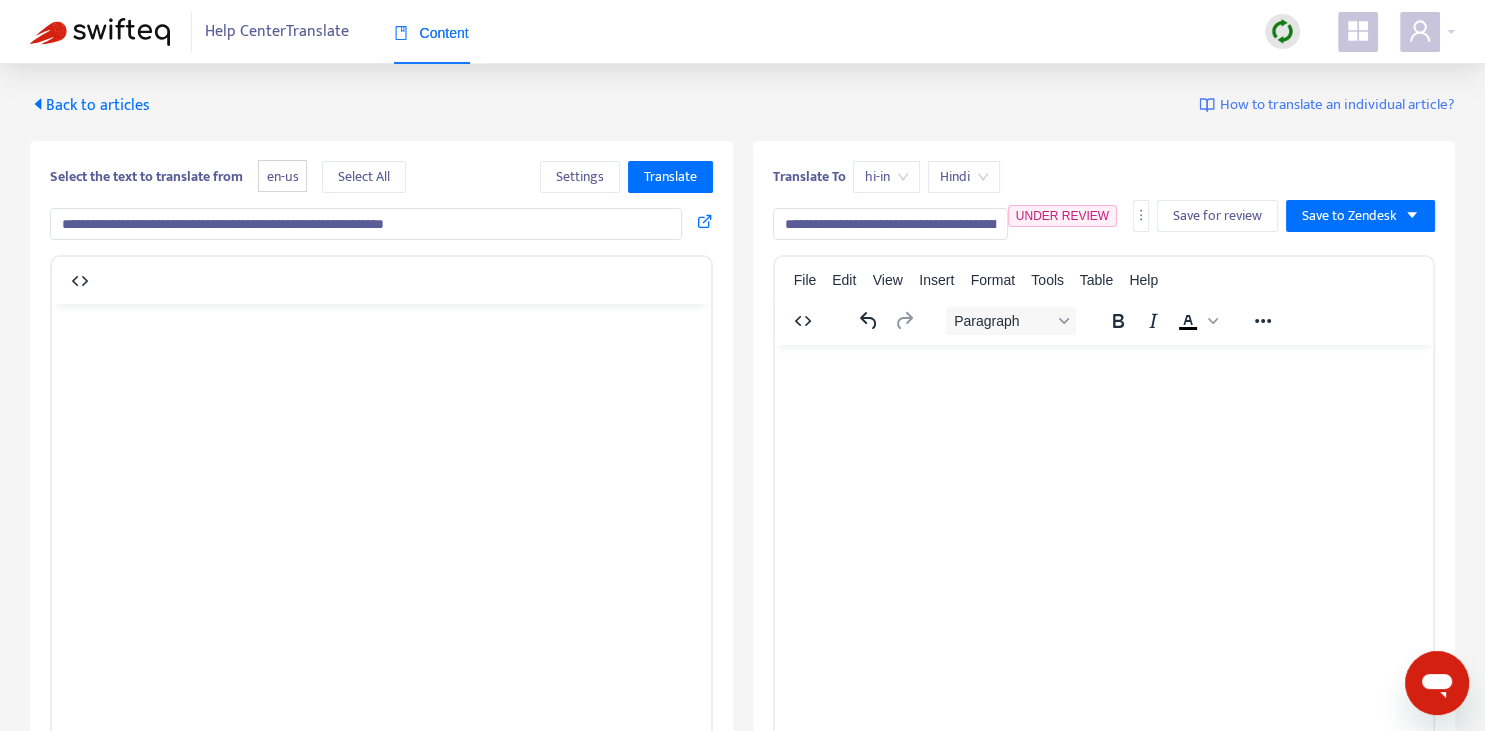 type on "**********" 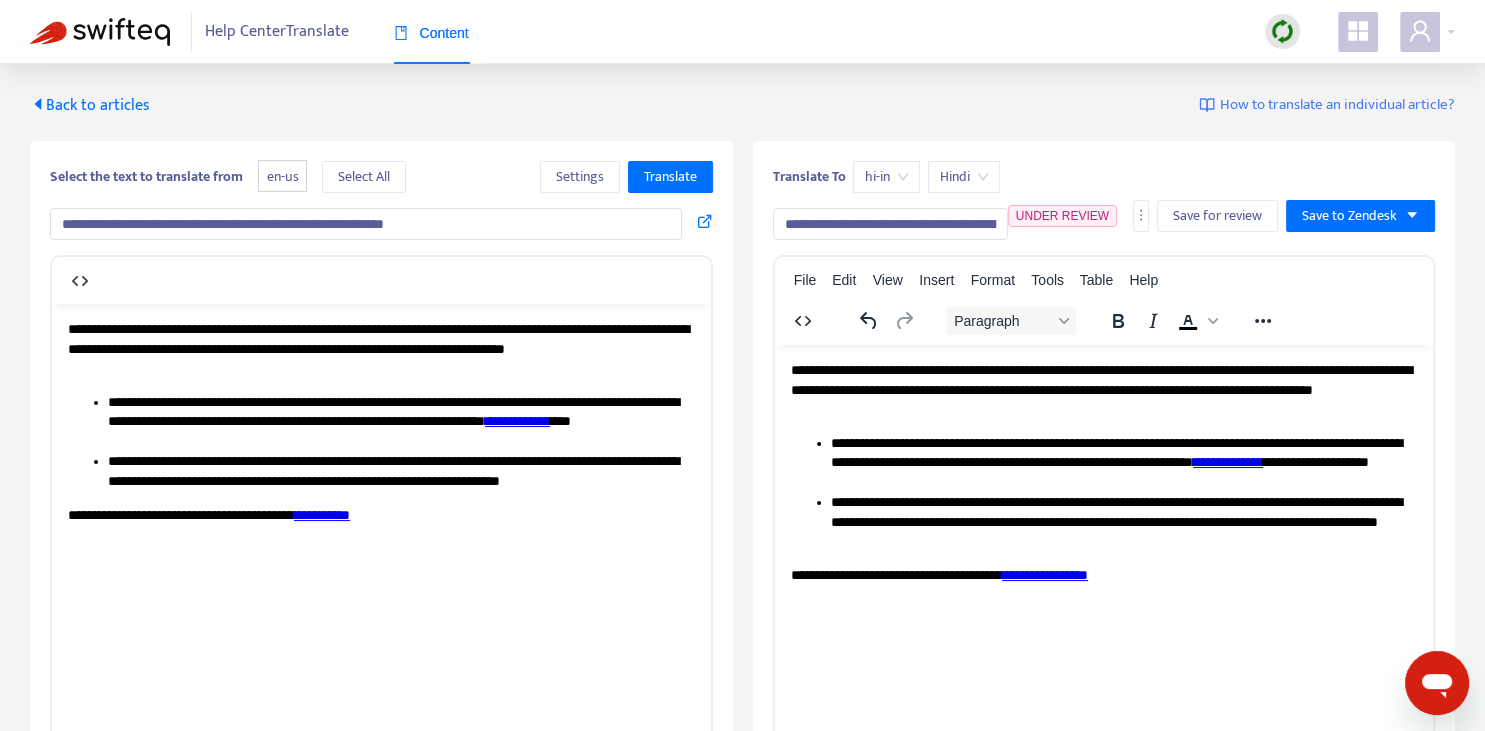 scroll, scrollTop: 0, scrollLeft: 0, axis: both 